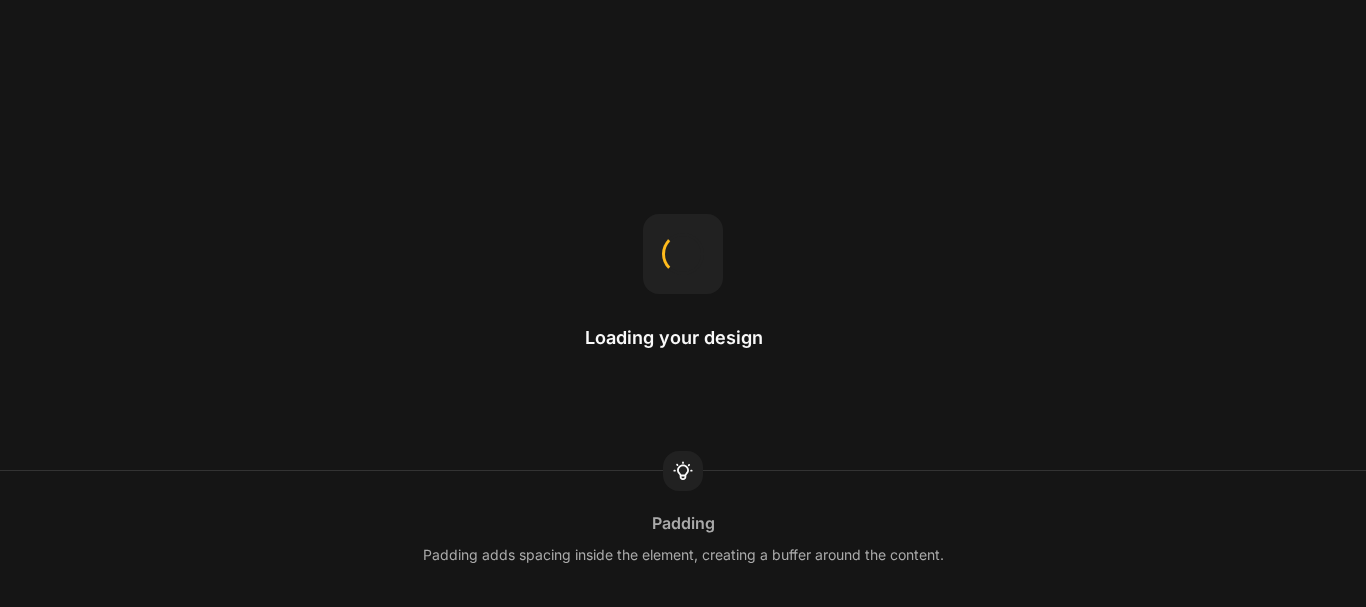 scroll, scrollTop: 0, scrollLeft: 0, axis: both 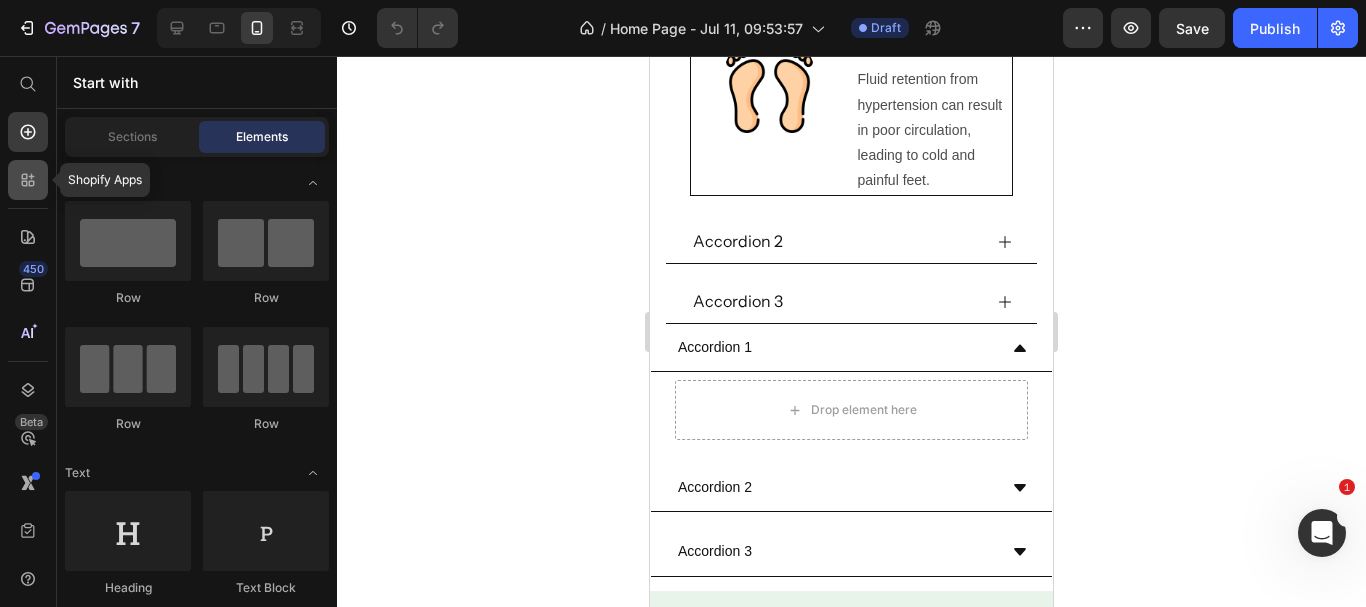 click 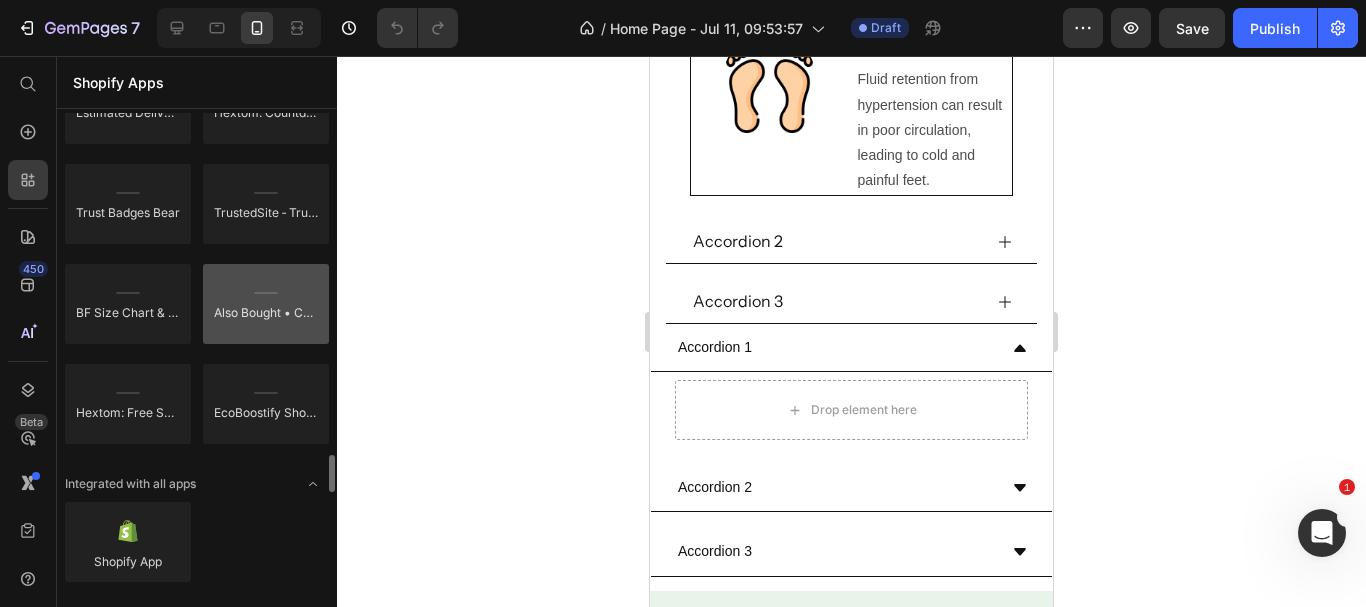 scroll, scrollTop: 5635, scrollLeft: 0, axis: vertical 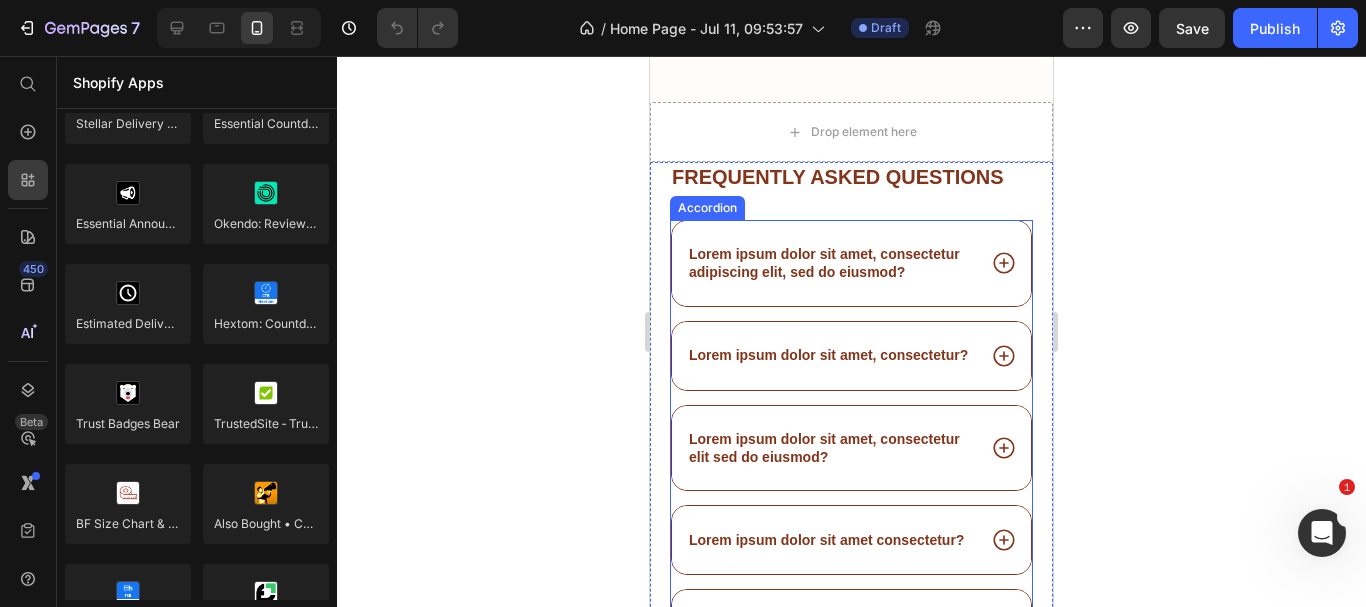 click on "Lorem ipsum dolor sit amet, consectetur adipiscing elit, sed do eiusmod?" at bounding box center (830, 263) 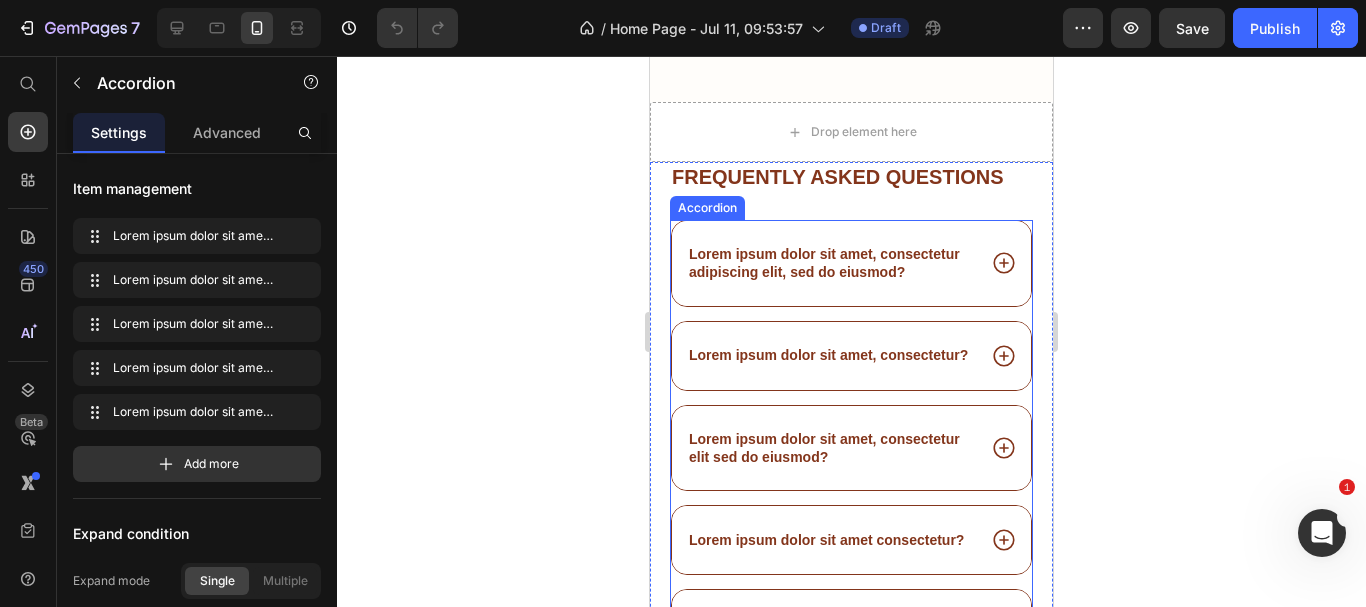 click on "Lorem ipsum dolor sit amet, consectetur adipiscing elit, sed do eiusmod?" at bounding box center [830, 263] 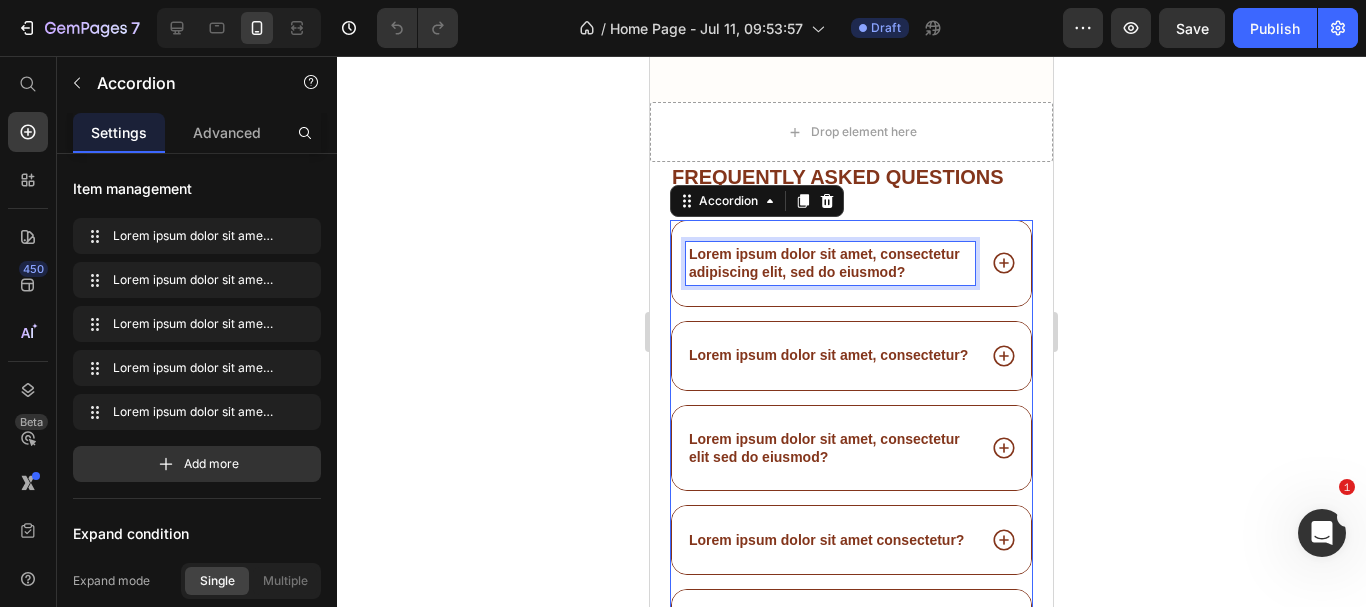 click on "Lorem ipsum dolor sit amet, consectetur adipiscing elit, sed do eiusmod?" at bounding box center (830, 263) 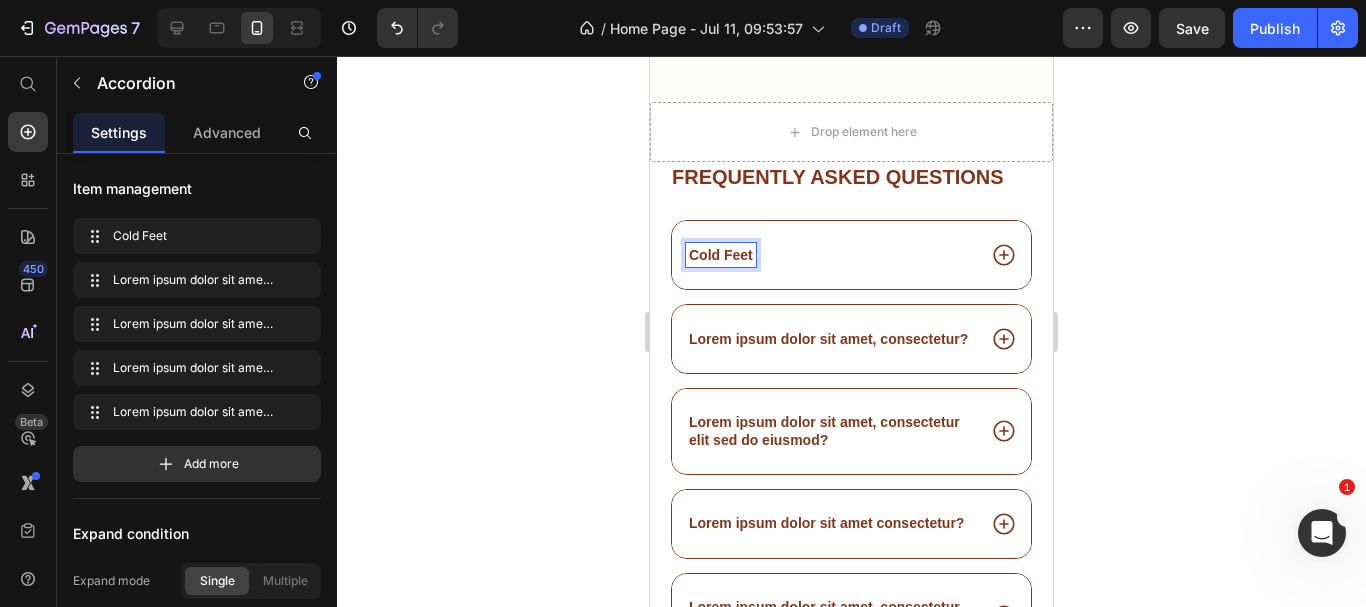 scroll, scrollTop: 7570, scrollLeft: 0, axis: vertical 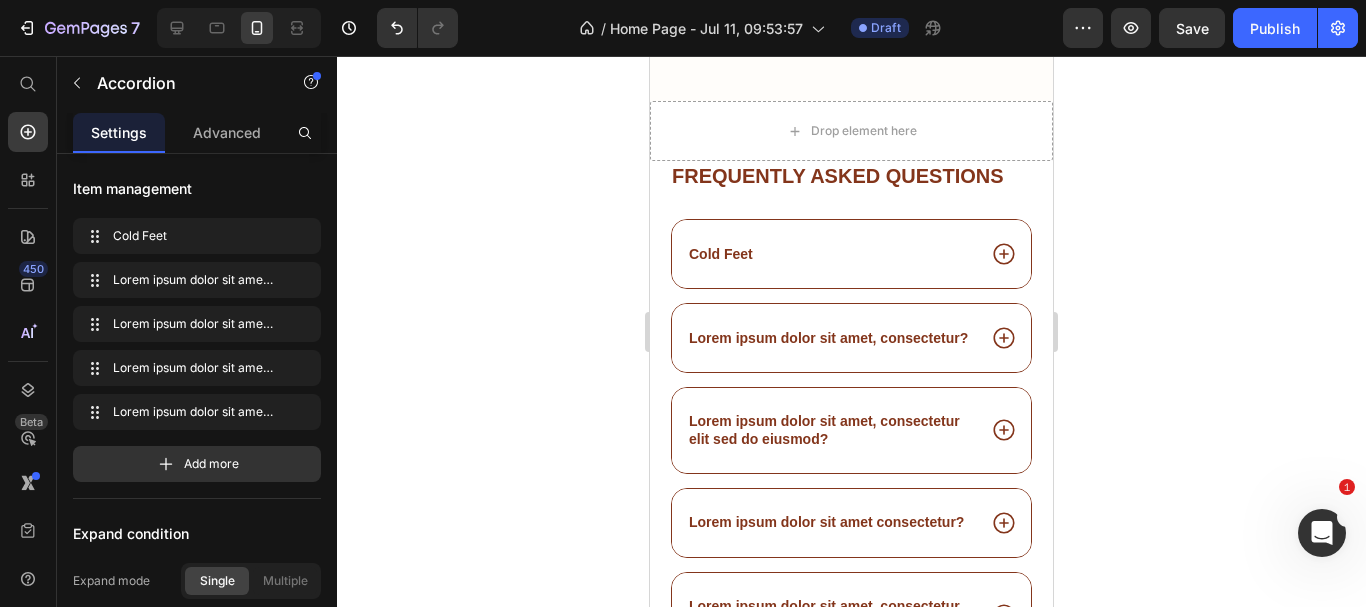 click 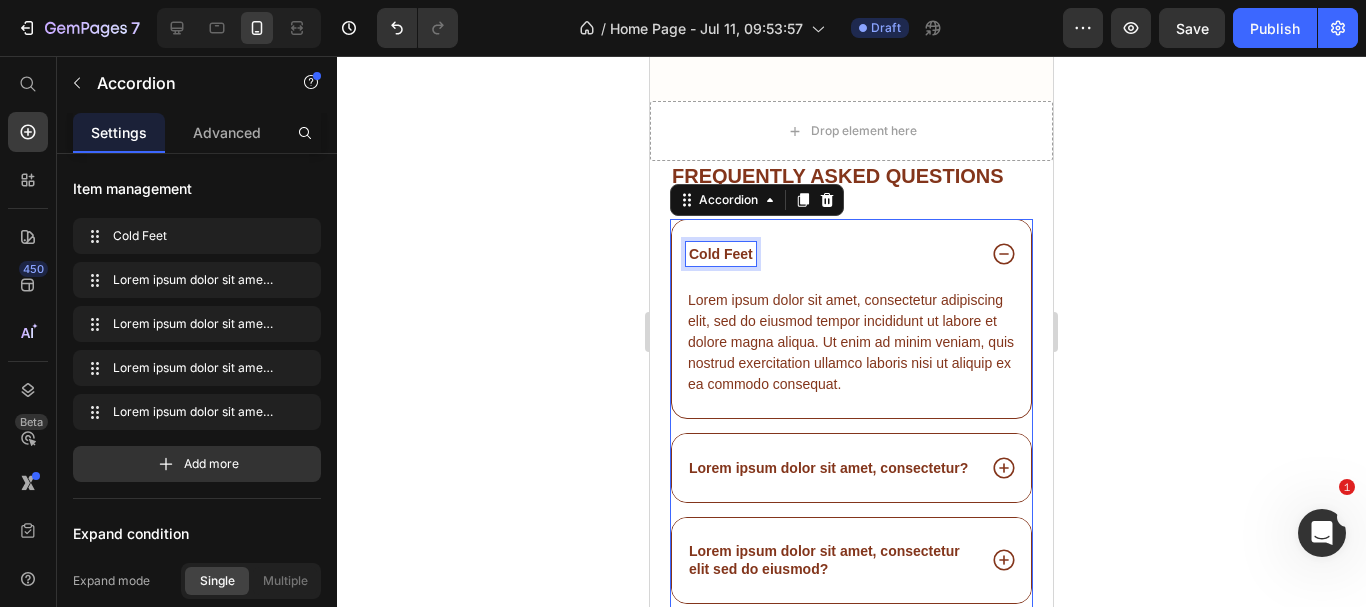 click on "Cold Feet" at bounding box center (721, 254) 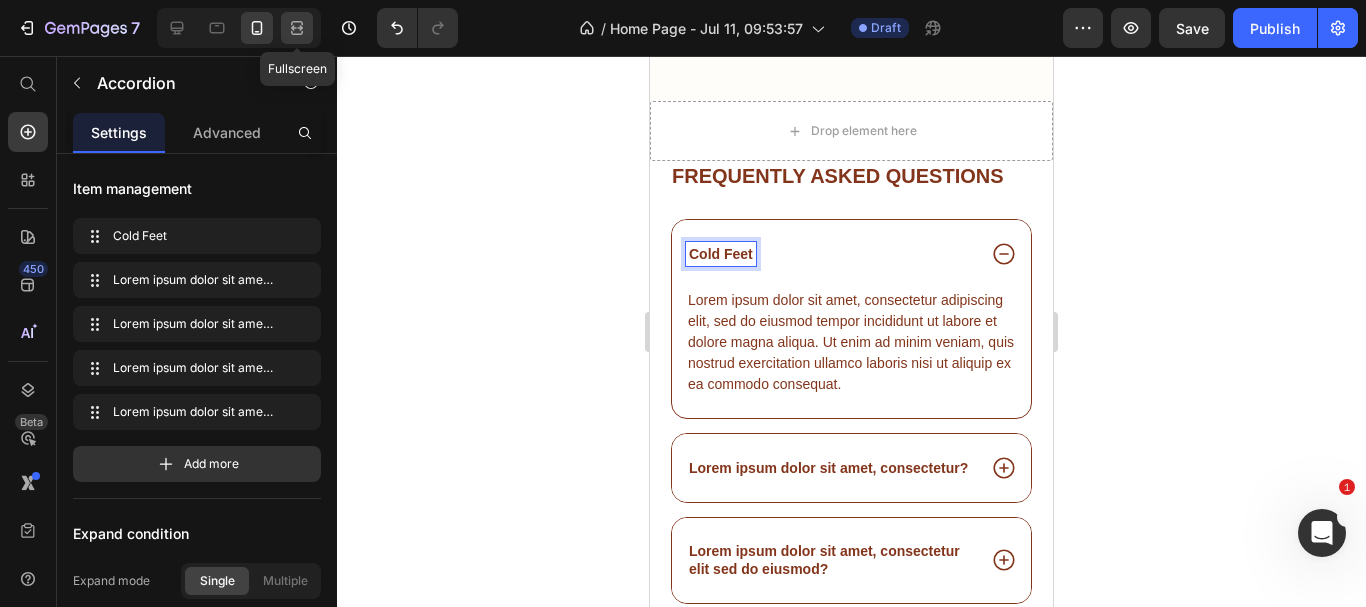 click 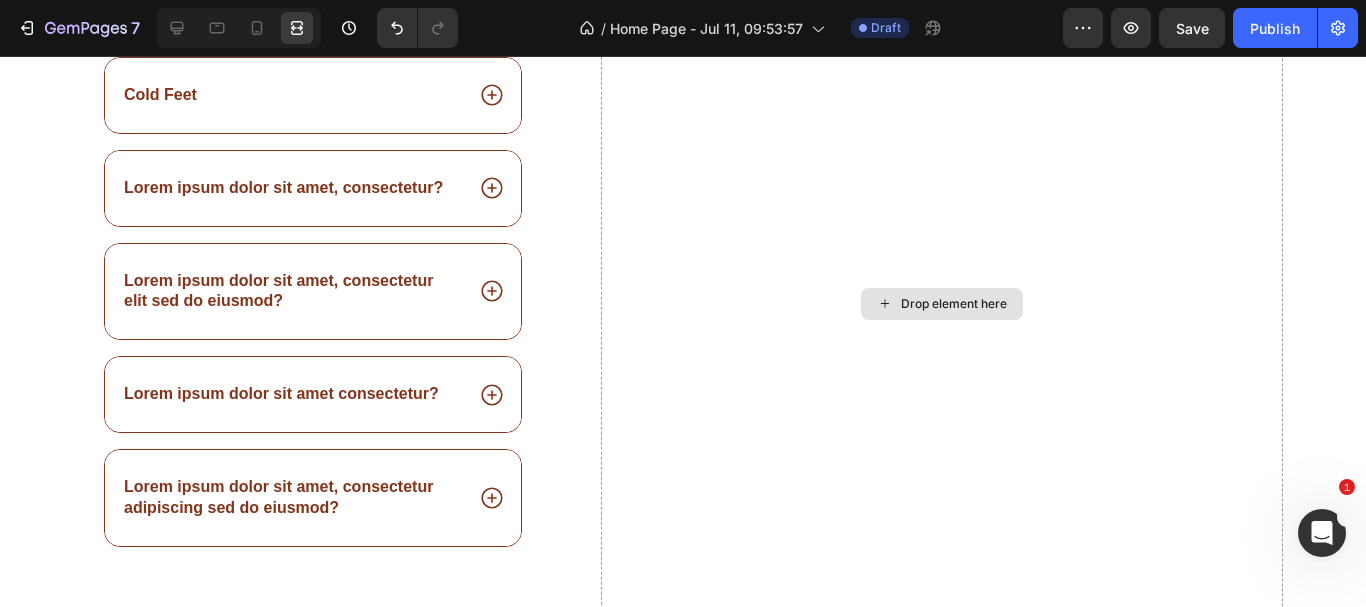 scroll, scrollTop: 9570, scrollLeft: 0, axis: vertical 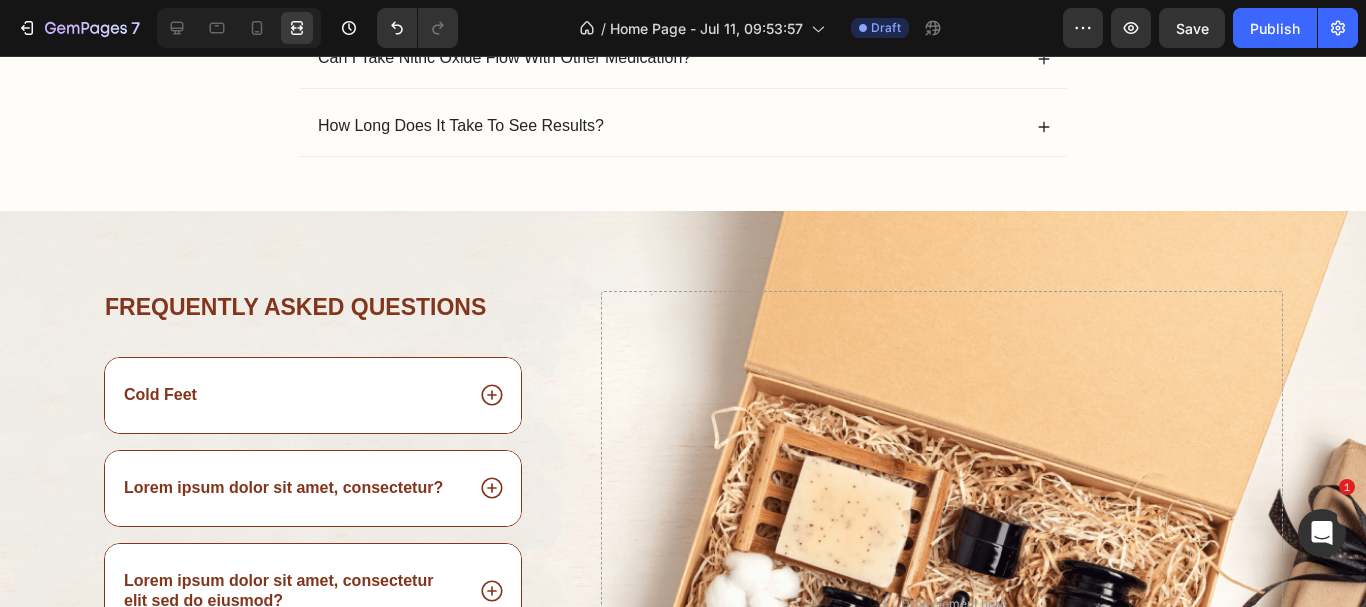 click 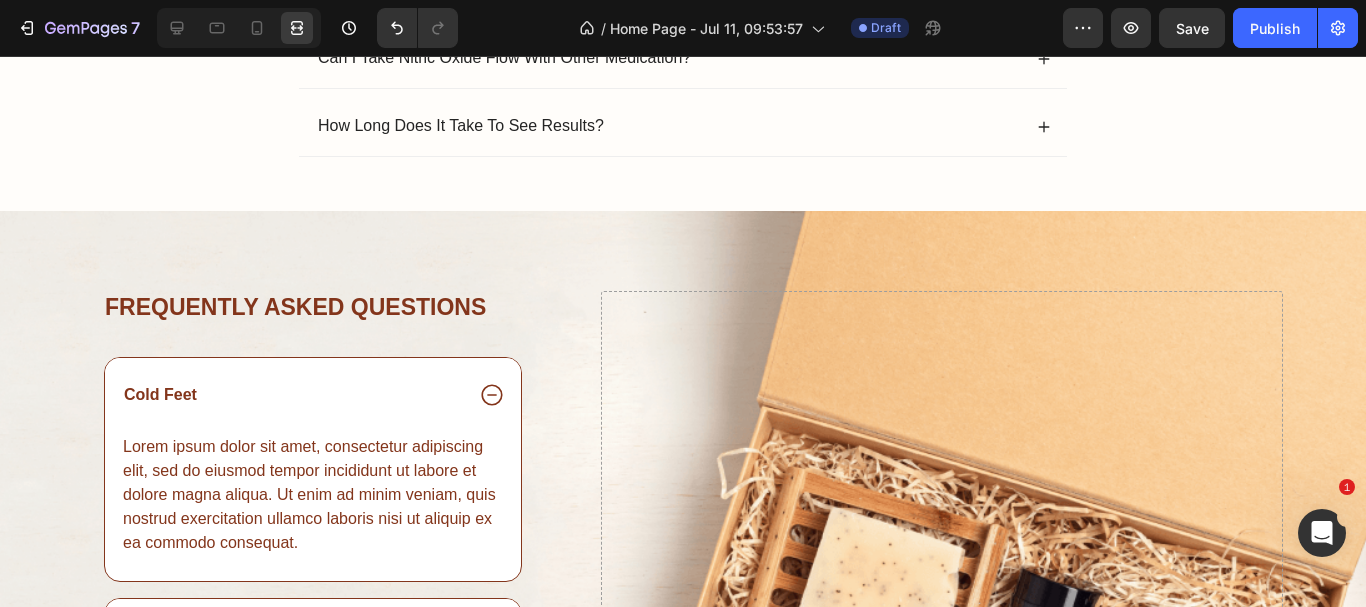 click 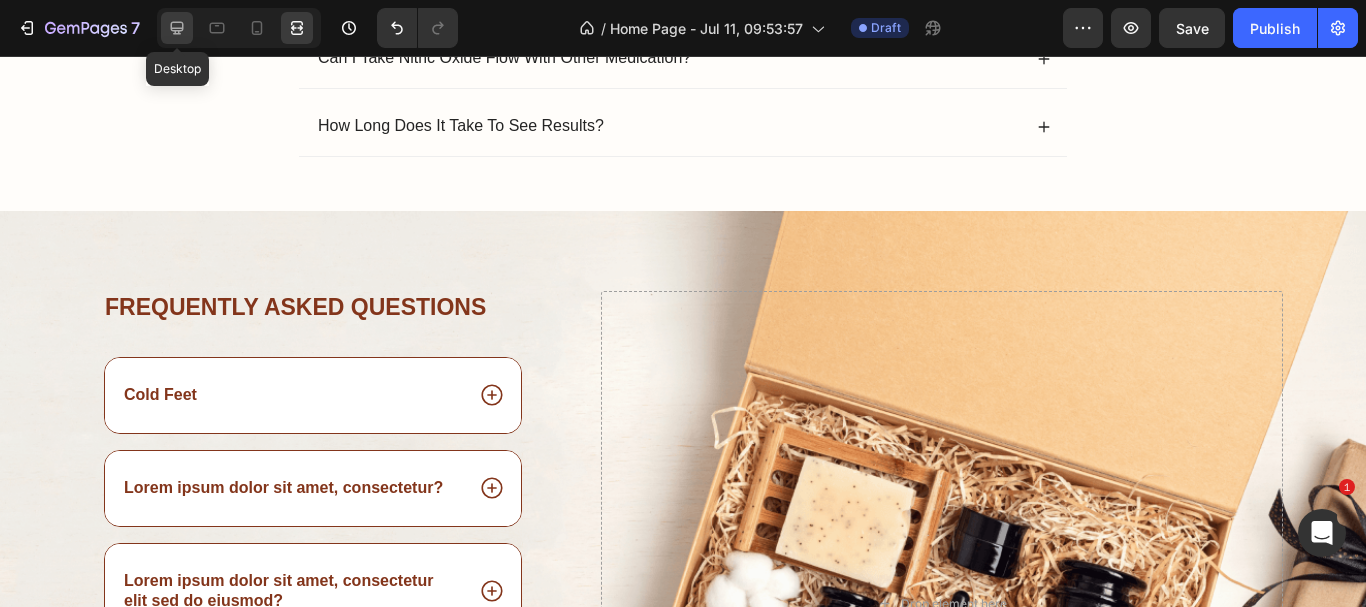 click 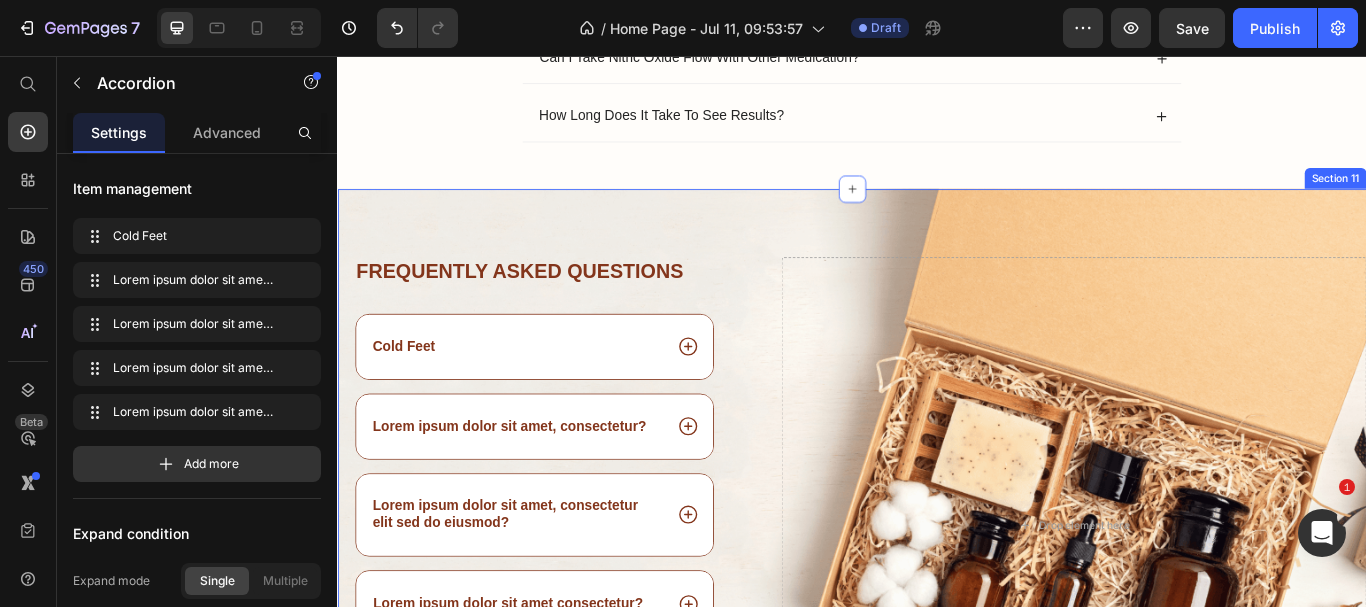 click on "Frequently asked questions Heading
Cold Feet
Lorem ipsum dolor sit amet, consectetur?
Lorem ipsum dolor sit amet, consectetur elit sed do eiusmod?
Lorem ipsum dolor sit amet consectetur?
Lorem ipsum dolor sit amet, consectetur adipiscing sed do eiusmod? Accordion Row
Drop element here Row Section 11" at bounding box center (937, 563) 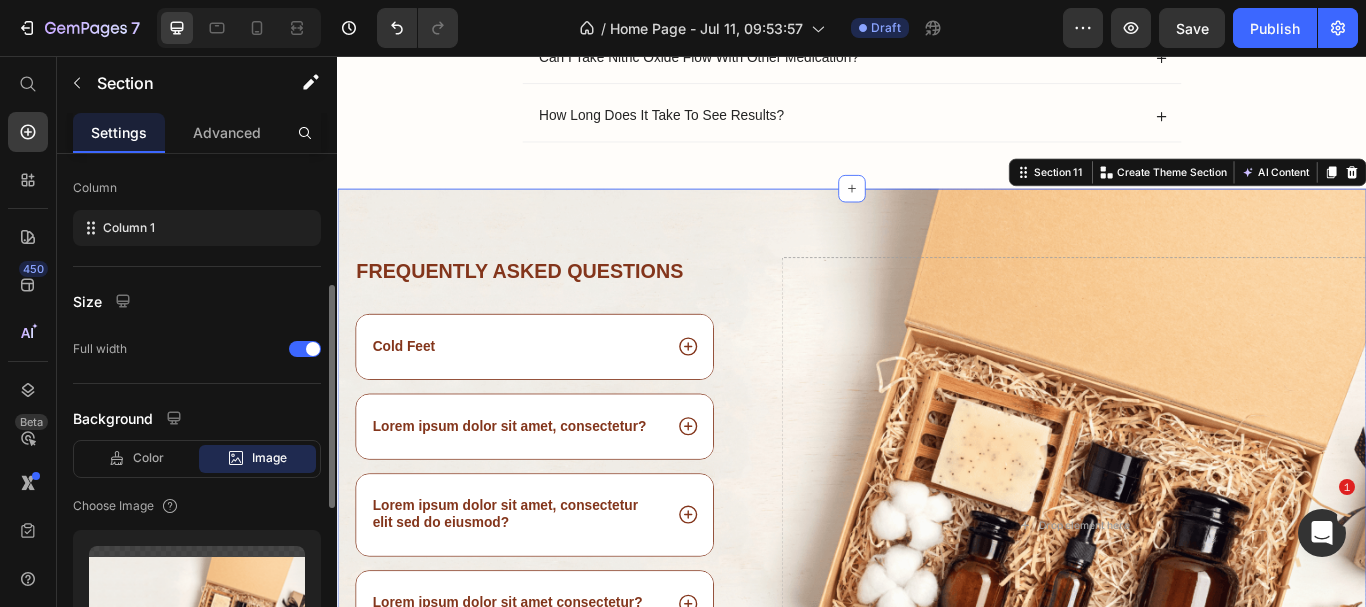 scroll, scrollTop: 500, scrollLeft: 0, axis: vertical 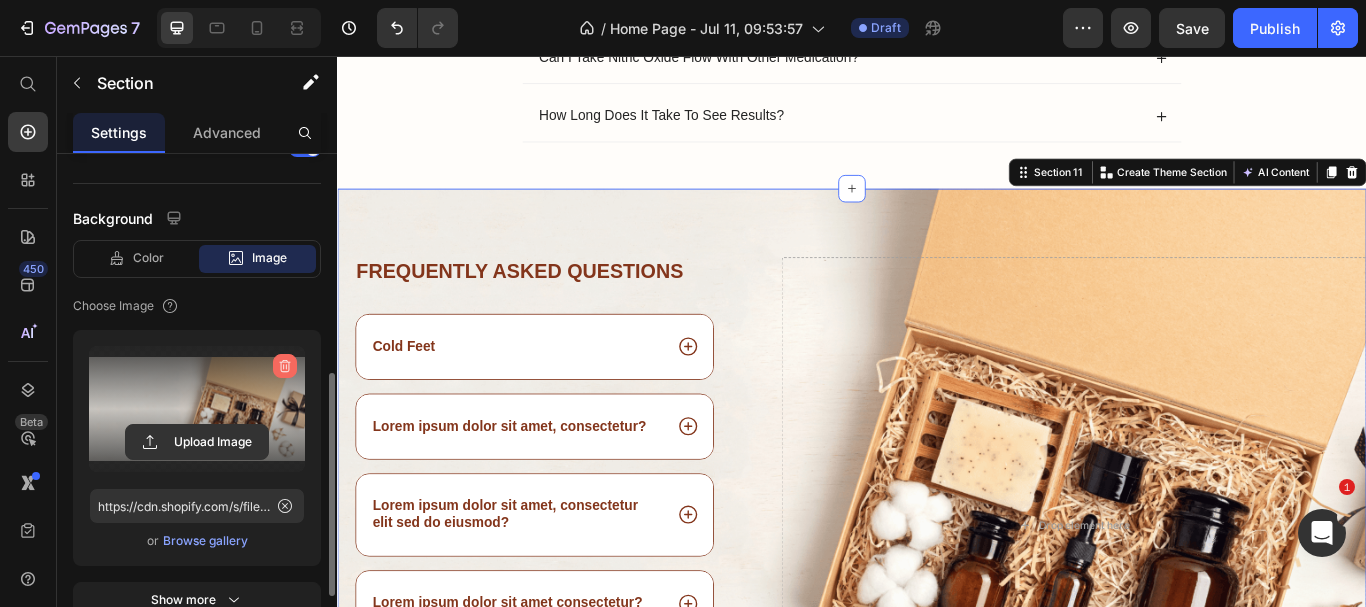 click 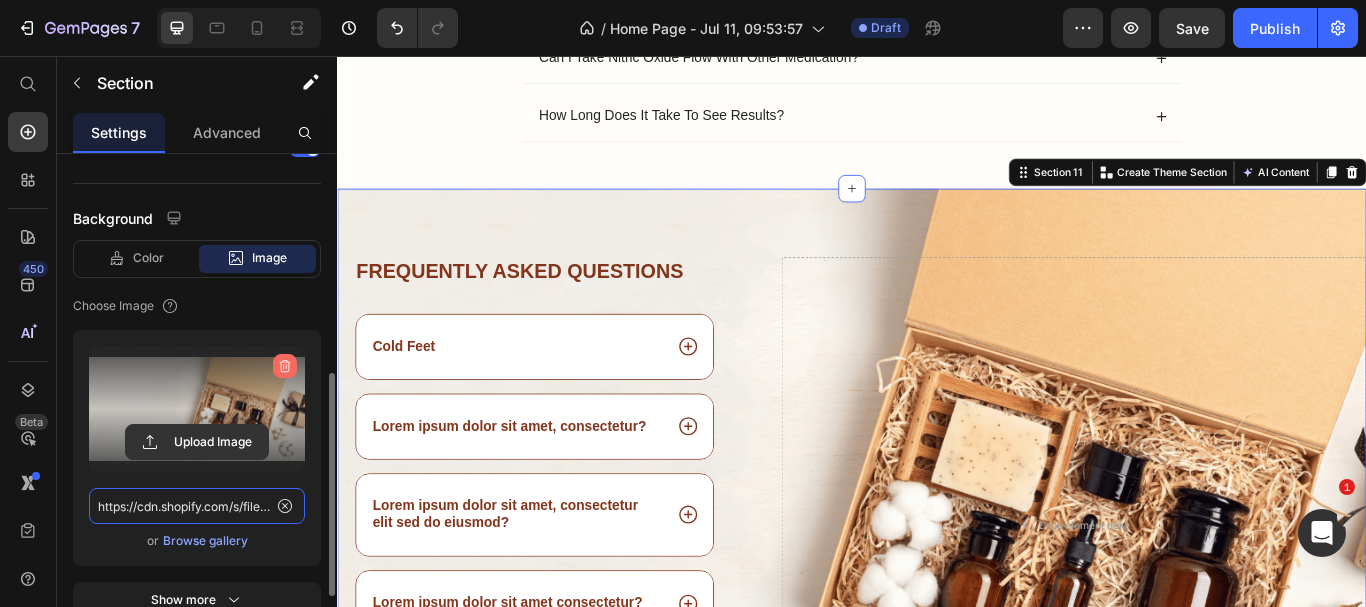 type 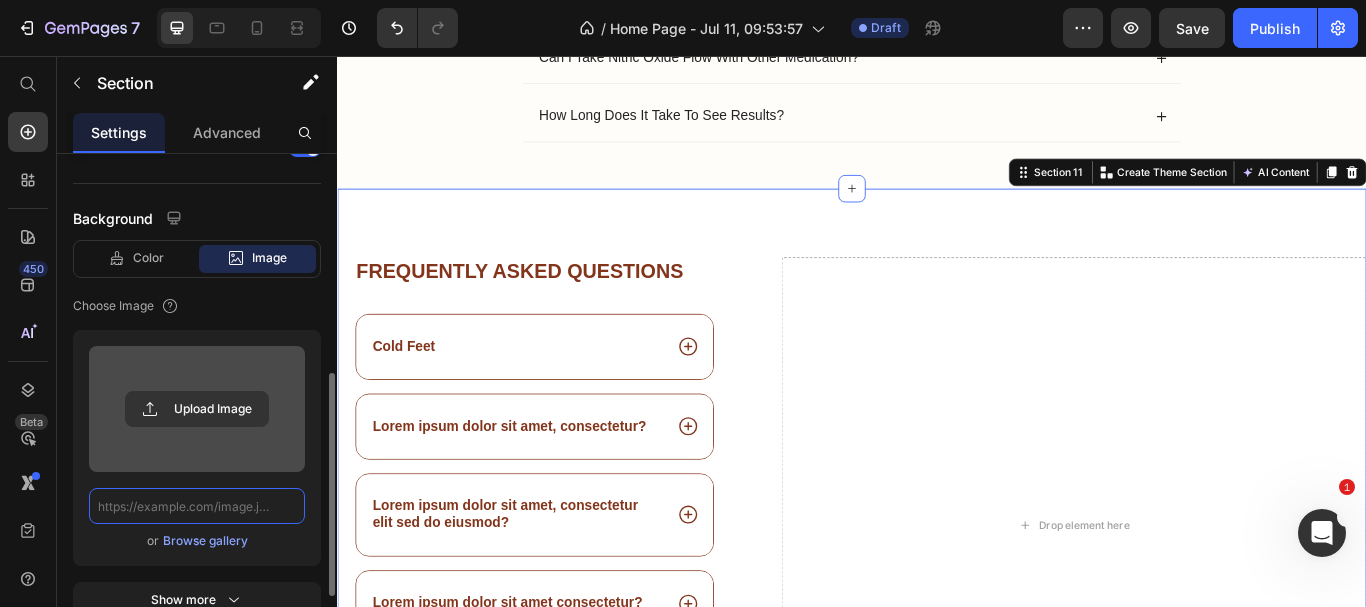 scroll, scrollTop: 0, scrollLeft: 0, axis: both 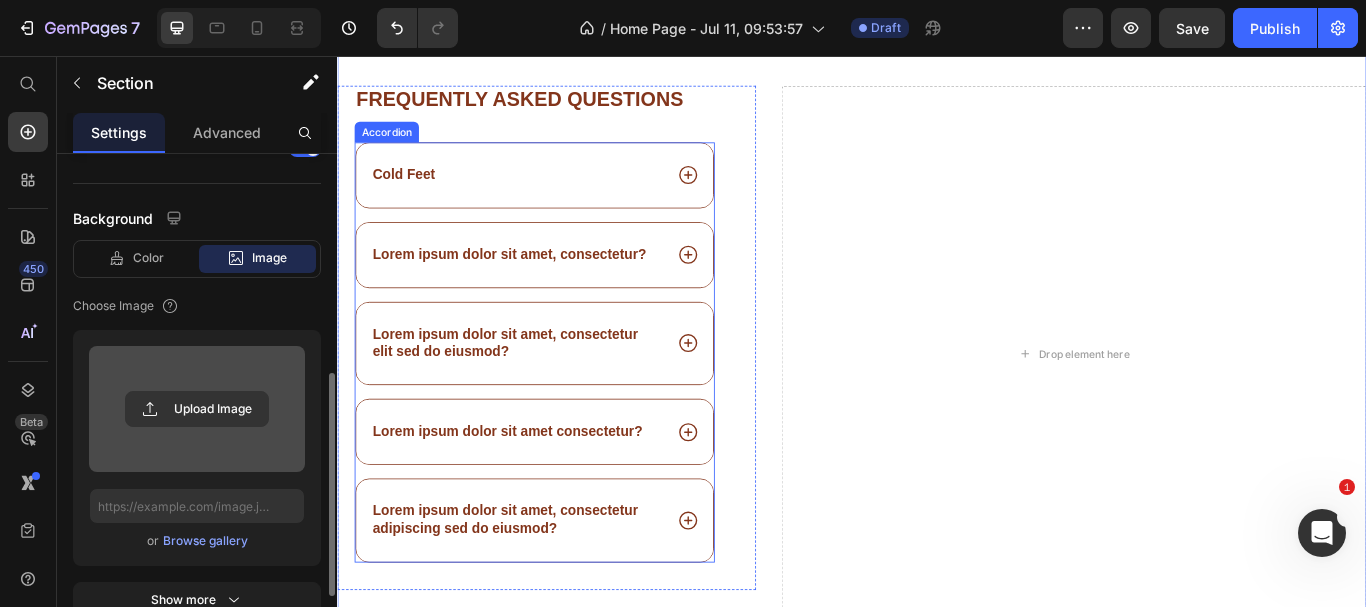 click on "Lorem ipsum dolor sit amet, consectetur elit sed do eiusmod?" at bounding box center [567, 392] 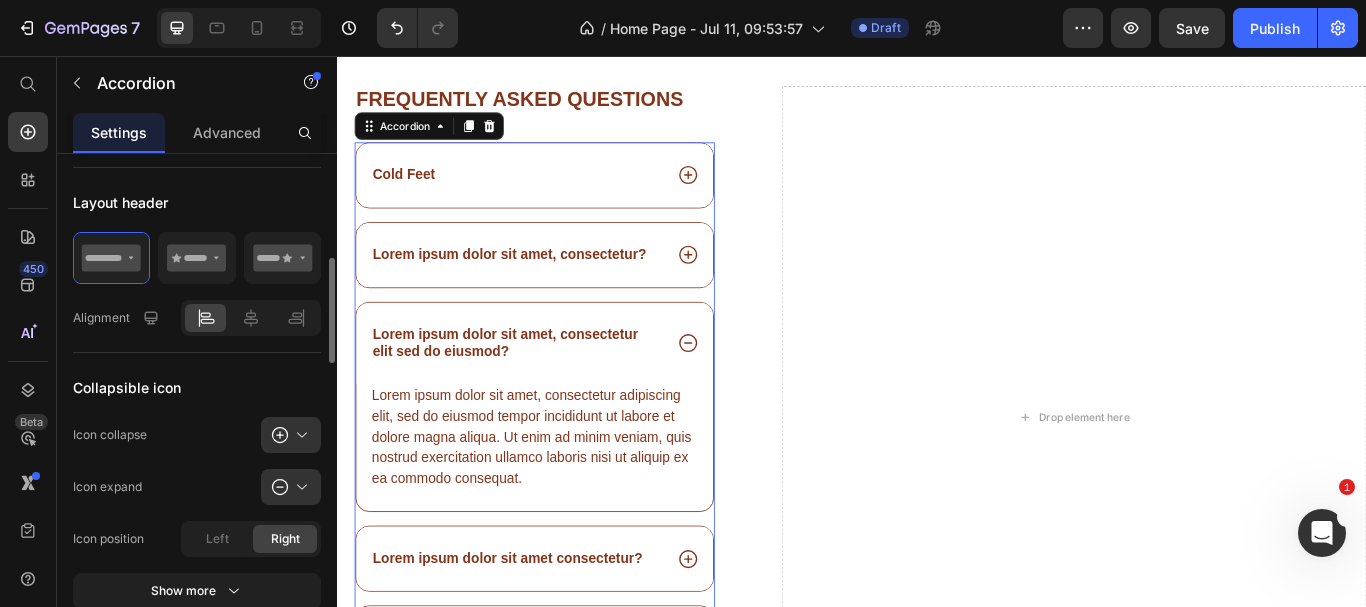 scroll, scrollTop: 0, scrollLeft: 0, axis: both 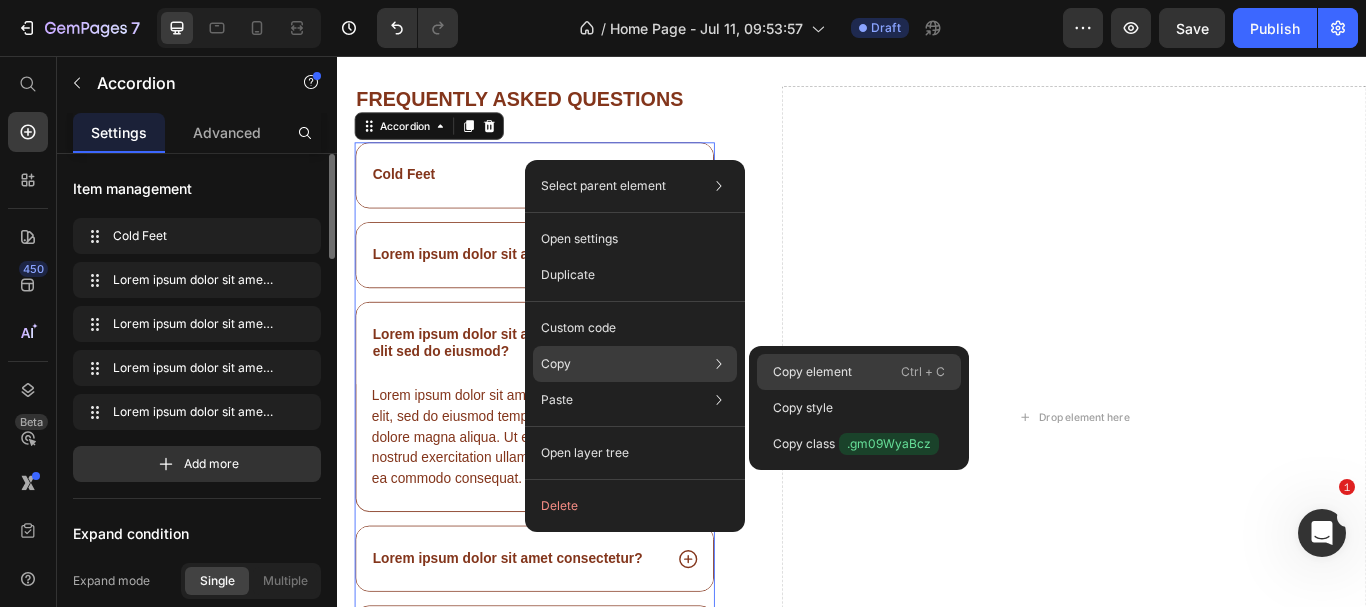 click on "Copy element" at bounding box center [812, 372] 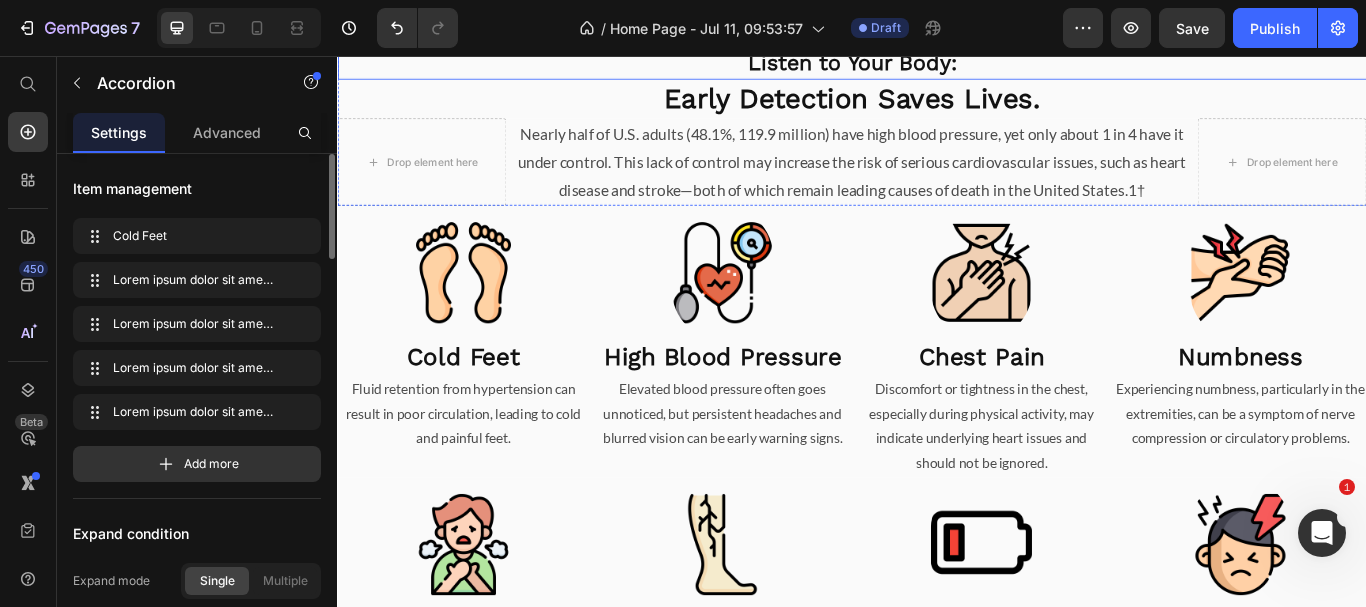 scroll, scrollTop: 4210, scrollLeft: 0, axis: vertical 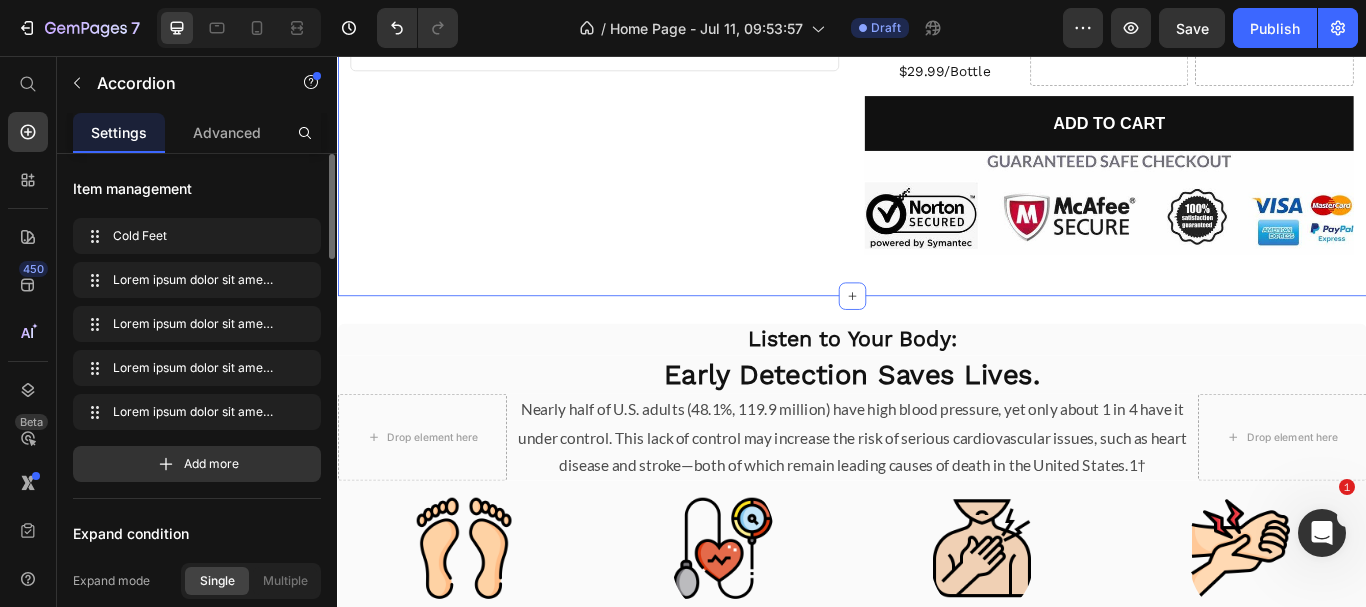 click on "Product Images “I have been using the product for over 2 months now & I really like the results so far. My energy level has increased & it has helped my libido. My blood pressure has gone down a little also. I will continue to purchase & use it.” Text Block [NAME] Heading
Drop element here Row Row Icon Icon Icon Icon Icon Icon List (4.9 / 5) 5,000 Reviews Text Block Row Promote Healthy Blood Flow with Nitric Oxide Flow Product Title Nitric Oxide Flow is formulated with ingredients inspired by compounds naturally found in plants, designed to deliver consistent and effective support for healthy circulation   Text Block Choose Your Bundle: Text Block Fly Bundles: Custom Block Fly: Bundles, Upsells & FBT BIGGEST SAVINGS Heading Image Buy 3 Heading 3 Bottels / 3 Months Text Block $119.97 Heading $89.97 Heading Row $29.99/Bottle Heading Text Block
Drop element here
Drop element here Row Add to cart Add to Cart Image
Accordion 1" at bounding box center (937, -221) 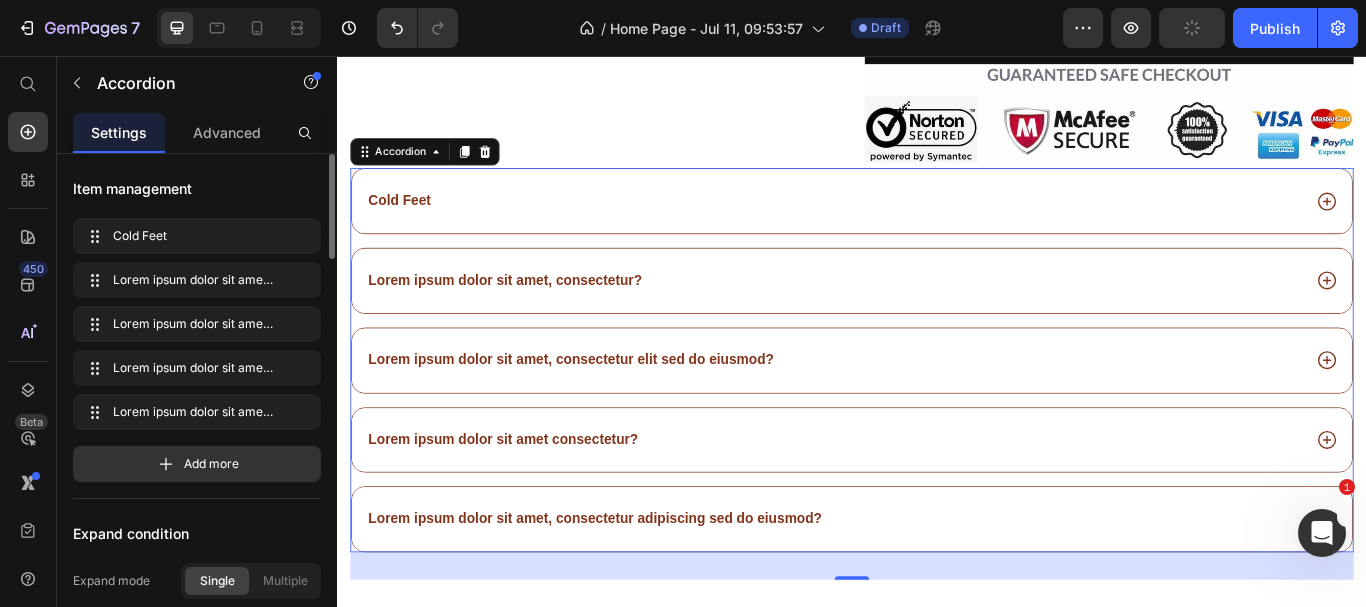 scroll, scrollTop: 4310, scrollLeft: 0, axis: vertical 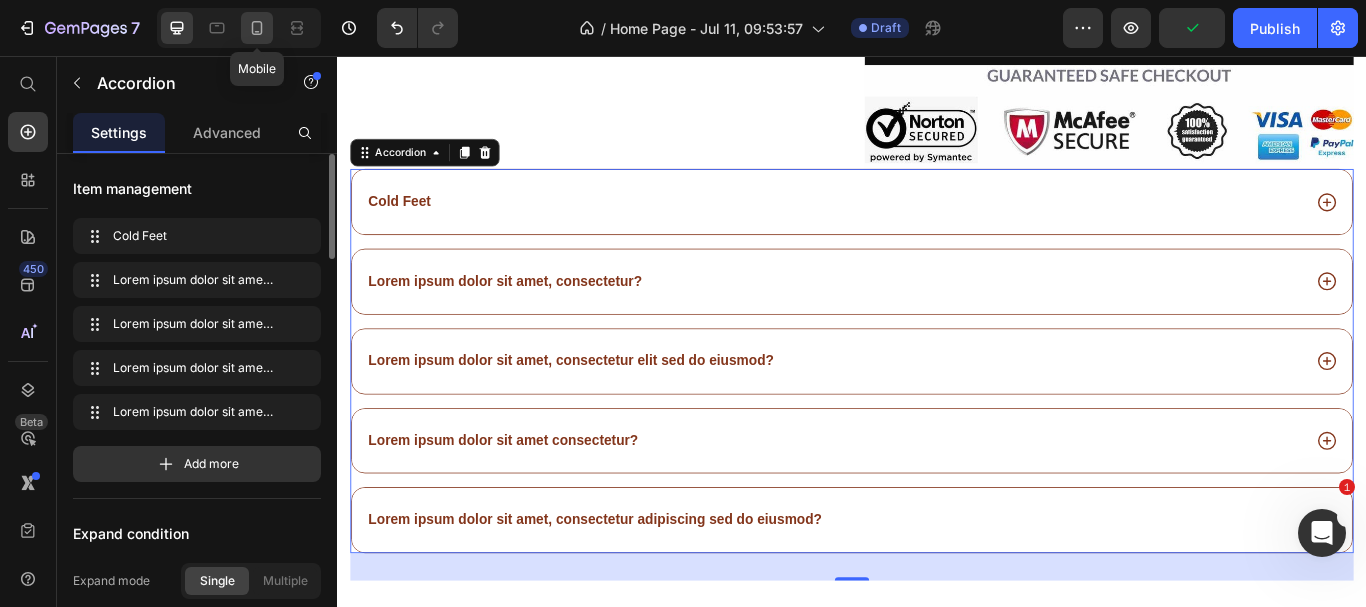 click 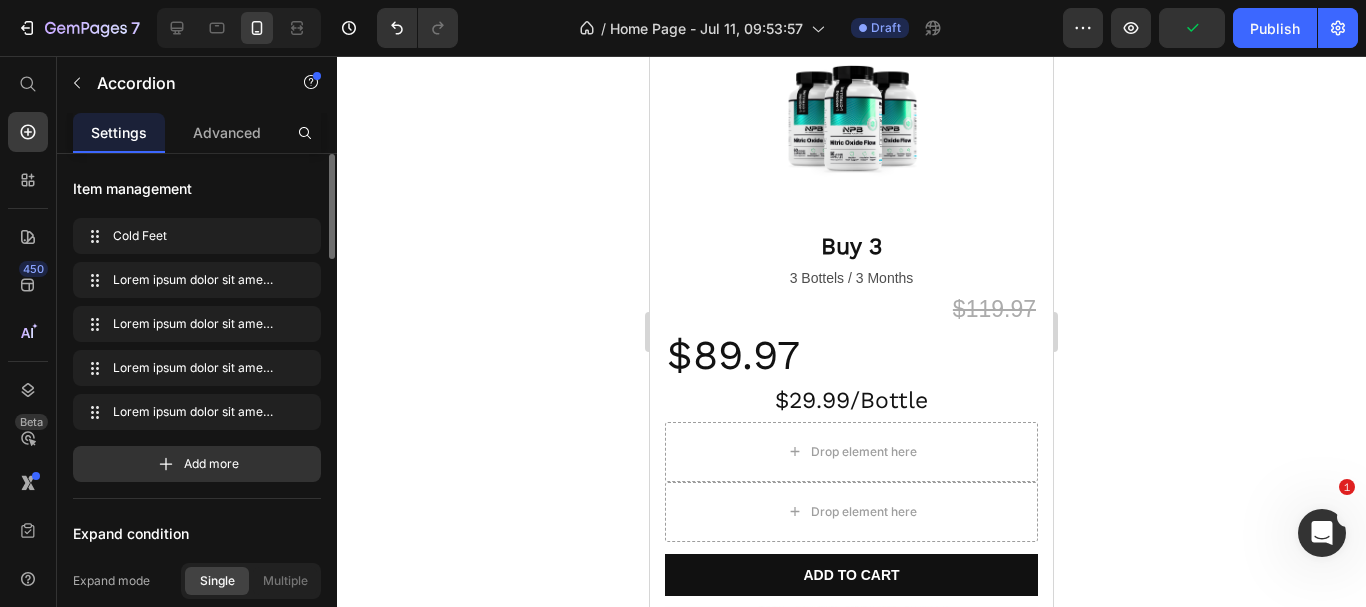 scroll, scrollTop: 5930, scrollLeft: 0, axis: vertical 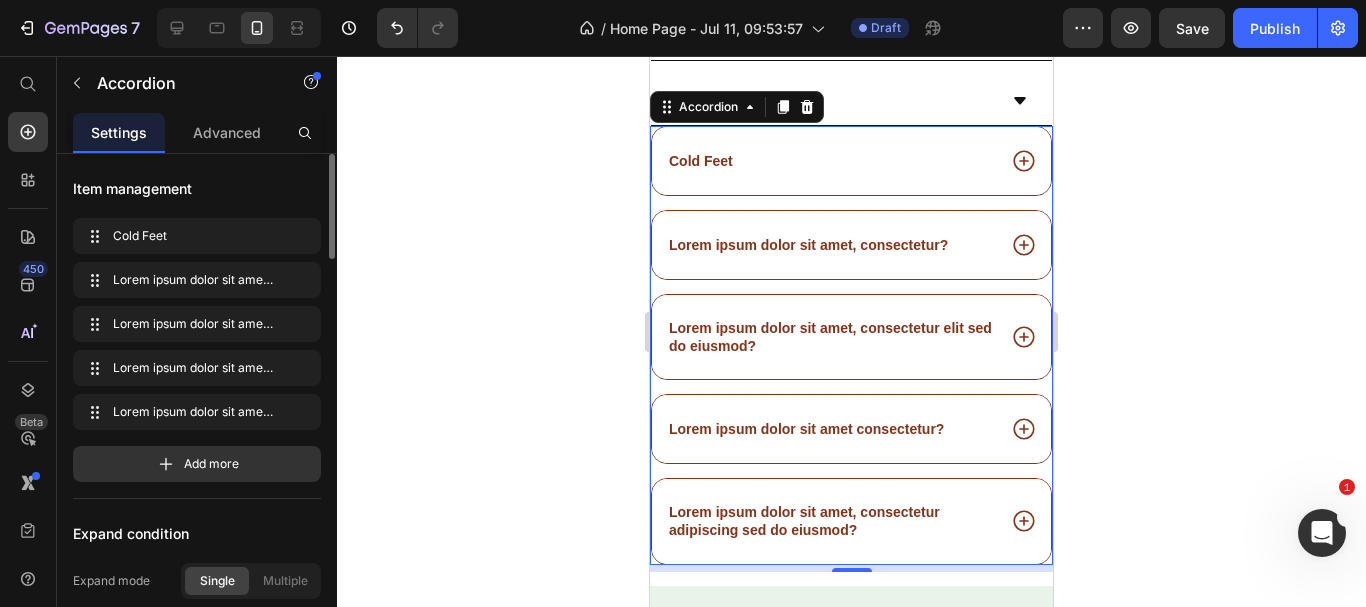 click 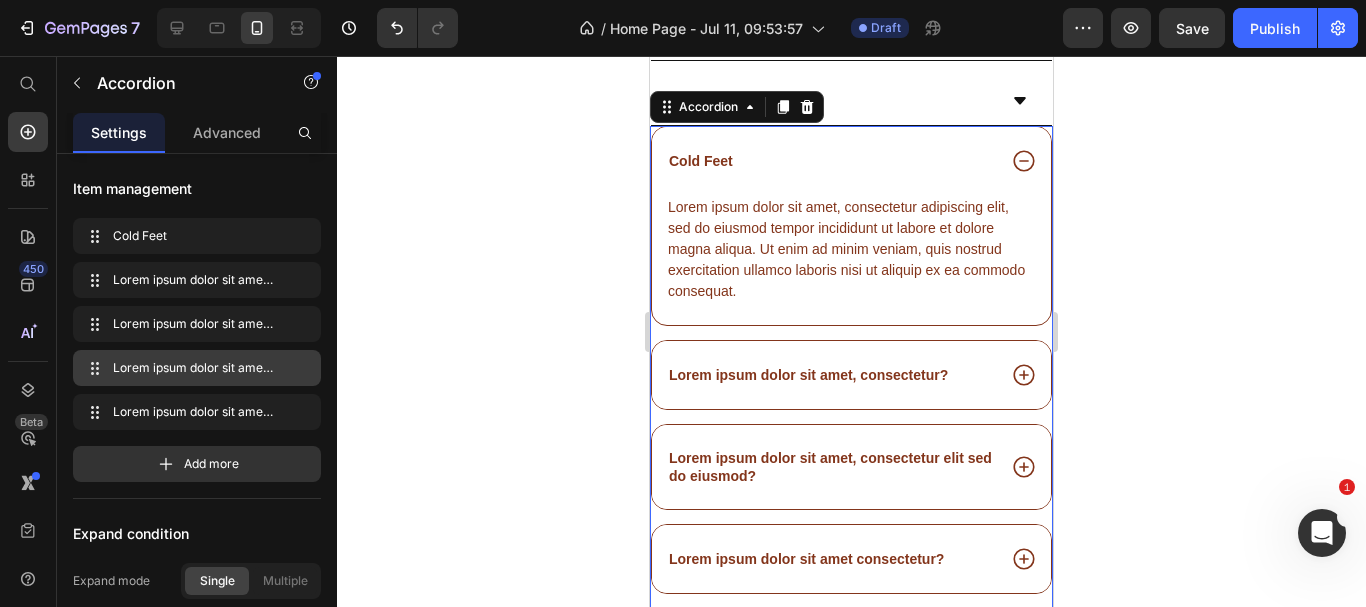 scroll, scrollTop: 400, scrollLeft: 0, axis: vertical 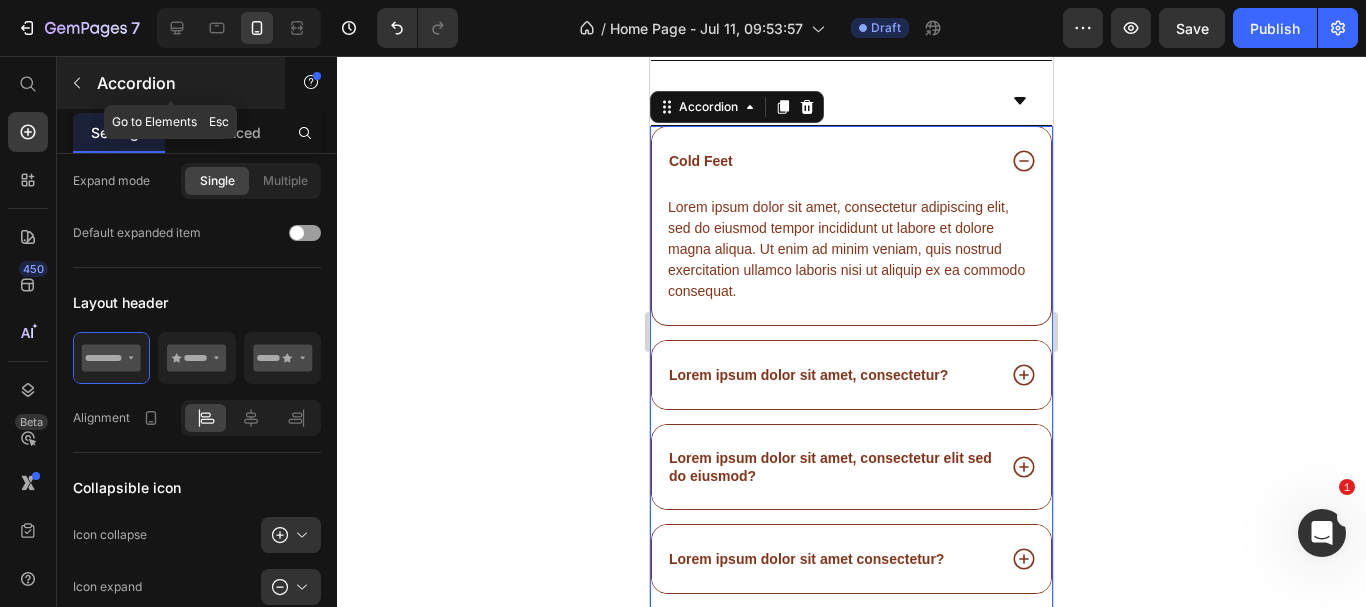 click at bounding box center (77, 83) 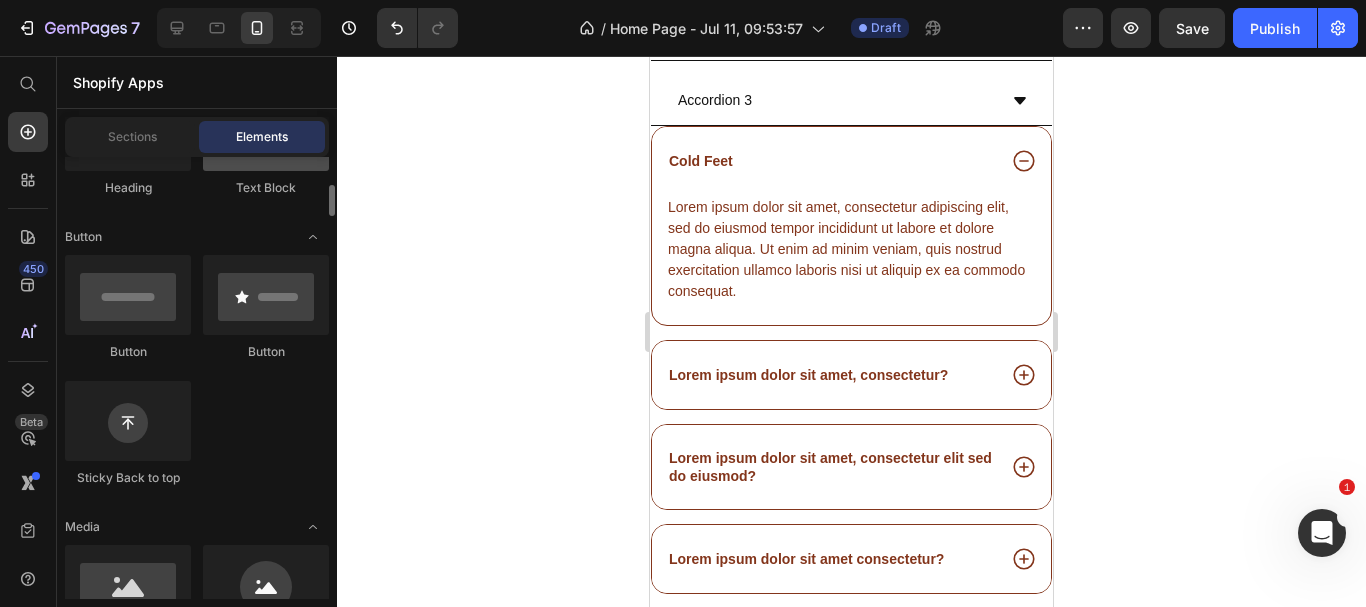 scroll, scrollTop: 600, scrollLeft: 0, axis: vertical 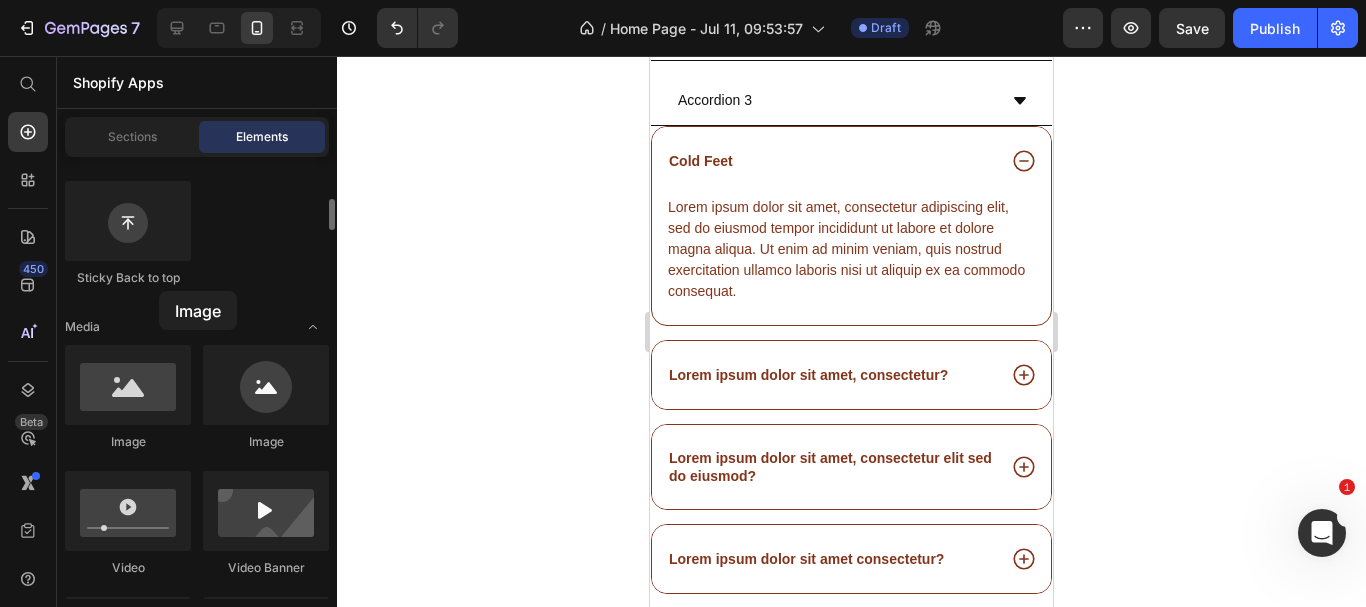 drag, startPoint x: 262, startPoint y: 392, endPoint x: 159, endPoint y: 291, distance: 144.25671 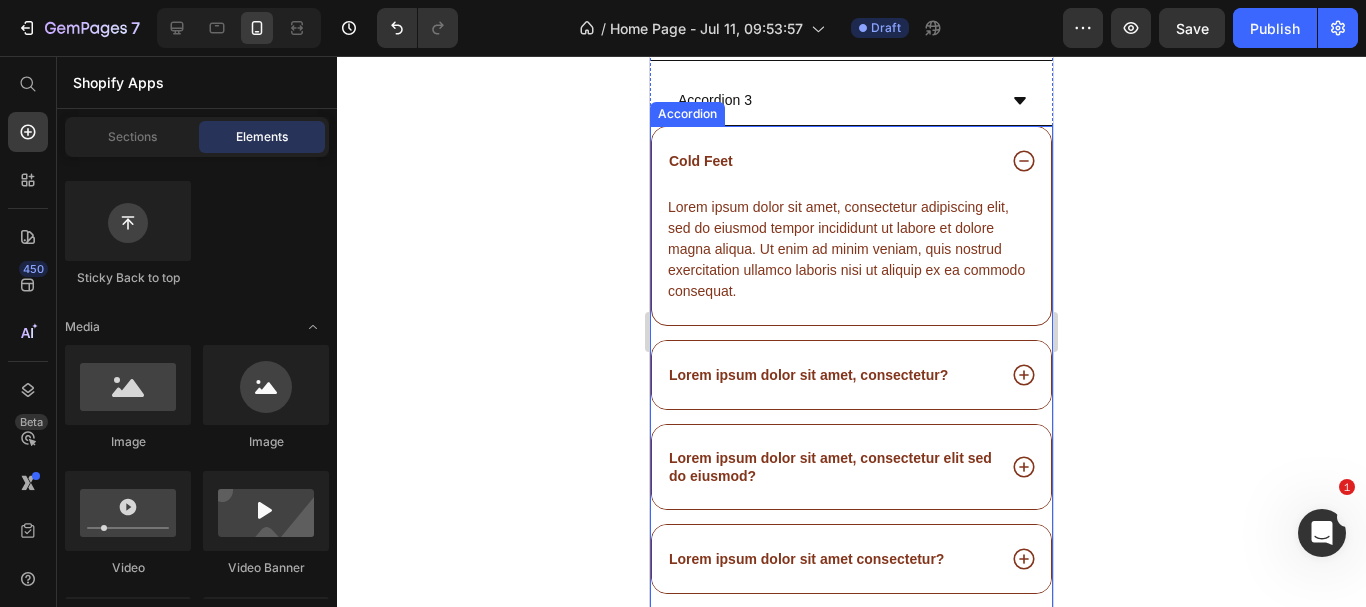 click on "Cold Feet" at bounding box center [701, 161] 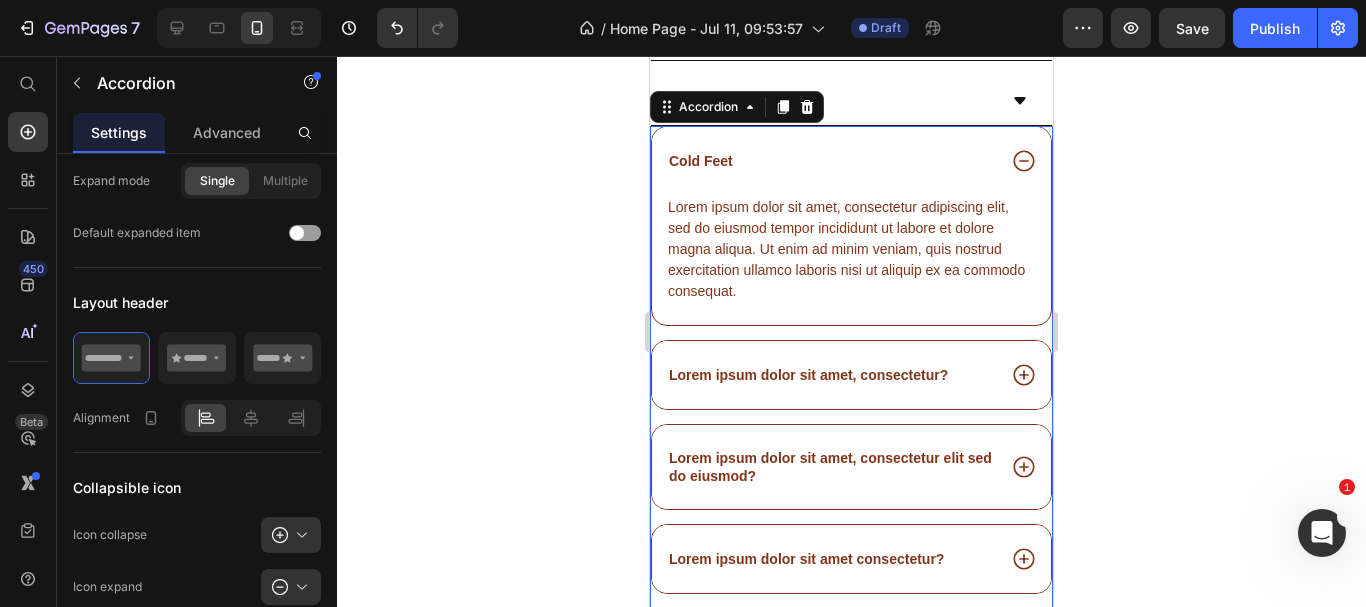 scroll, scrollTop: 0, scrollLeft: 0, axis: both 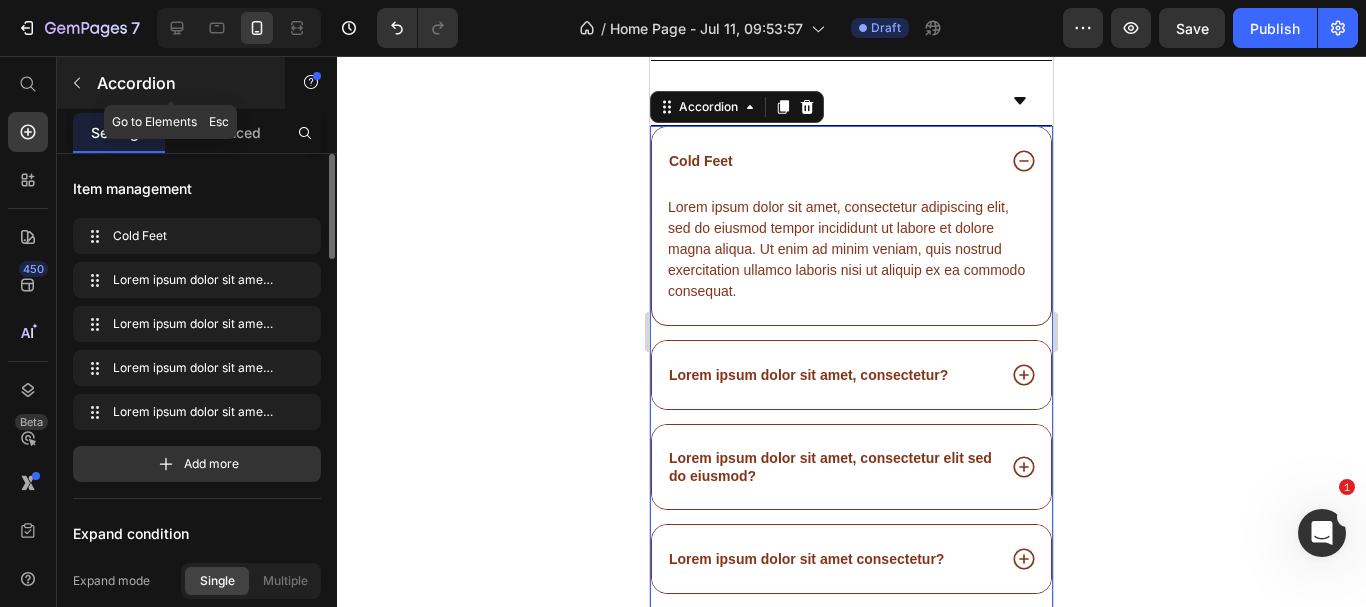 click 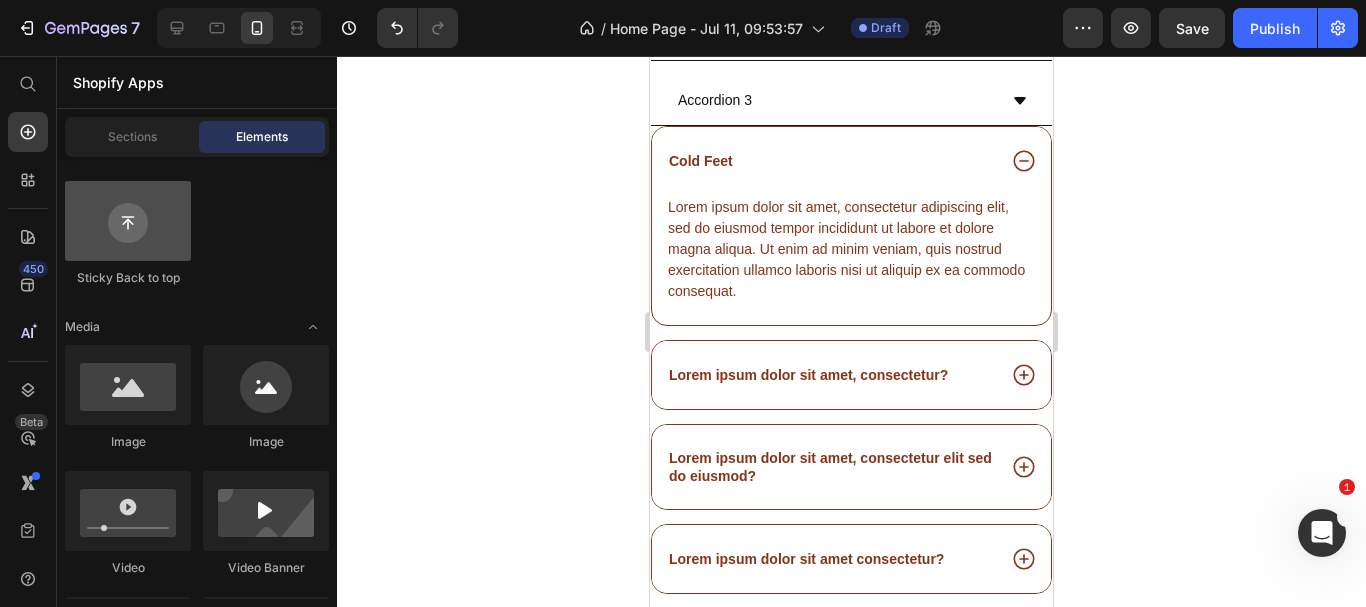 scroll, scrollTop: 0, scrollLeft: 0, axis: both 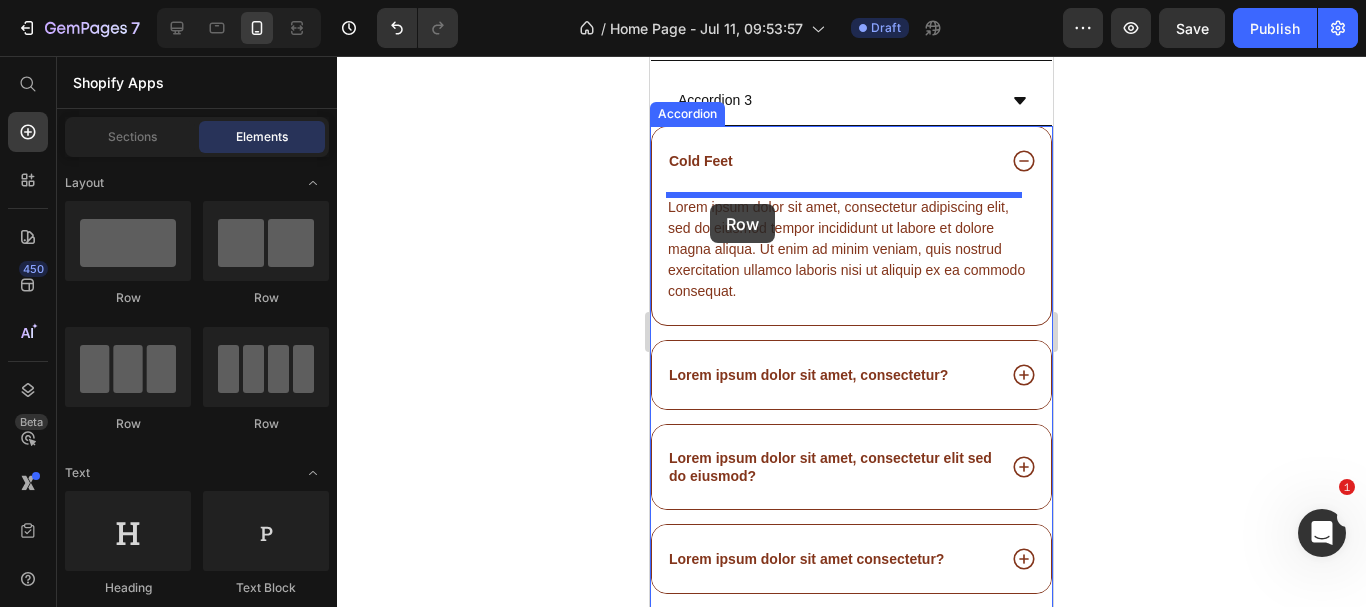 drag, startPoint x: 997, startPoint y: 310, endPoint x: 710, endPoint y: 204, distance: 305.94934 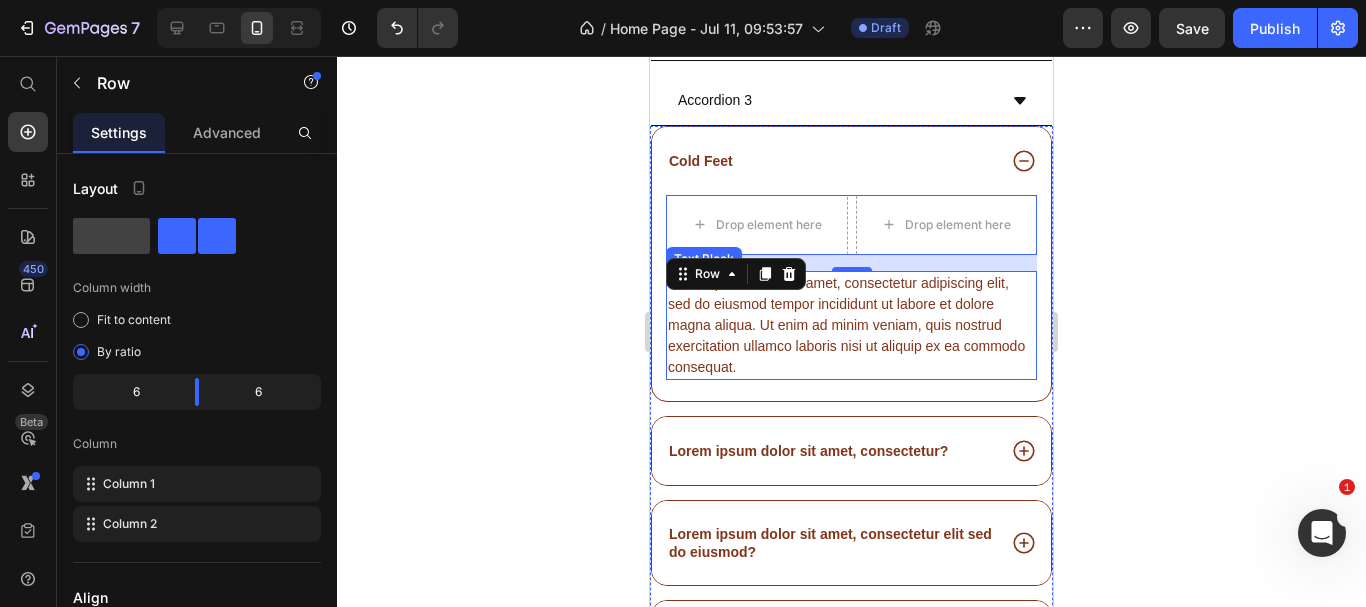 click on "Lorem ipsum dolor sit amet, consectetur adipiscing elit, sed do eiusmod tempor incididunt ut labore et dolore magna aliqua. Ut enim ad minim veniam, quis nostrud exercitation ullamco laboris nisi ut aliquip ex ea commodo consequat." at bounding box center [851, 325] 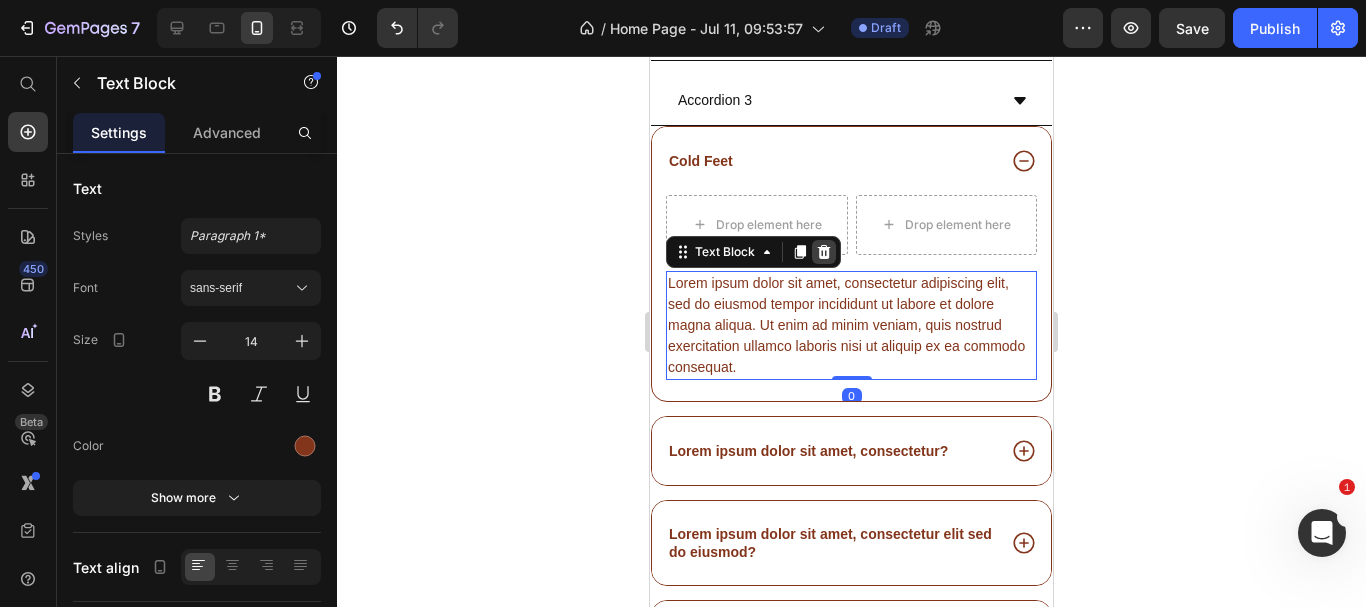 click 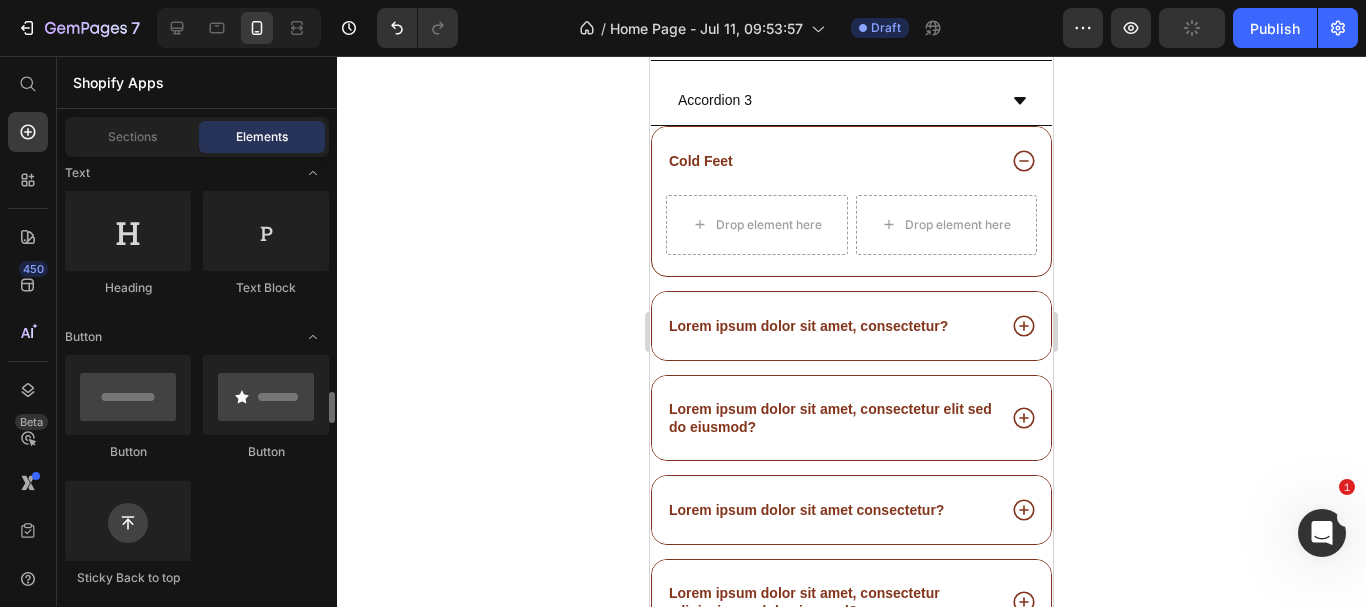 scroll, scrollTop: 500, scrollLeft: 0, axis: vertical 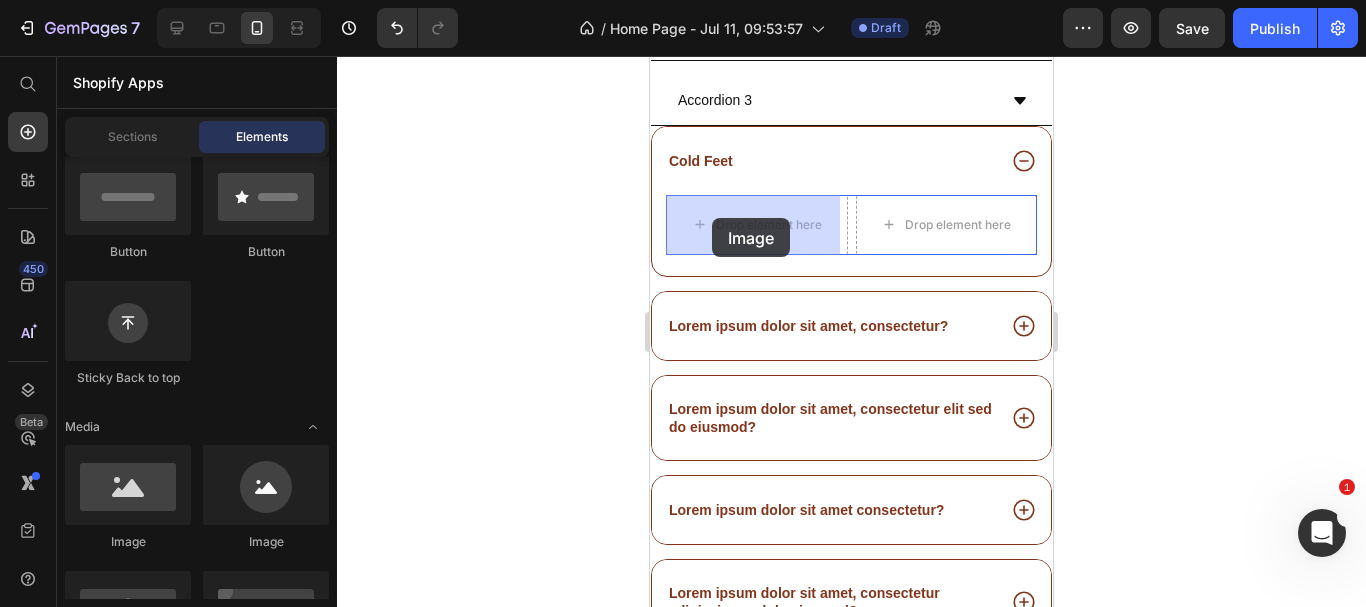drag, startPoint x: 922, startPoint y: 560, endPoint x: 712, endPoint y: 218, distance: 401.3278 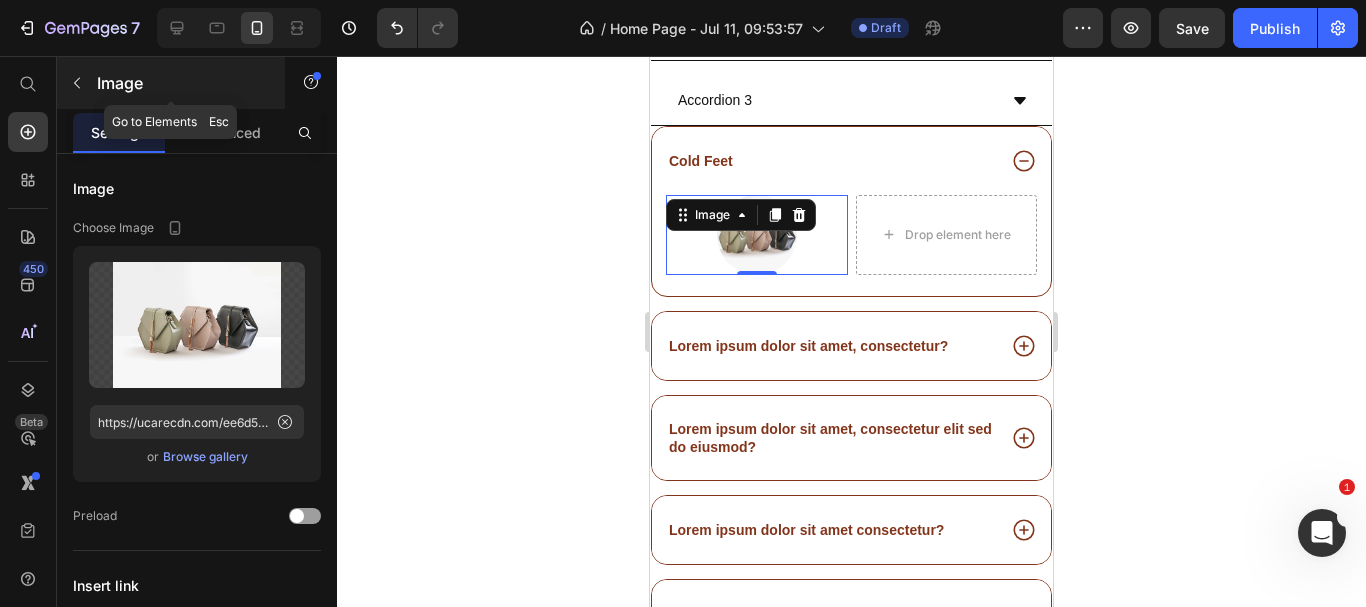 click 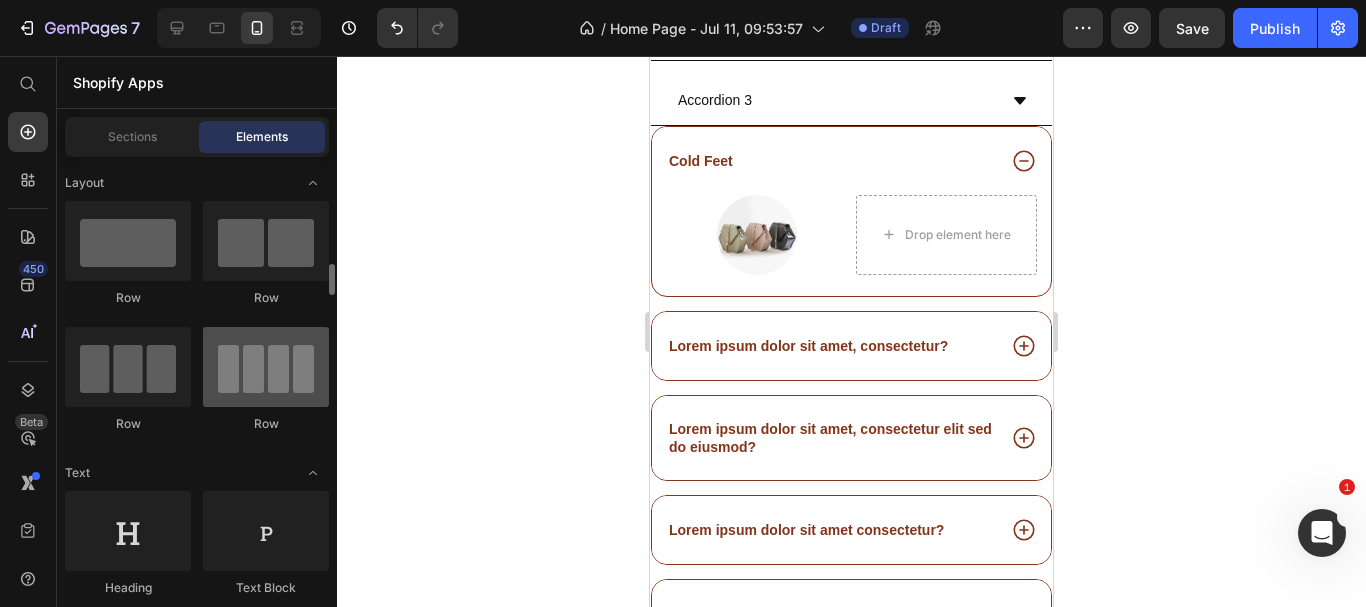scroll, scrollTop: 100, scrollLeft: 0, axis: vertical 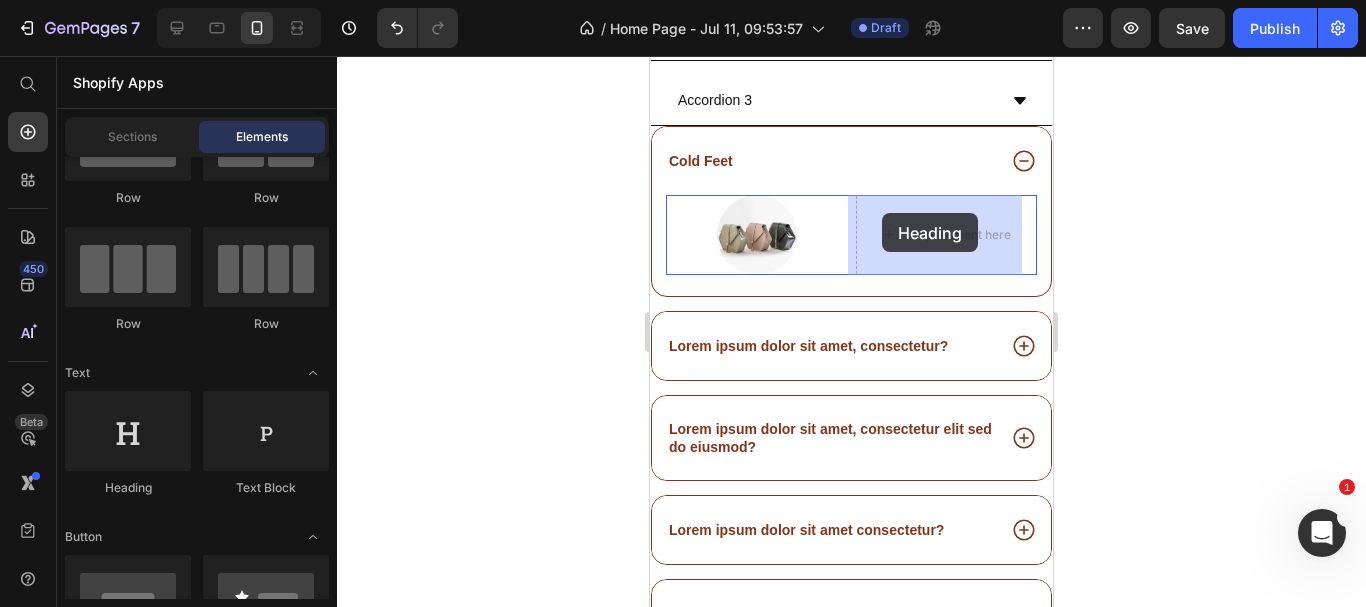 drag, startPoint x: 781, startPoint y: 505, endPoint x: 882, endPoint y: 213, distance: 308.97412 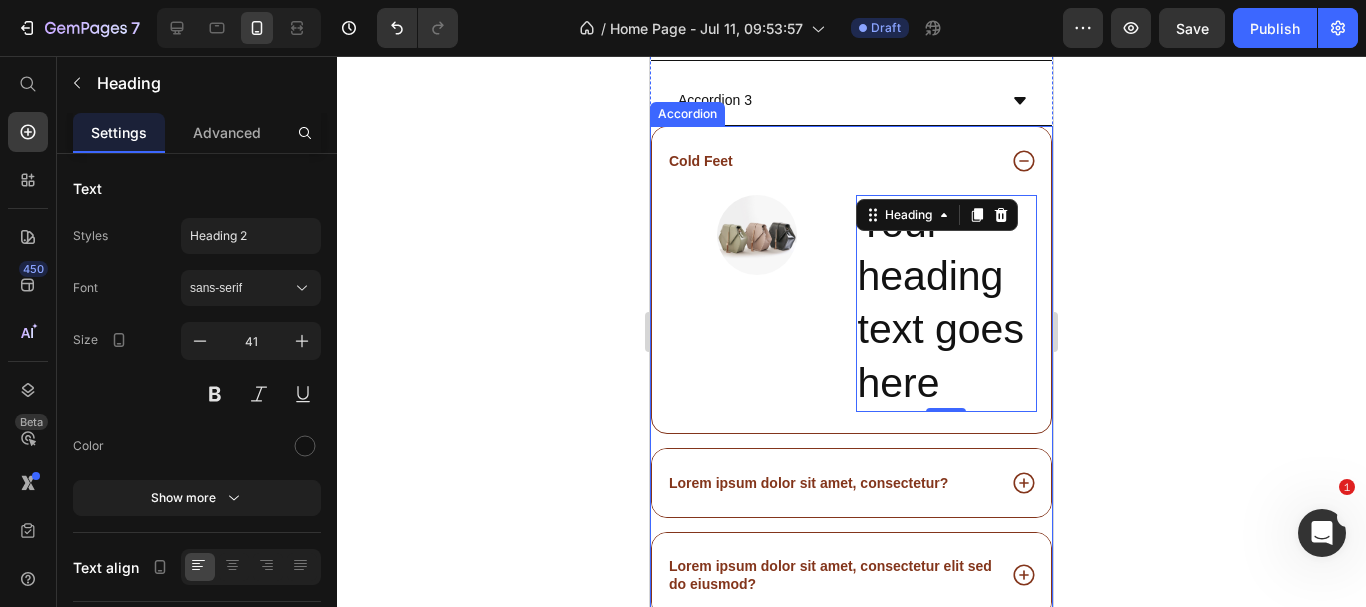 click on "Cold Feet" at bounding box center [701, 161] 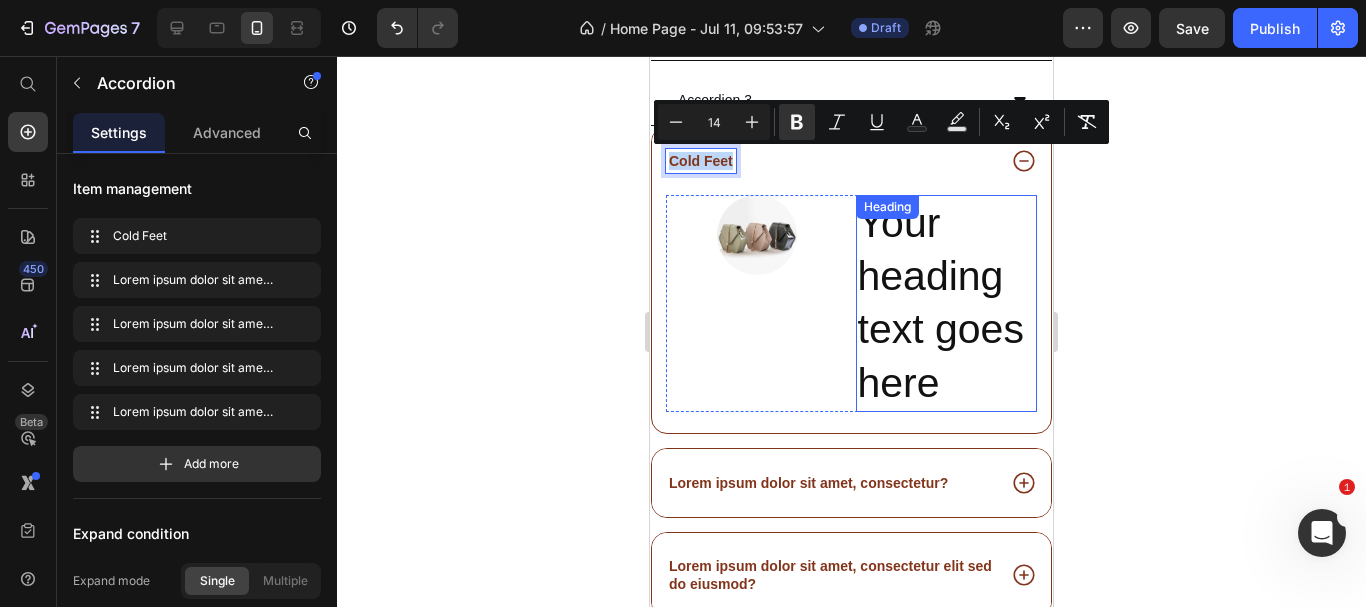 click on "Your heading text goes here" at bounding box center (947, 303) 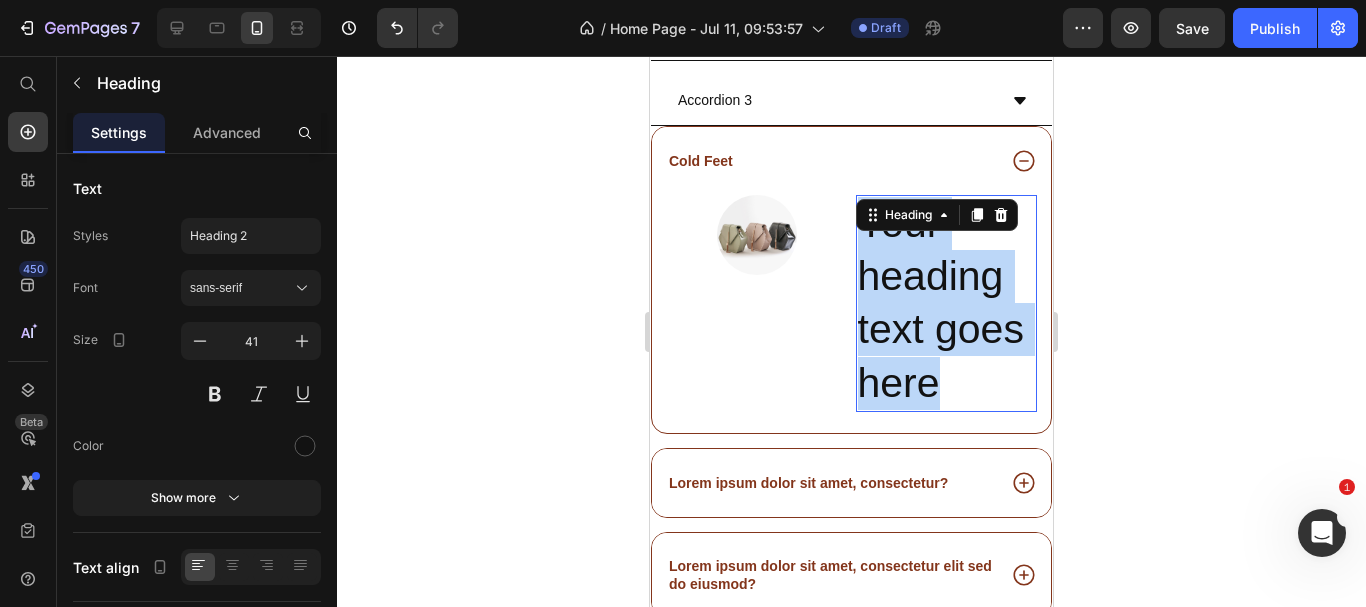click on "Your heading text goes here" at bounding box center (947, 303) 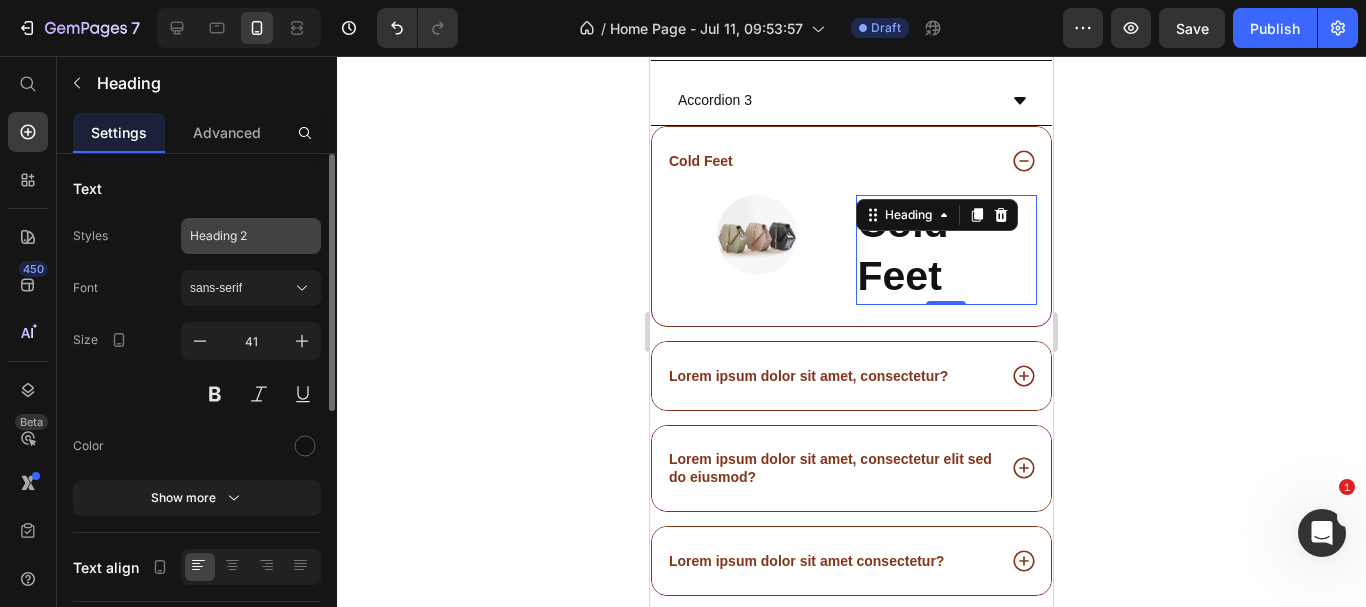 click on "Heading 2" at bounding box center [251, 236] 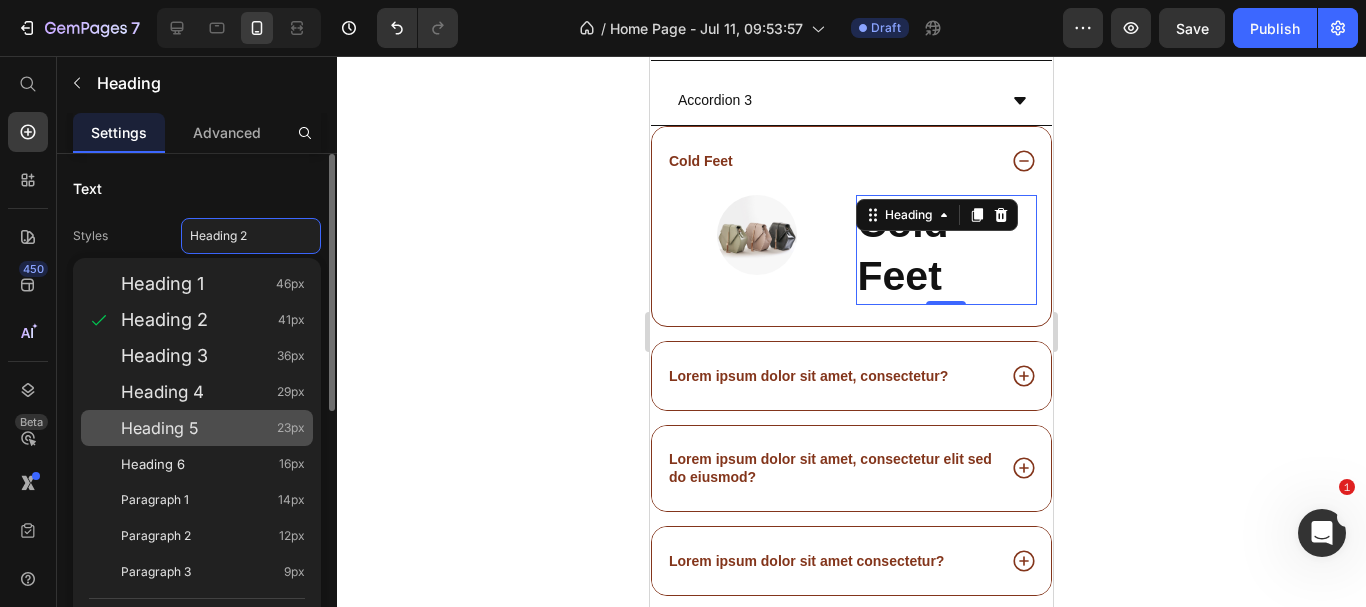 click on "Heading 5 23px" 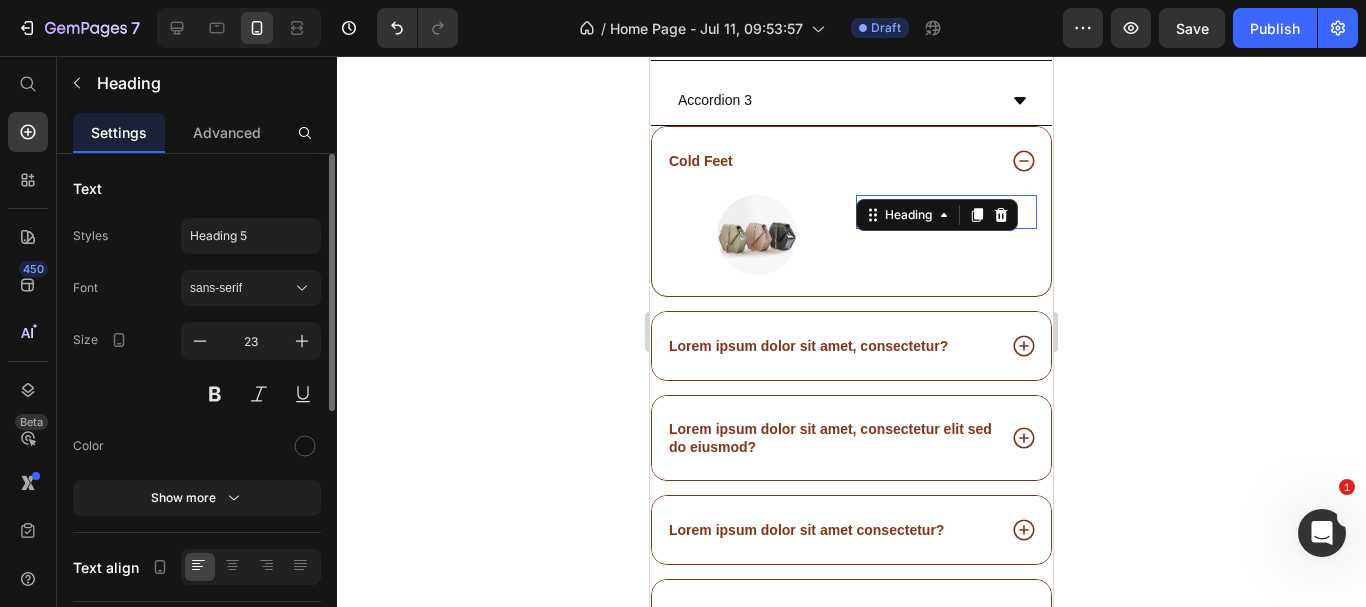 click 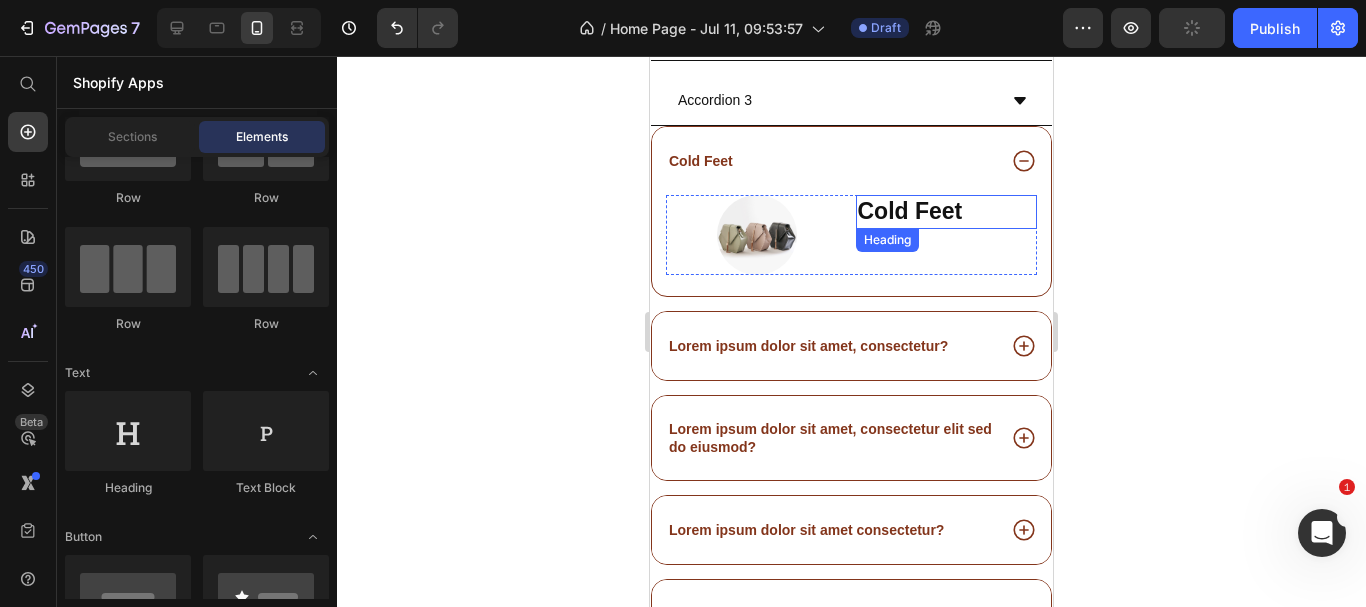click on "Cold Feet" at bounding box center (910, 211) 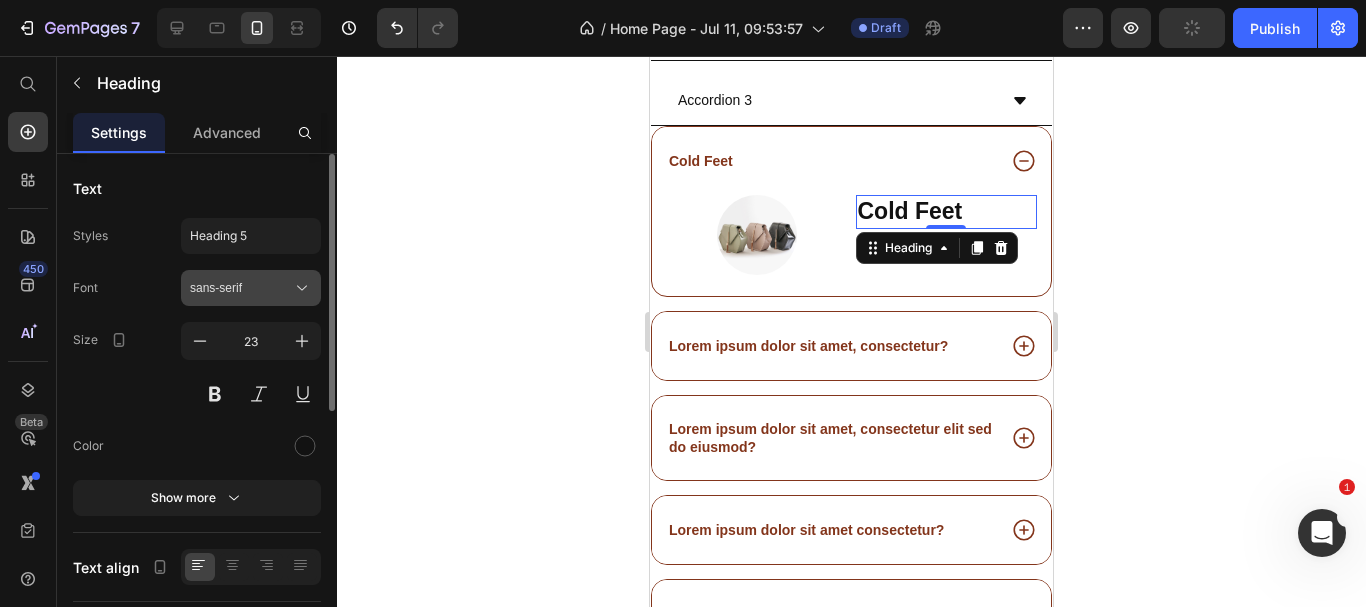 click on "sans-serif" at bounding box center (241, 288) 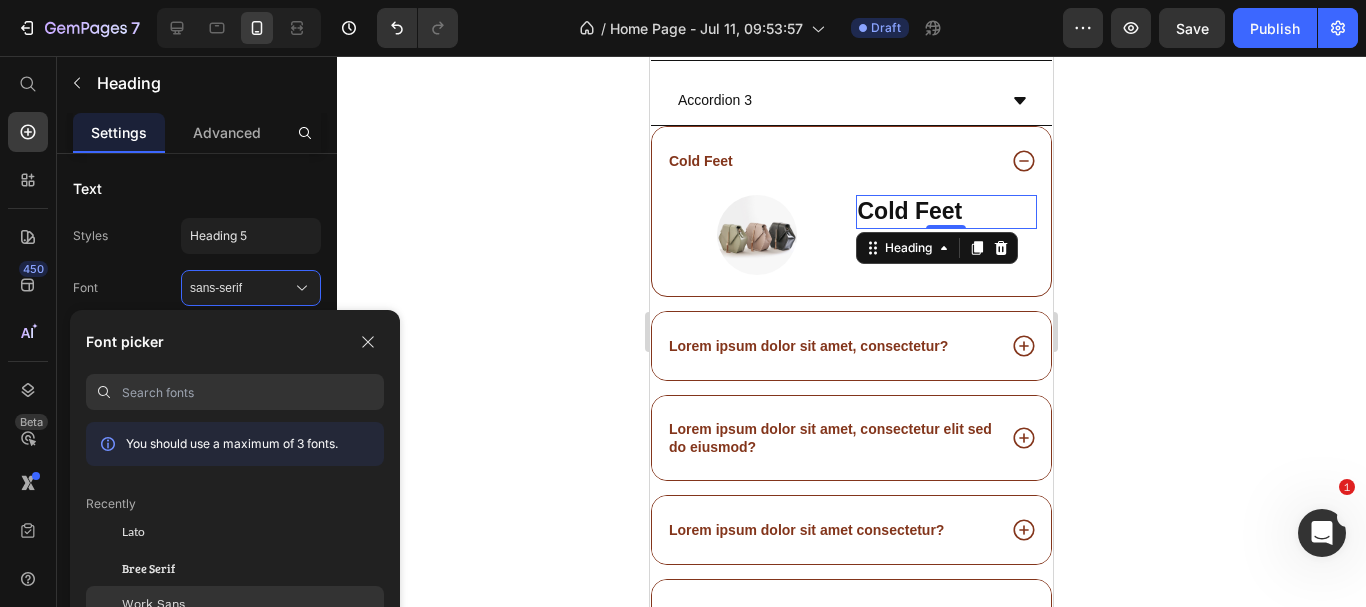 click on "Work Sans" 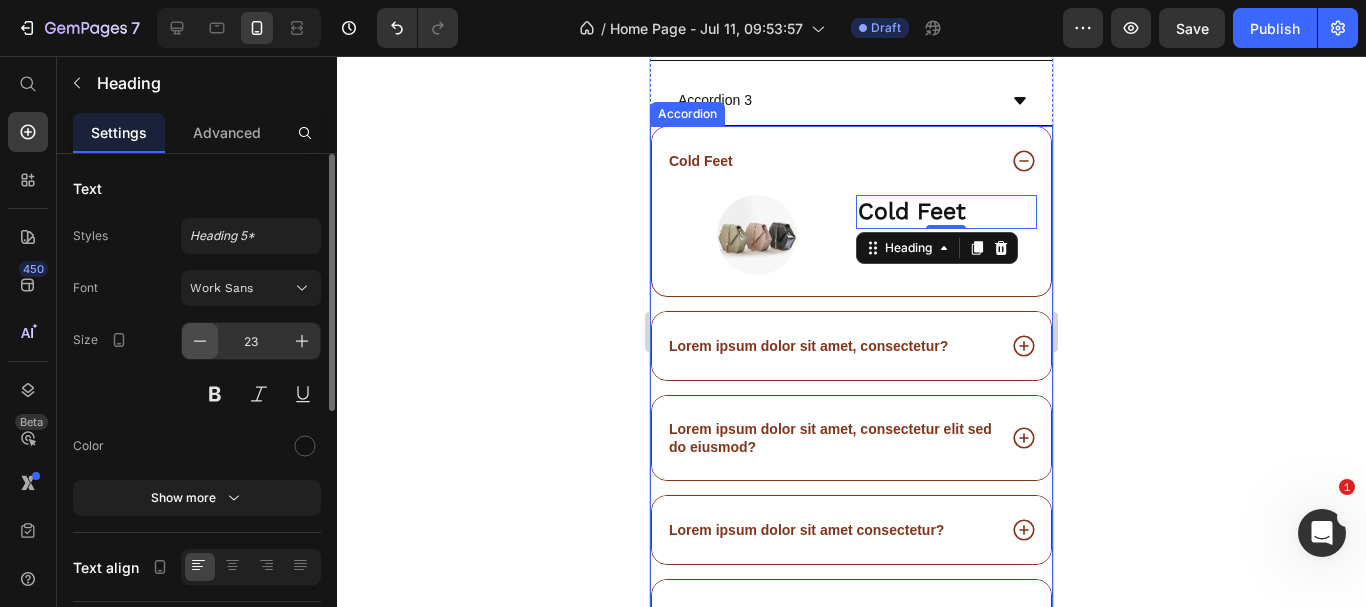 click at bounding box center [200, 341] 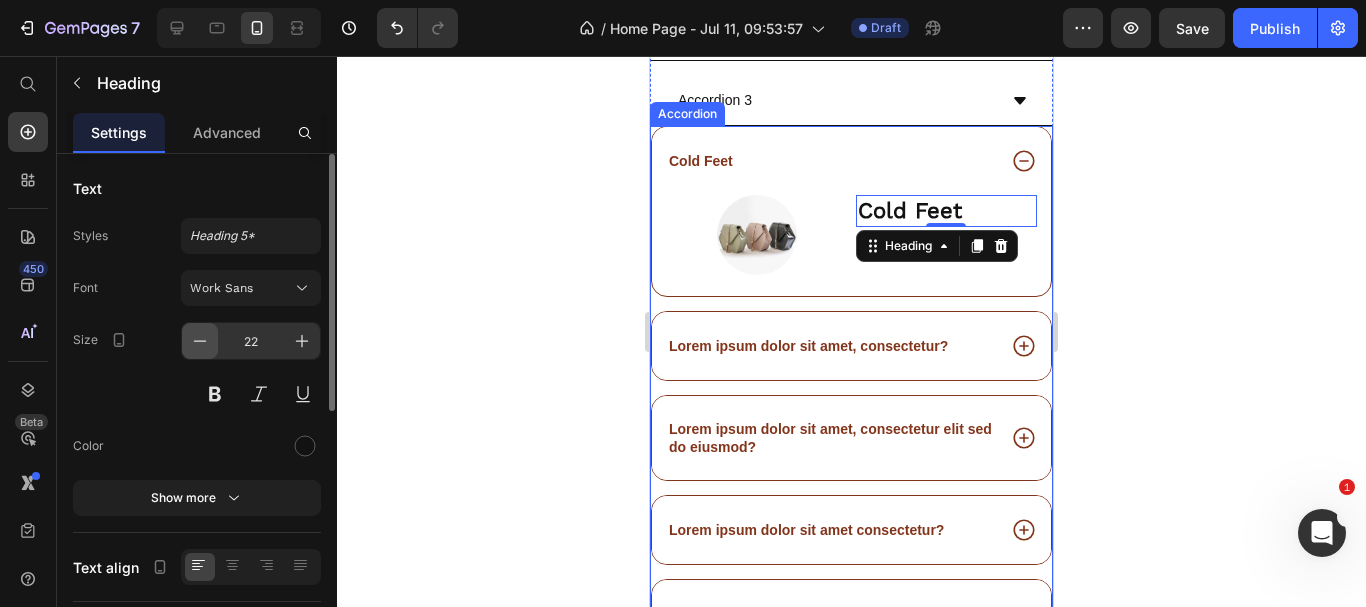click at bounding box center [200, 341] 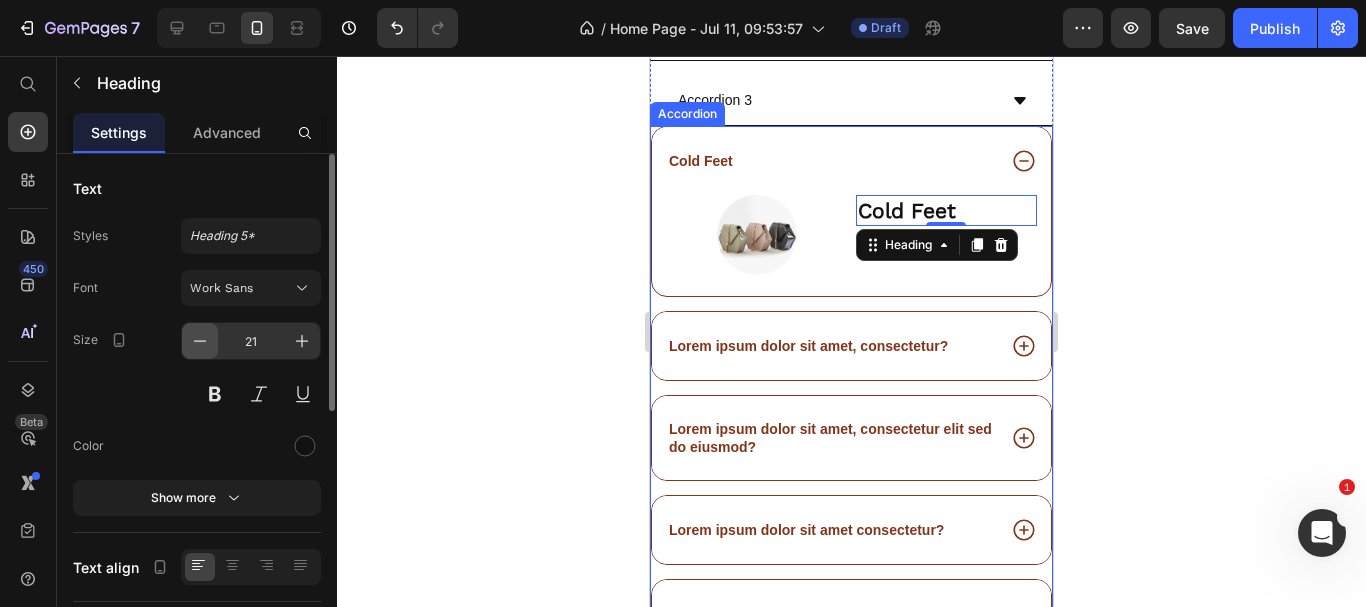 click at bounding box center [200, 341] 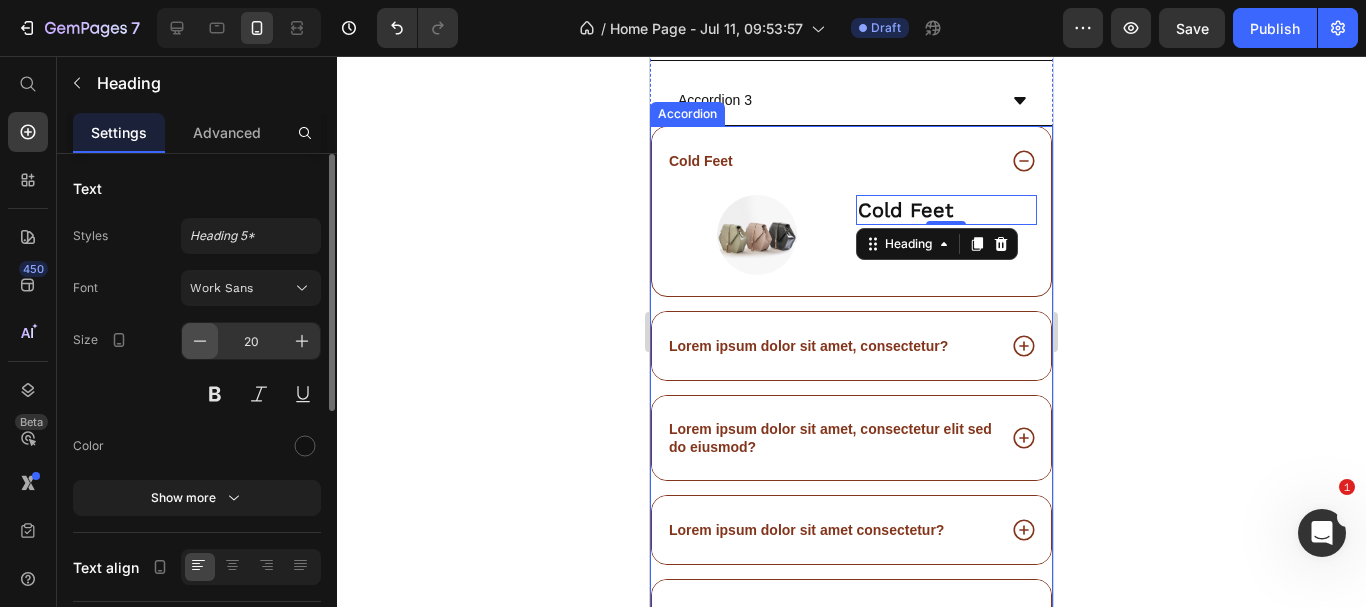 click at bounding box center [200, 341] 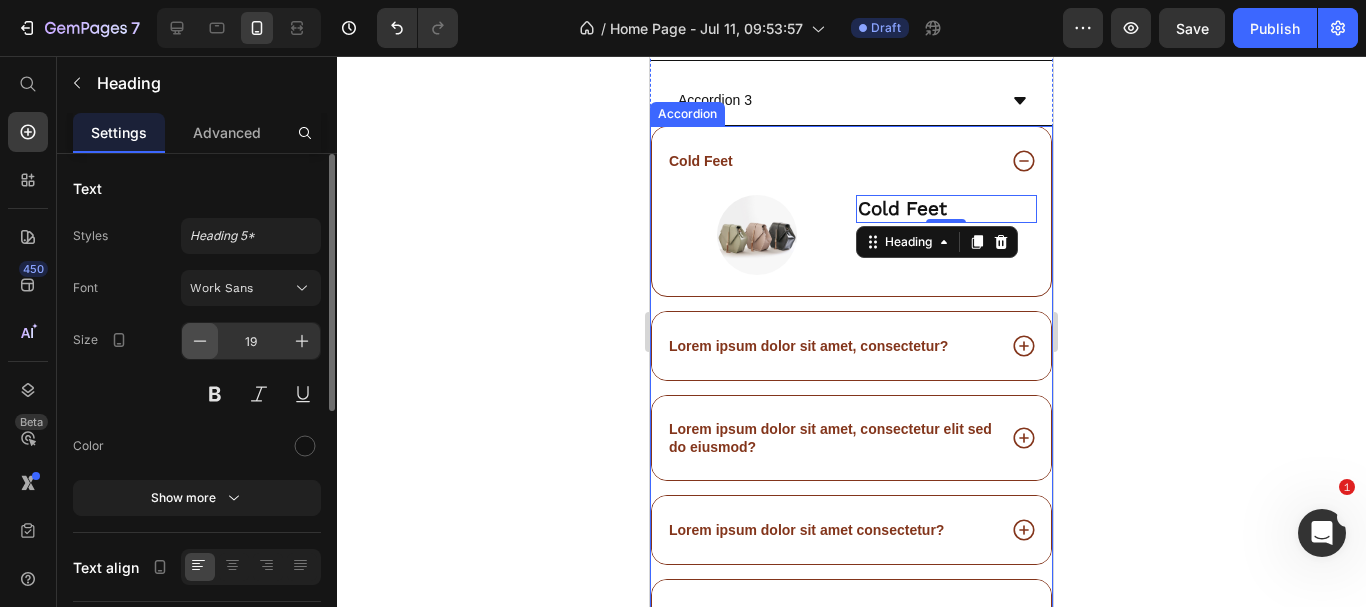 click at bounding box center (200, 341) 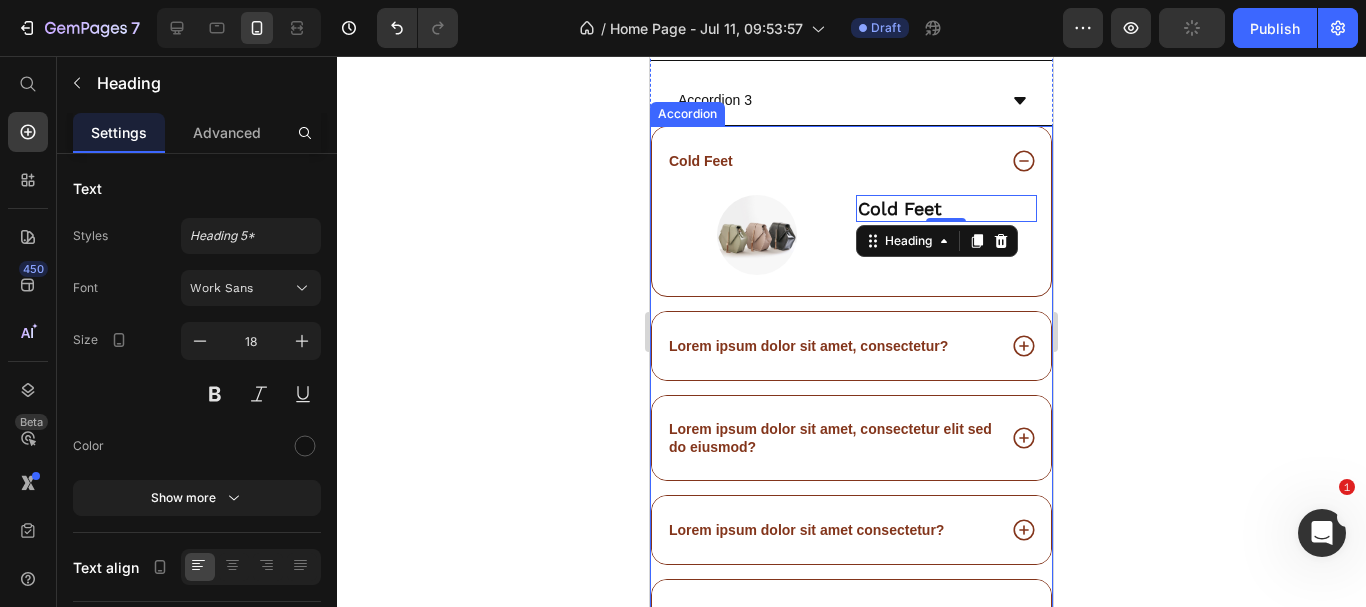 click on "Cold Feet" at bounding box center [701, 161] 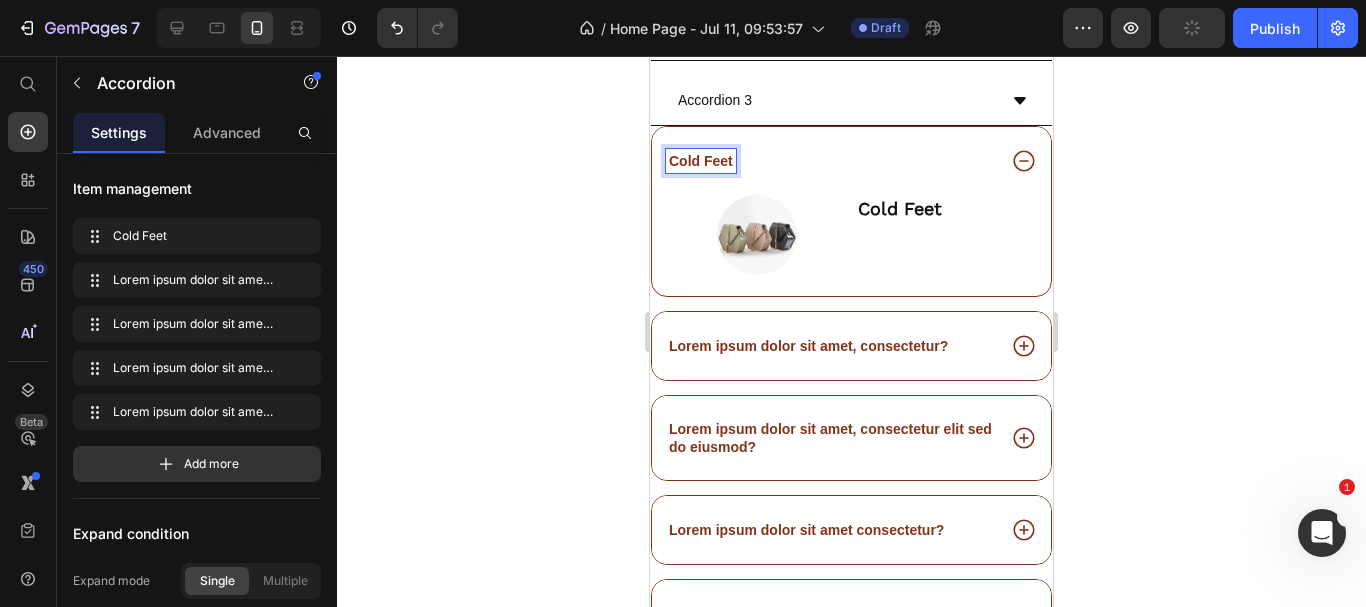 click on "Cold Feet" at bounding box center [701, 161] 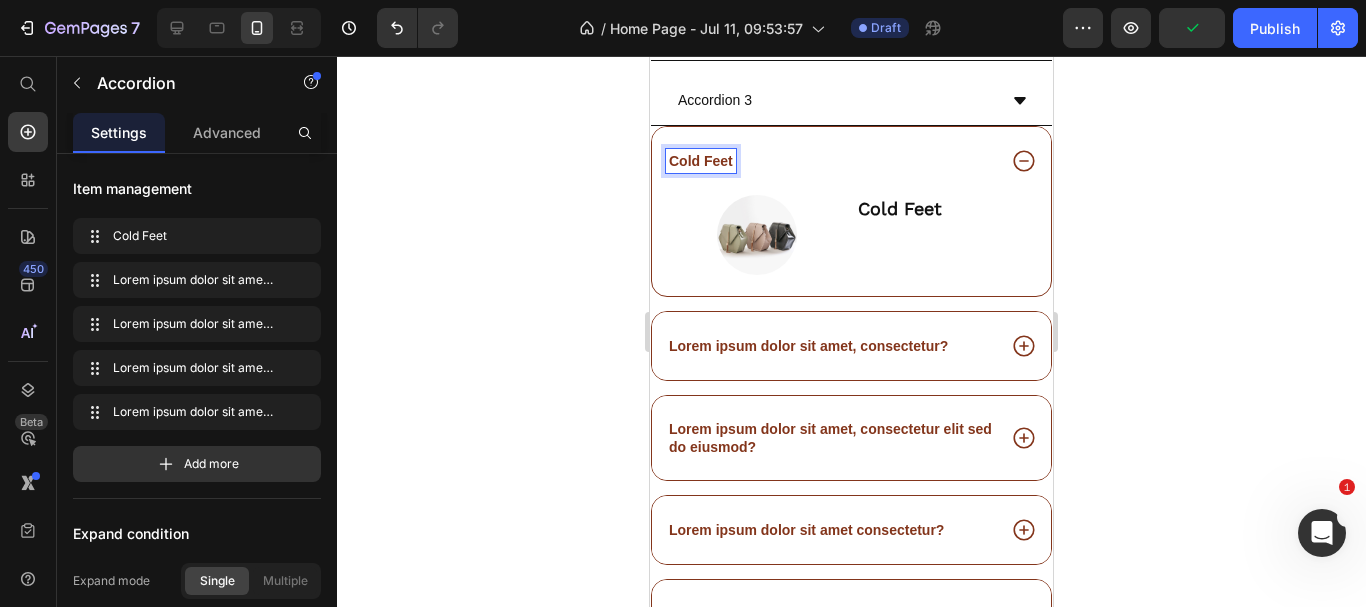click on "Cold Feet" at bounding box center [701, 161] 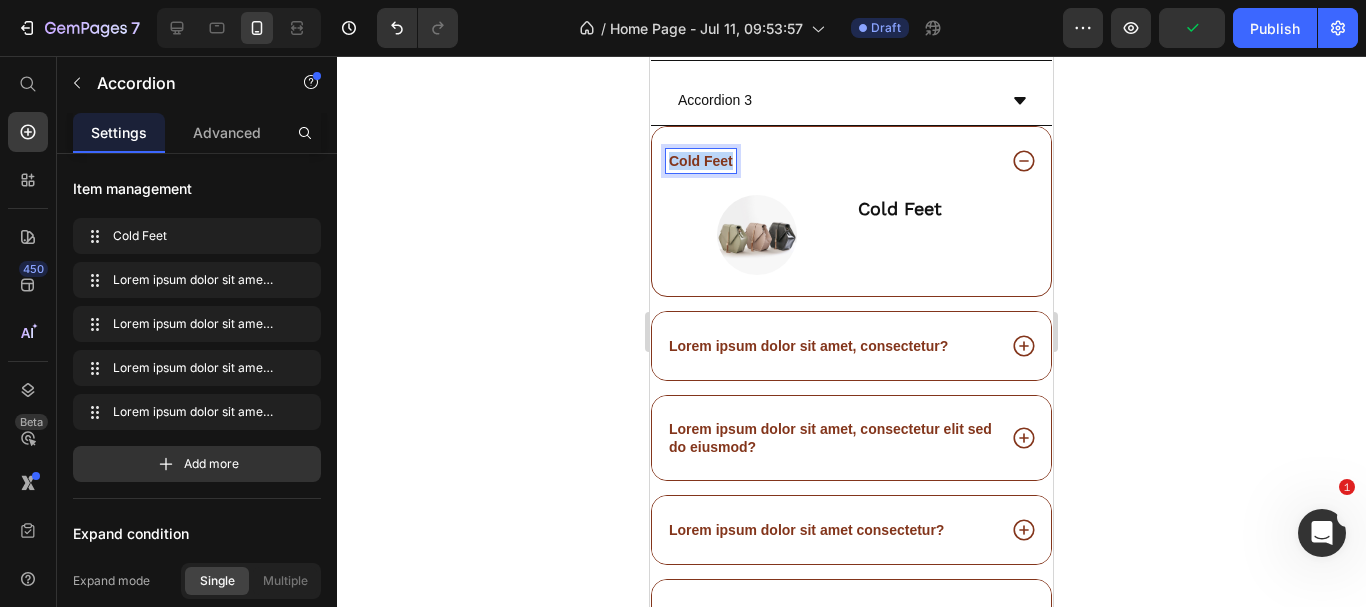 click on "Cold Feet" at bounding box center [701, 161] 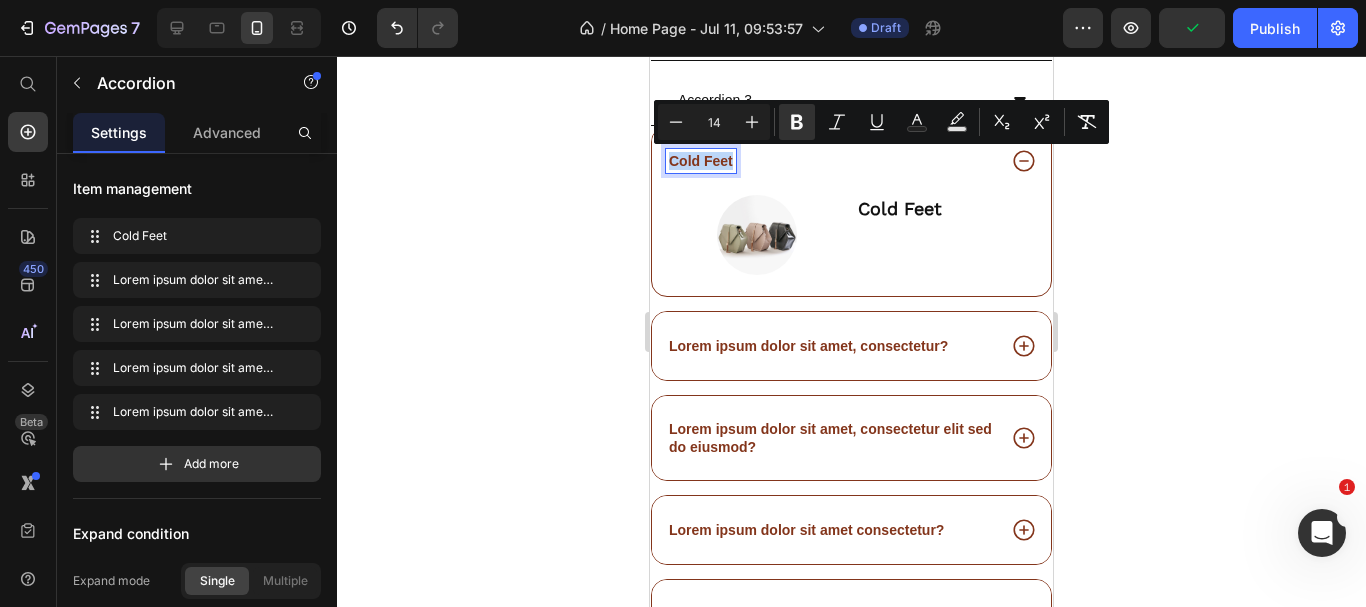 click on "Cold Feet" at bounding box center [851, 161] 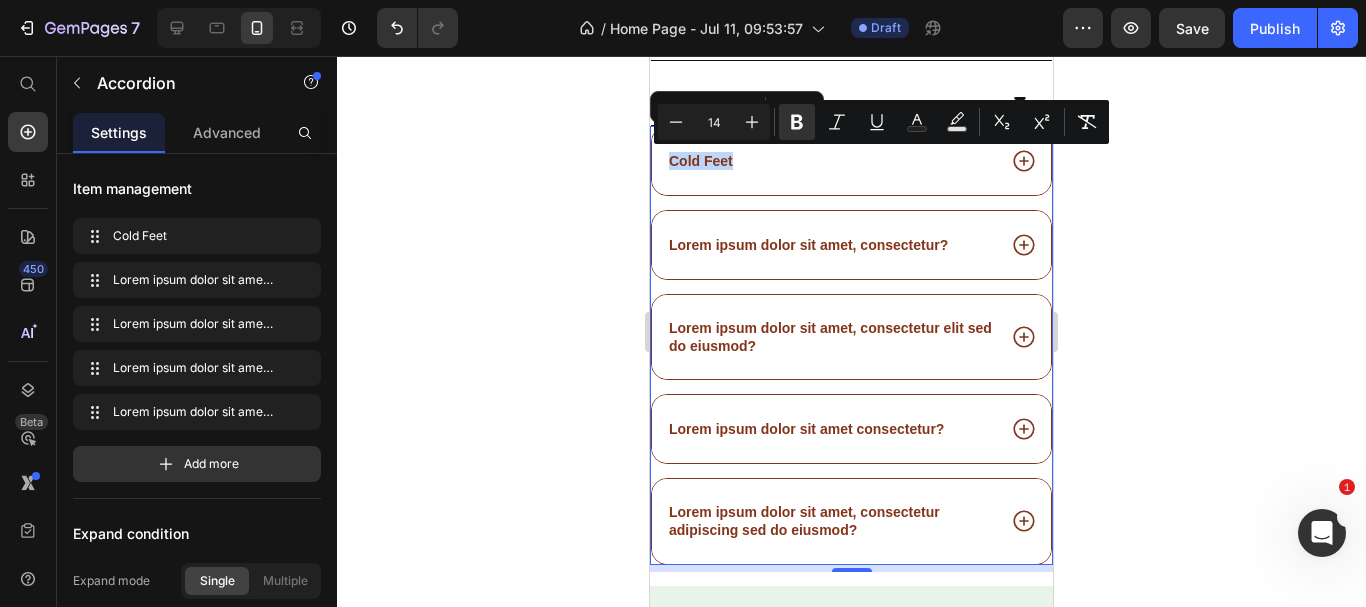 click on "Cold Feet" at bounding box center [701, 161] 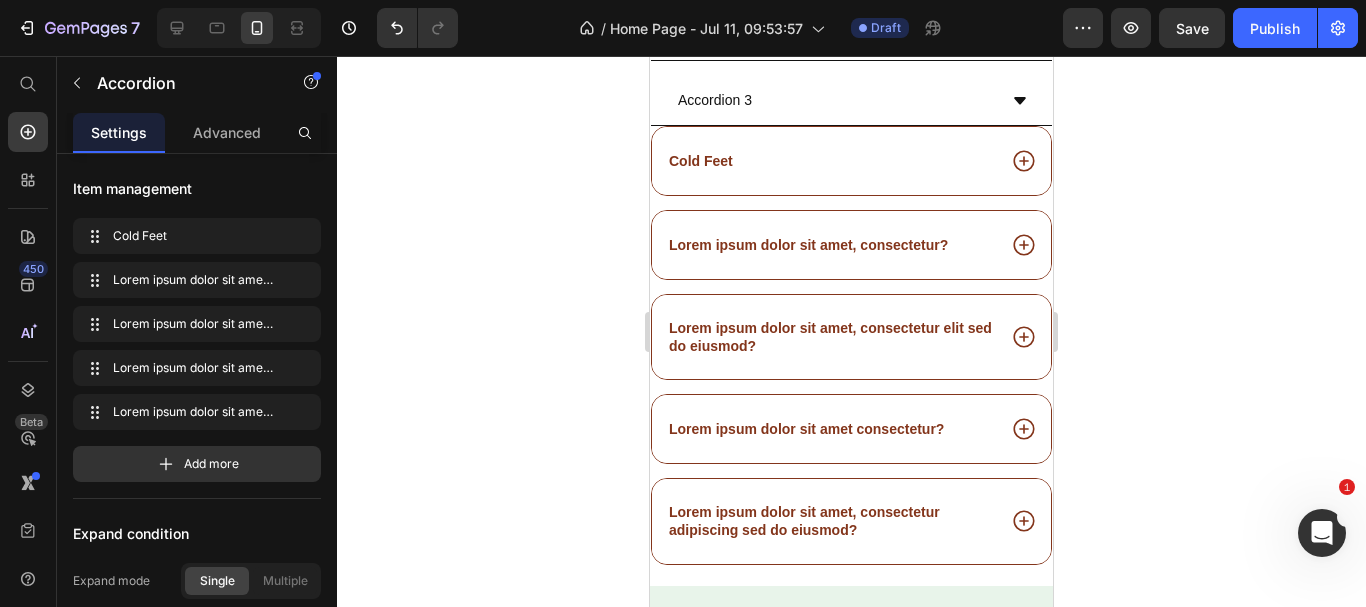 click on "Cold Feet" at bounding box center (830, 161) 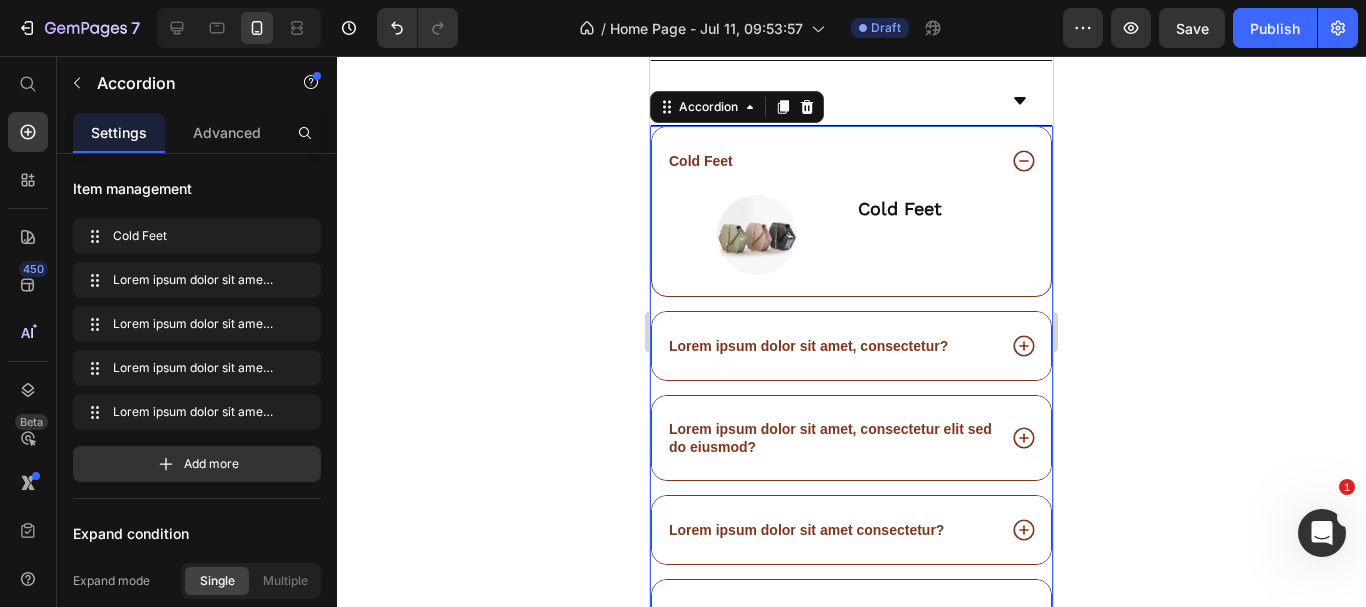 click on "Cold Feet" at bounding box center (701, 161) 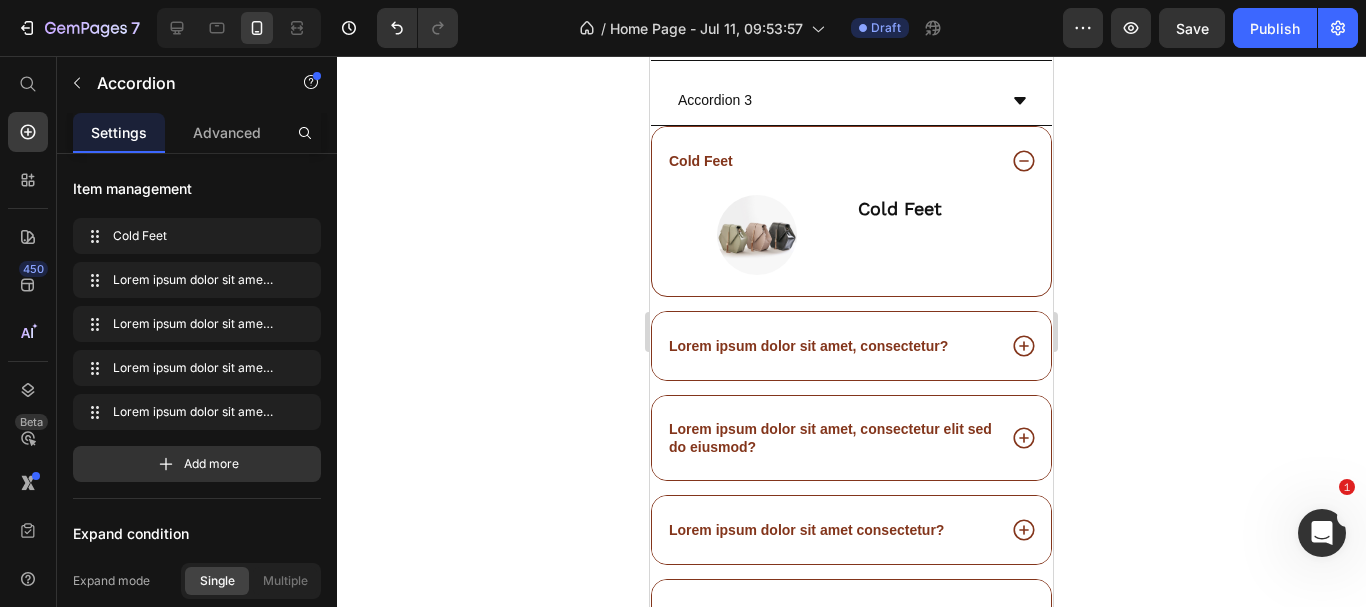 drag, startPoint x: 716, startPoint y: 154, endPoint x: 863, endPoint y: 137, distance: 147.97972 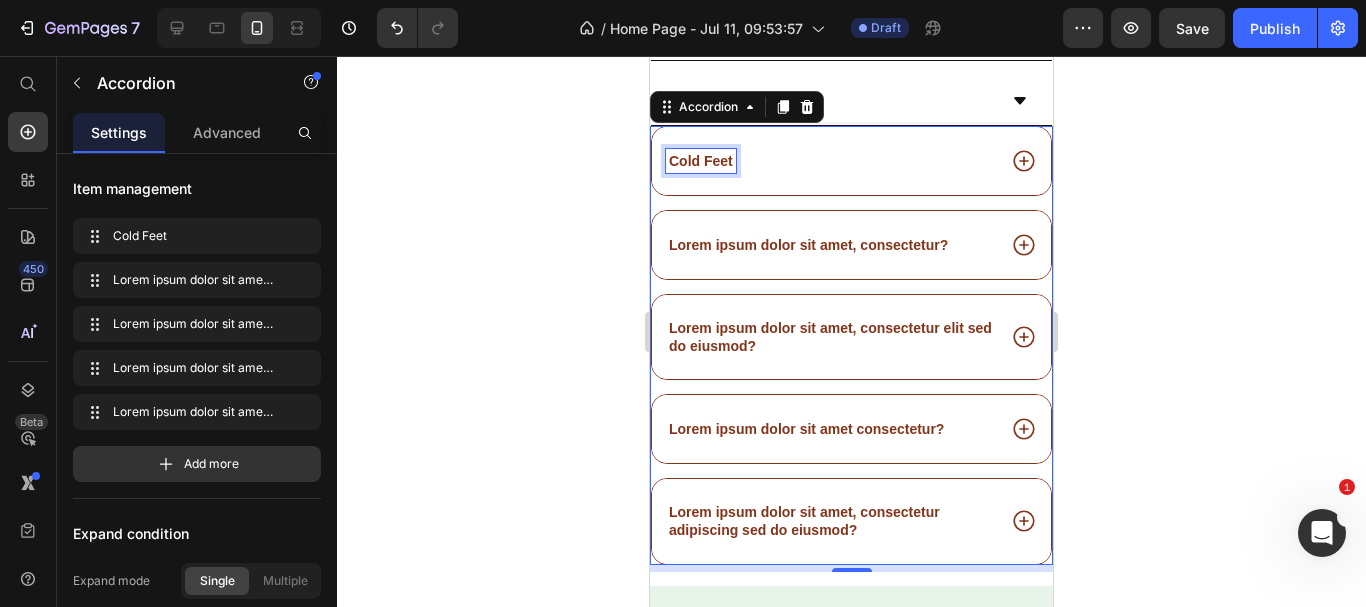 click on "Cold Feet" at bounding box center [701, 161] 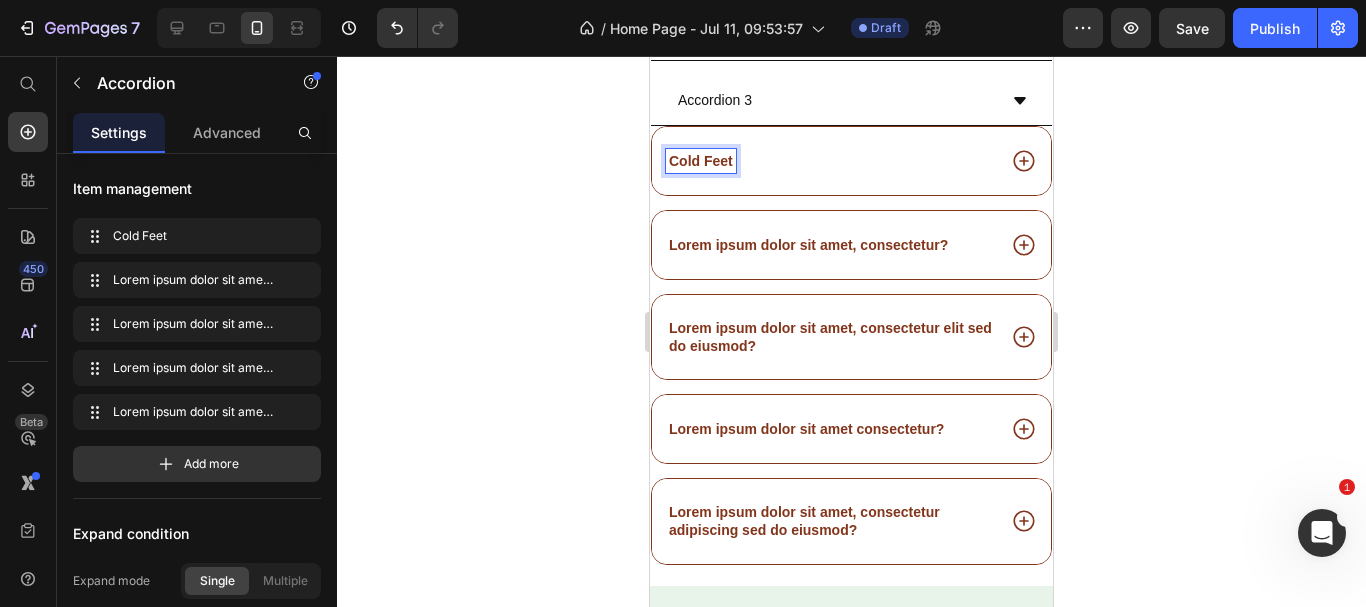 click on "Cold Feet" at bounding box center [701, 161] 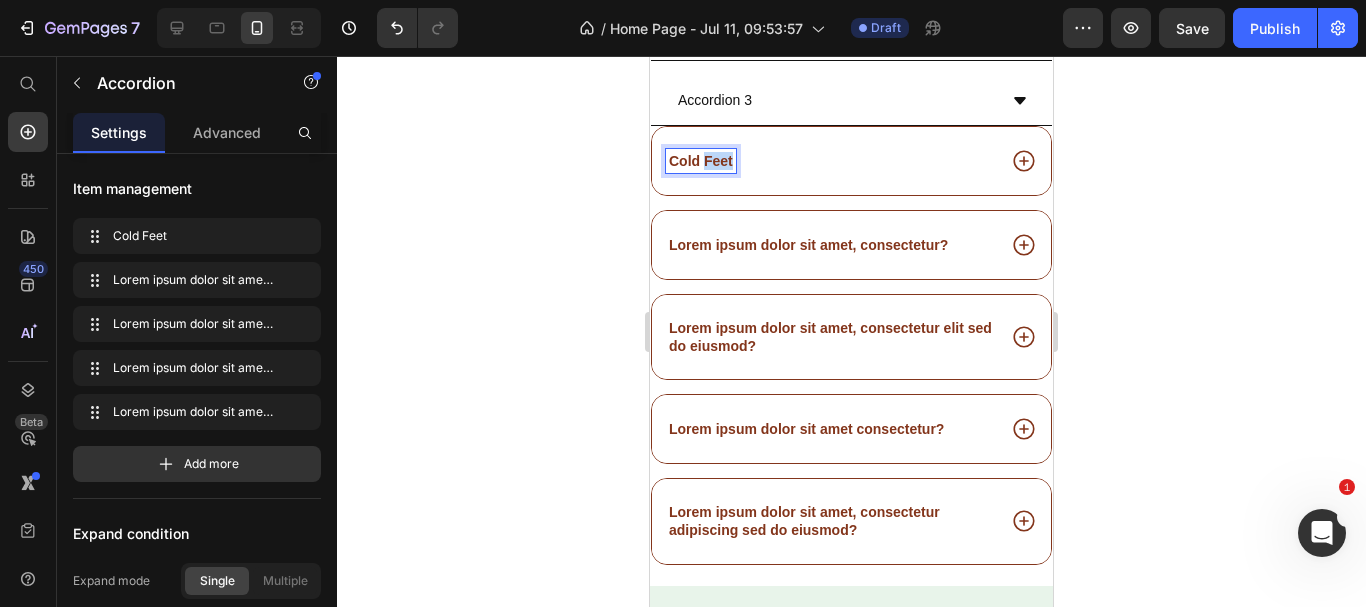 click on "Cold Feet" at bounding box center (701, 161) 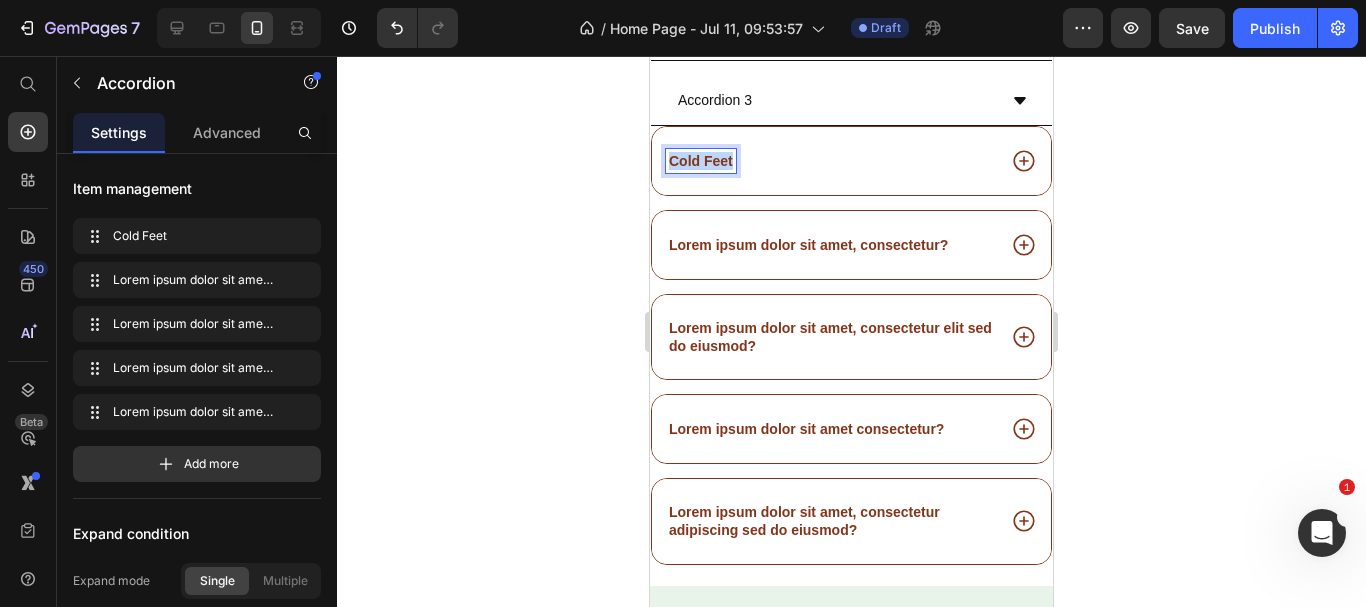 click on "Cold Feet" at bounding box center (701, 161) 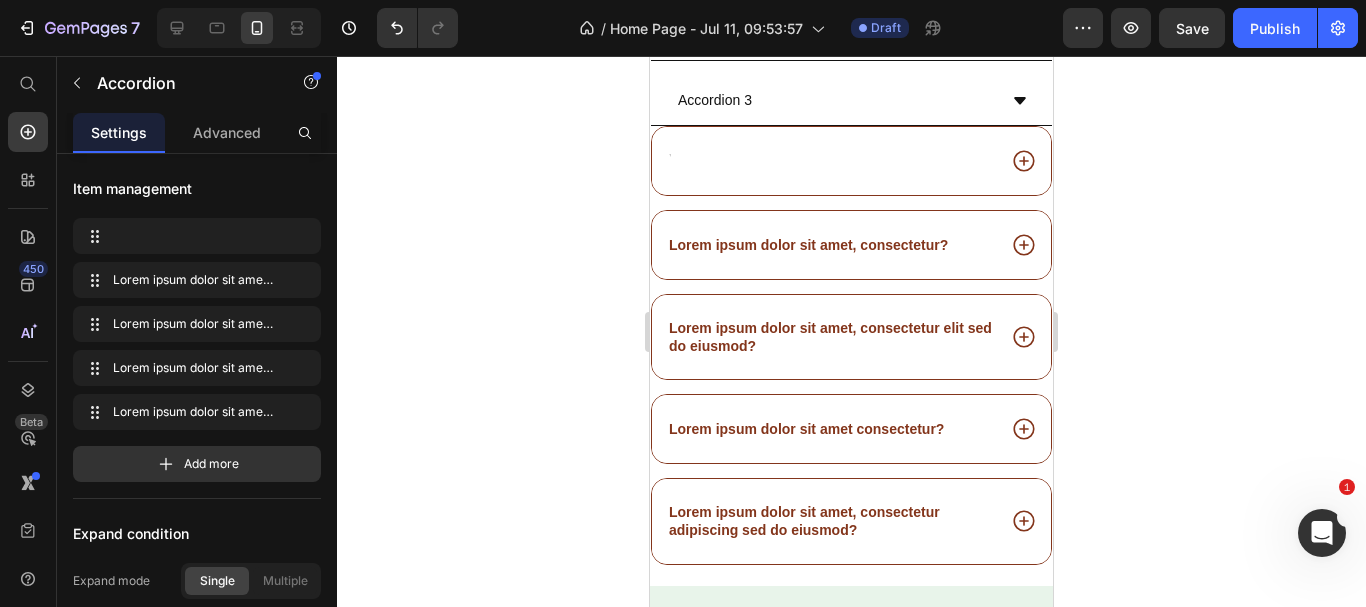 scroll, scrollTop: 5921, scrollLeft: 0, axis: vertical 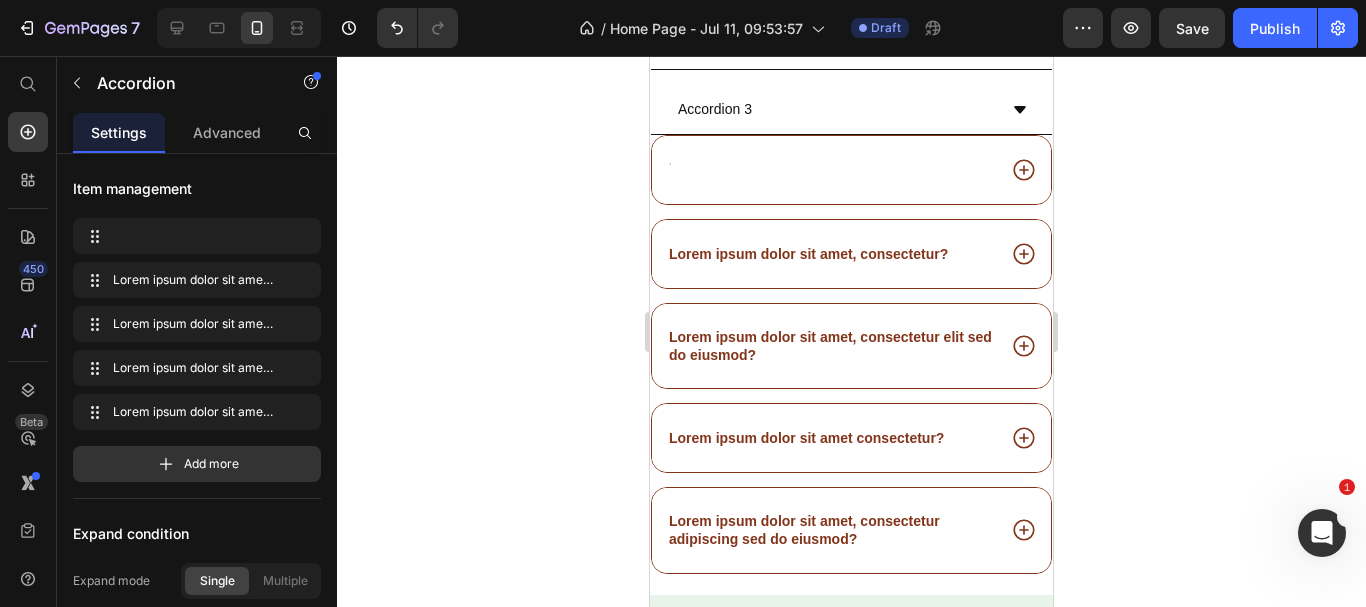click at bounding box center (830, 170) 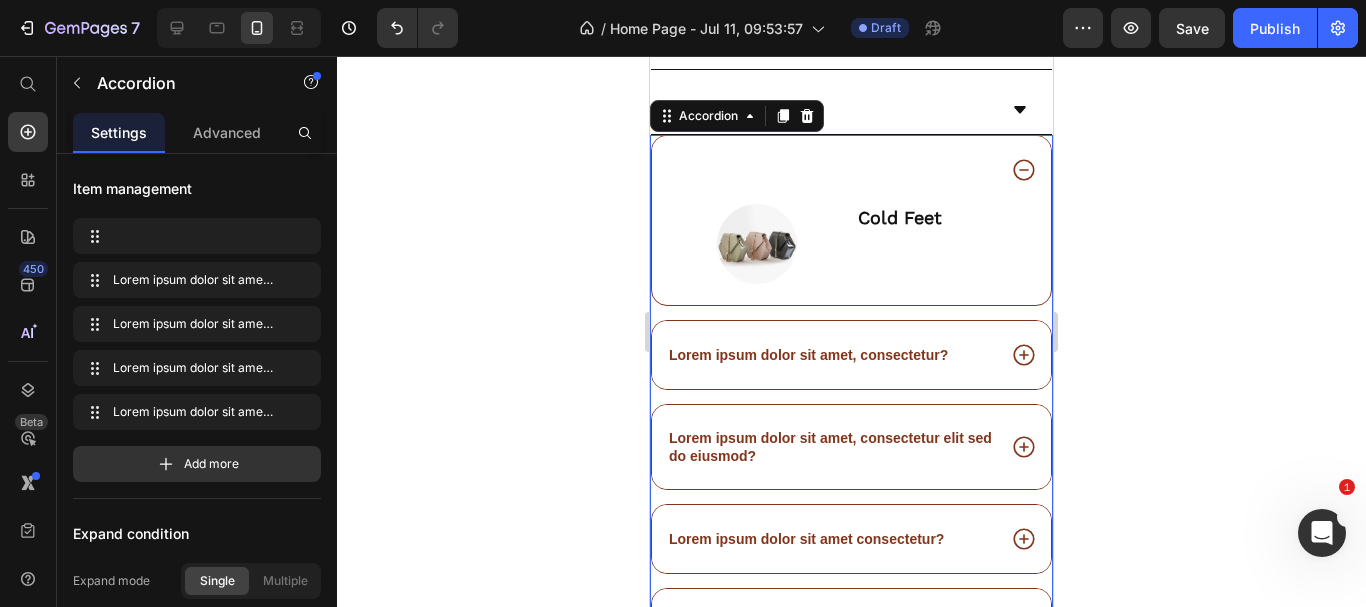click at bounding box center [830, 170] 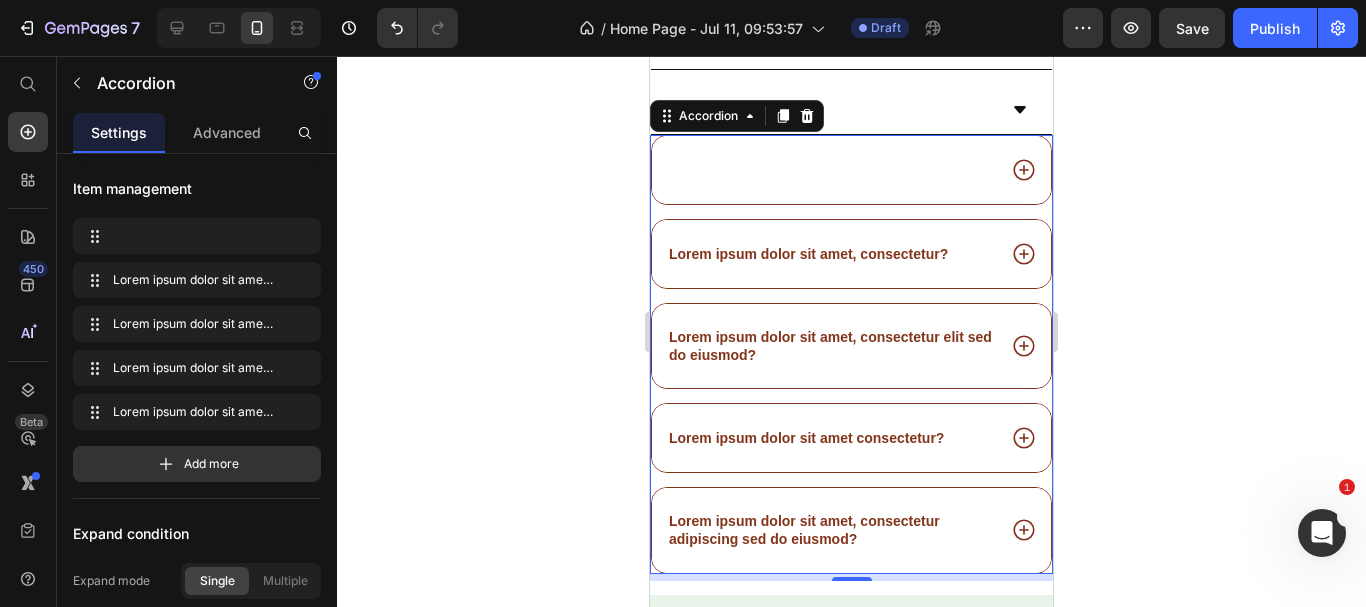 click at bounding box center [830, 170] 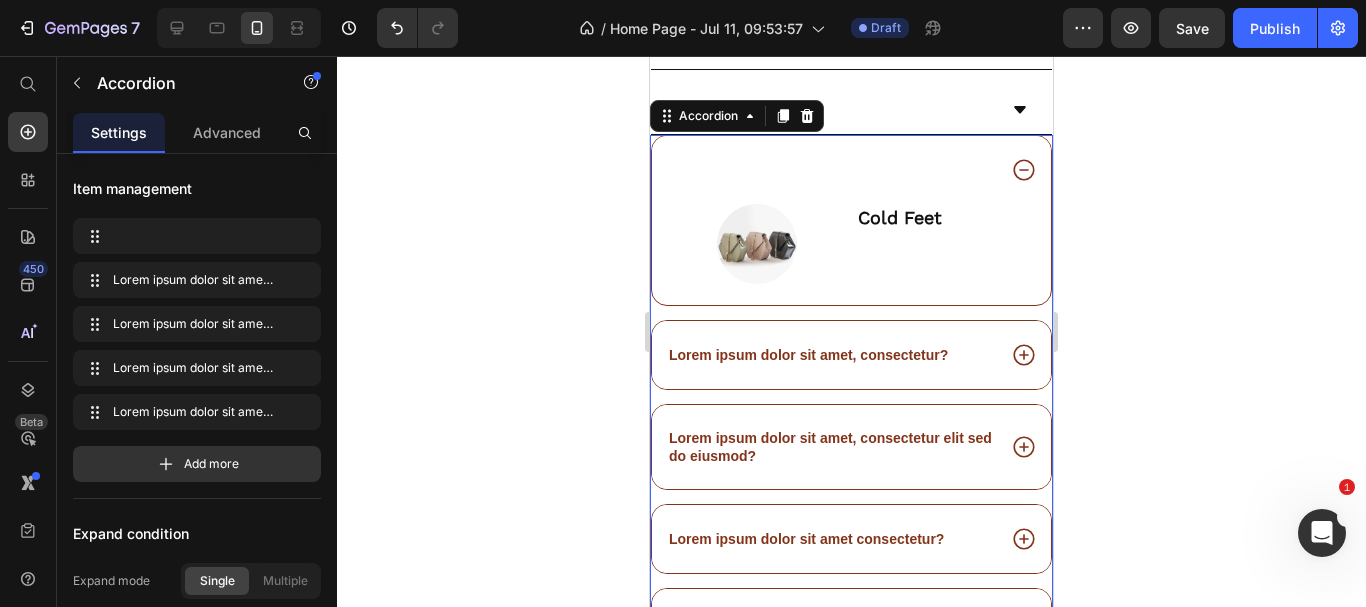 click 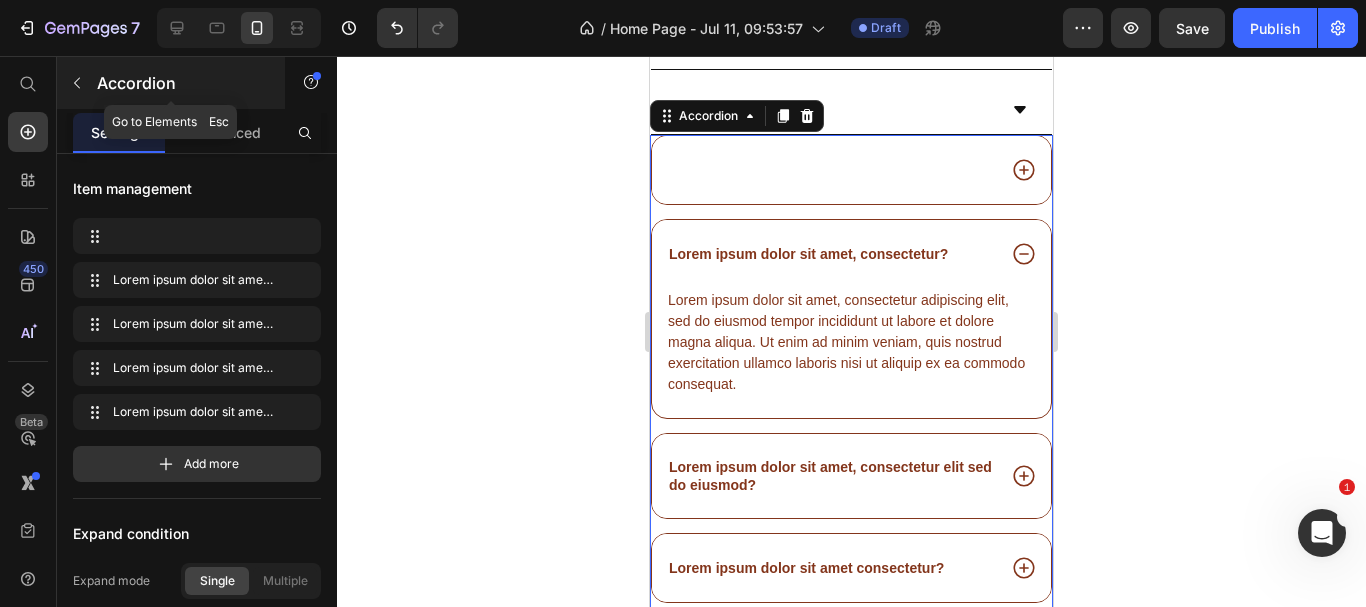 click 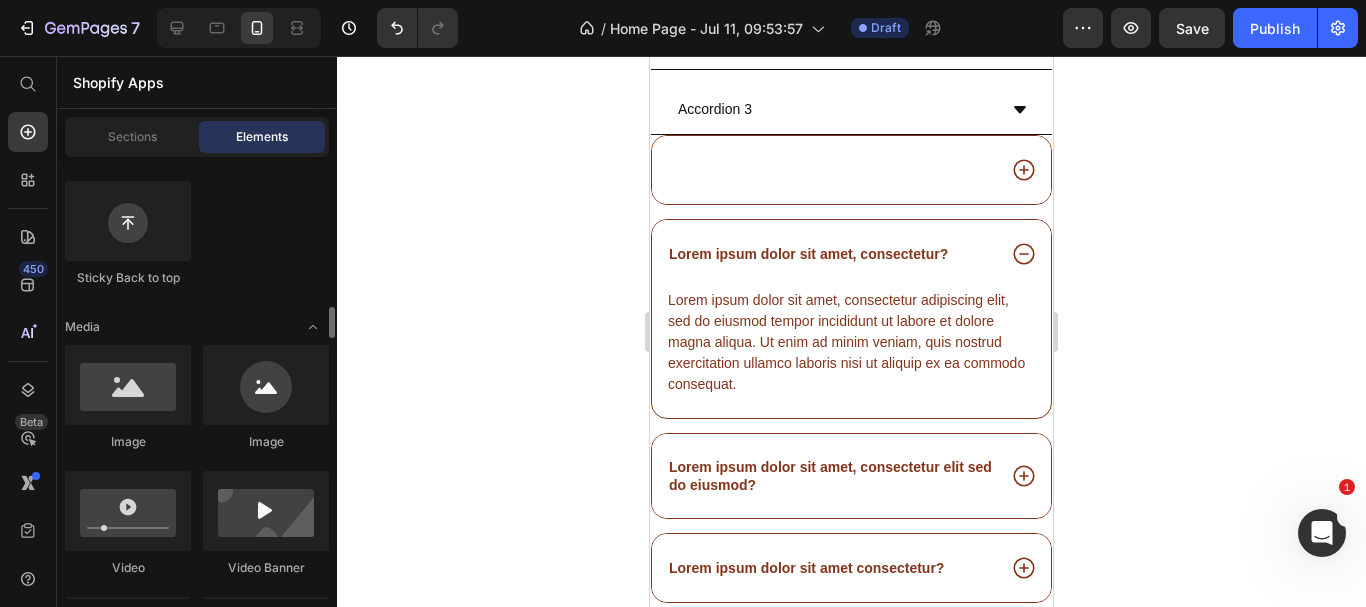scroll, scrollTop: 700, scrollLeft: 0, axis: vertical 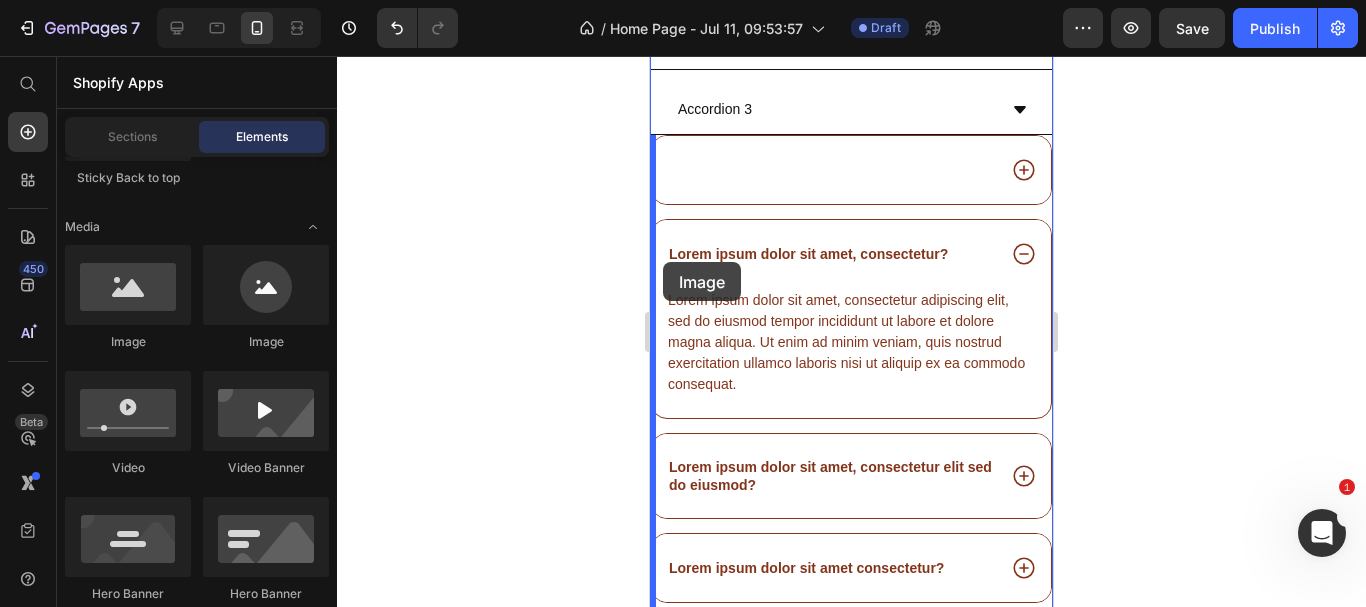 drag, startPoint x: 782, startPoint y: 355, endPoint x: 663, endPoint y: 262, distance: 151.0298 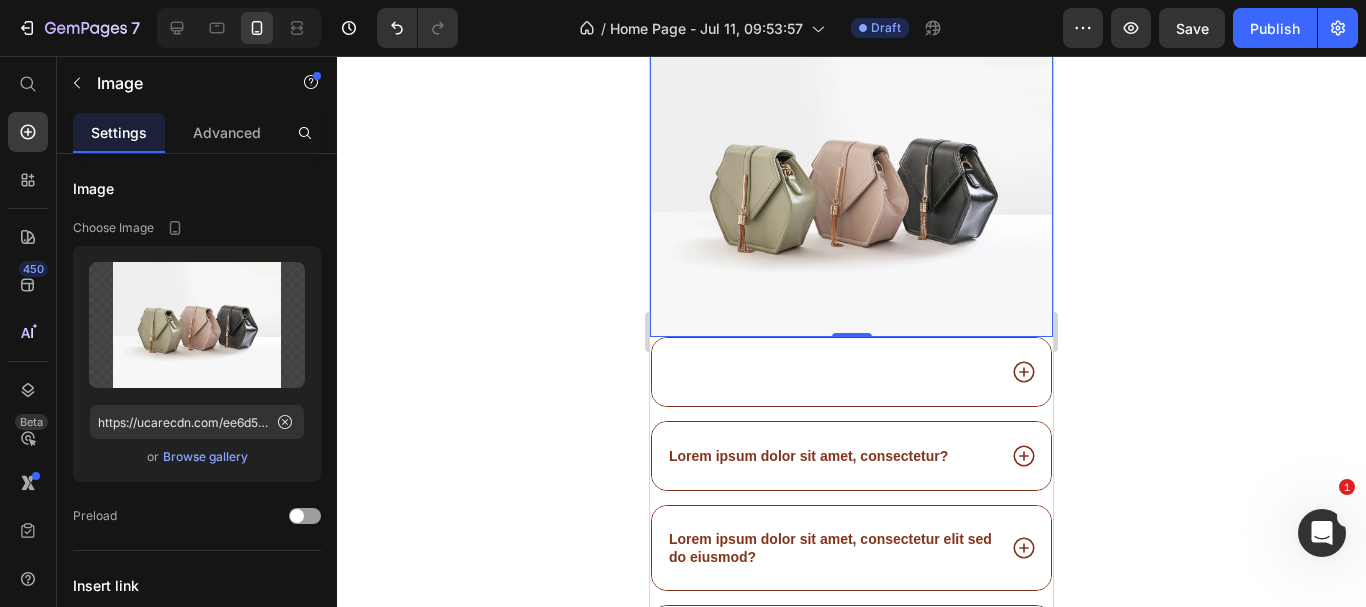 scroll, scrollTop: 5821, scrollLeft: 0, axis: vertical 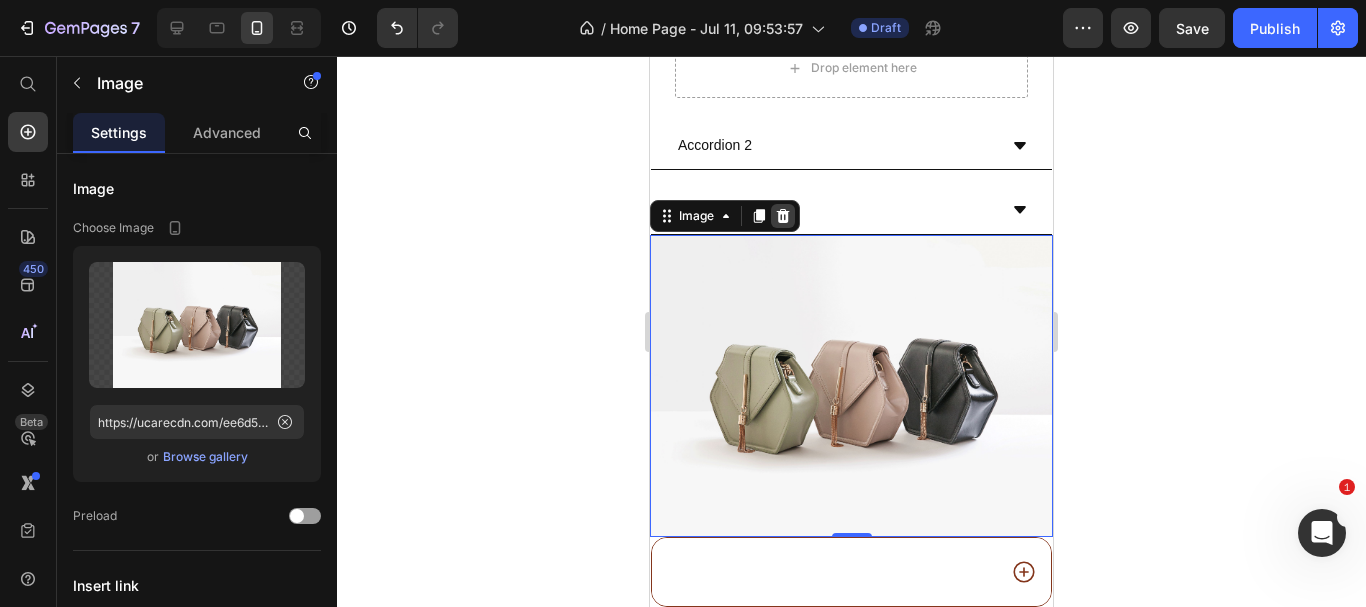 click 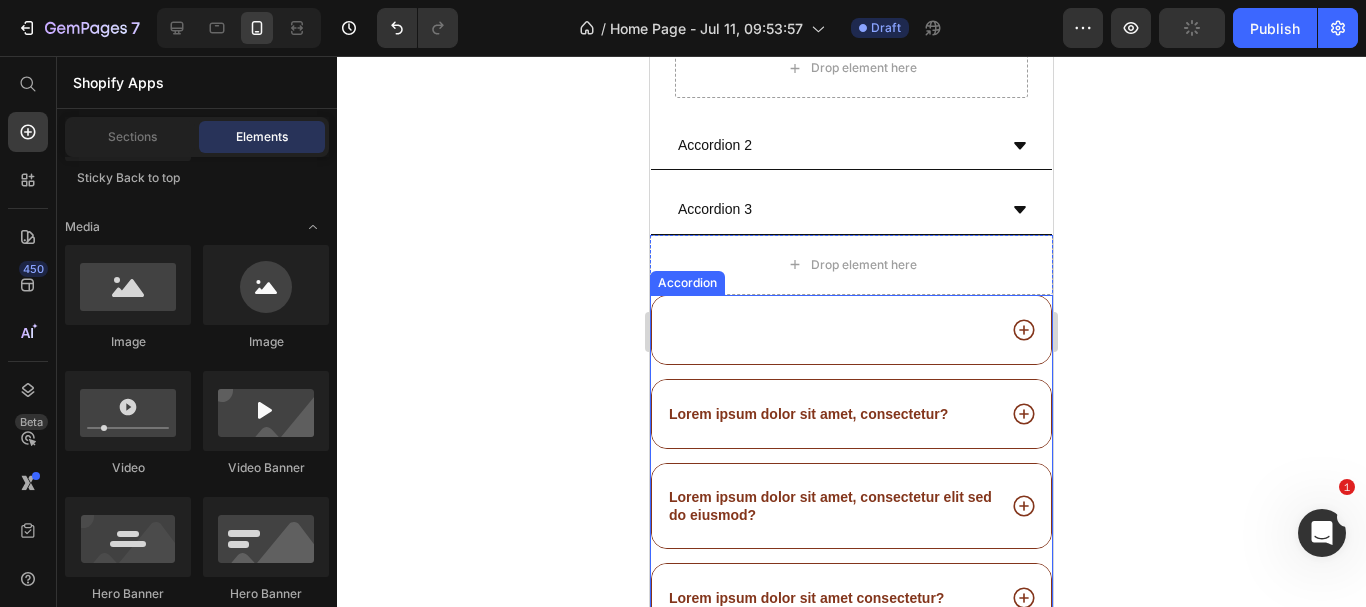 click at bounding box center [851, 330] 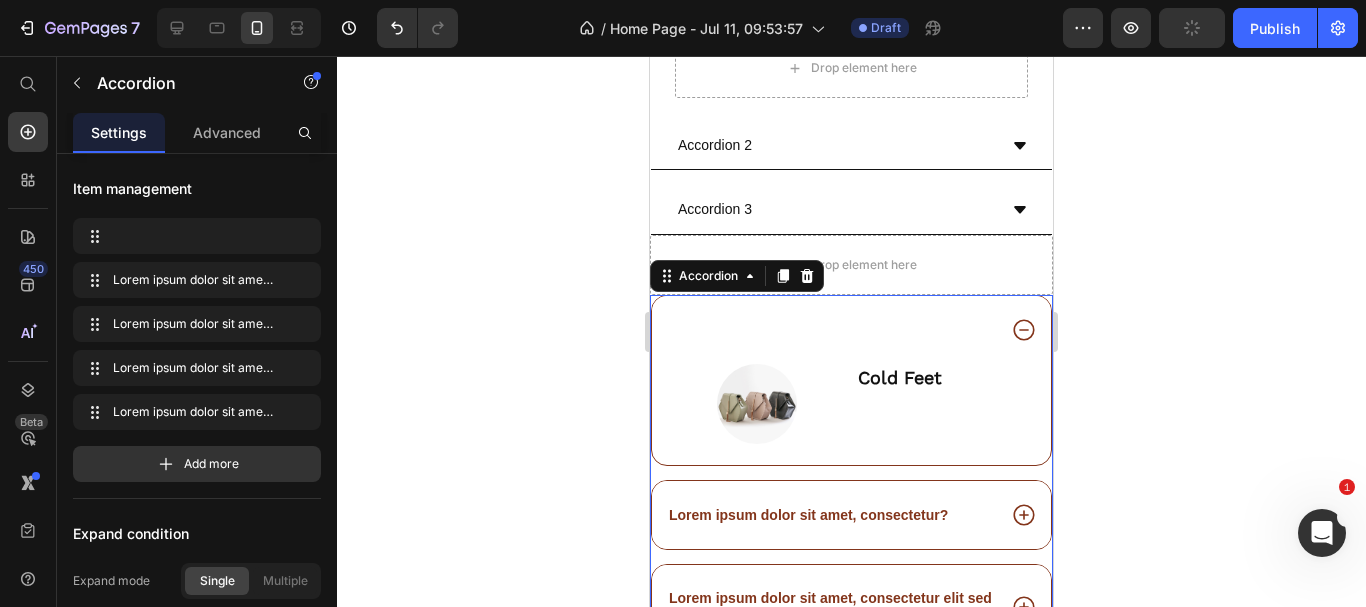 click at bounding box center [851, 330] 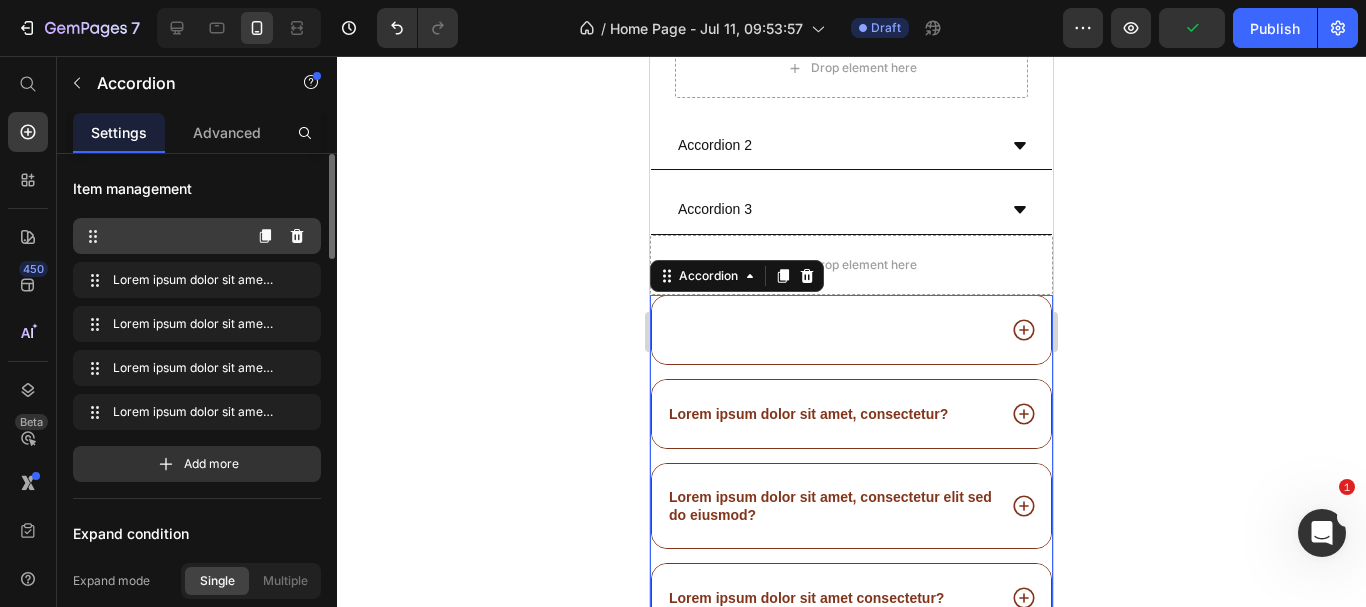 click at bounding box center (161, 236) 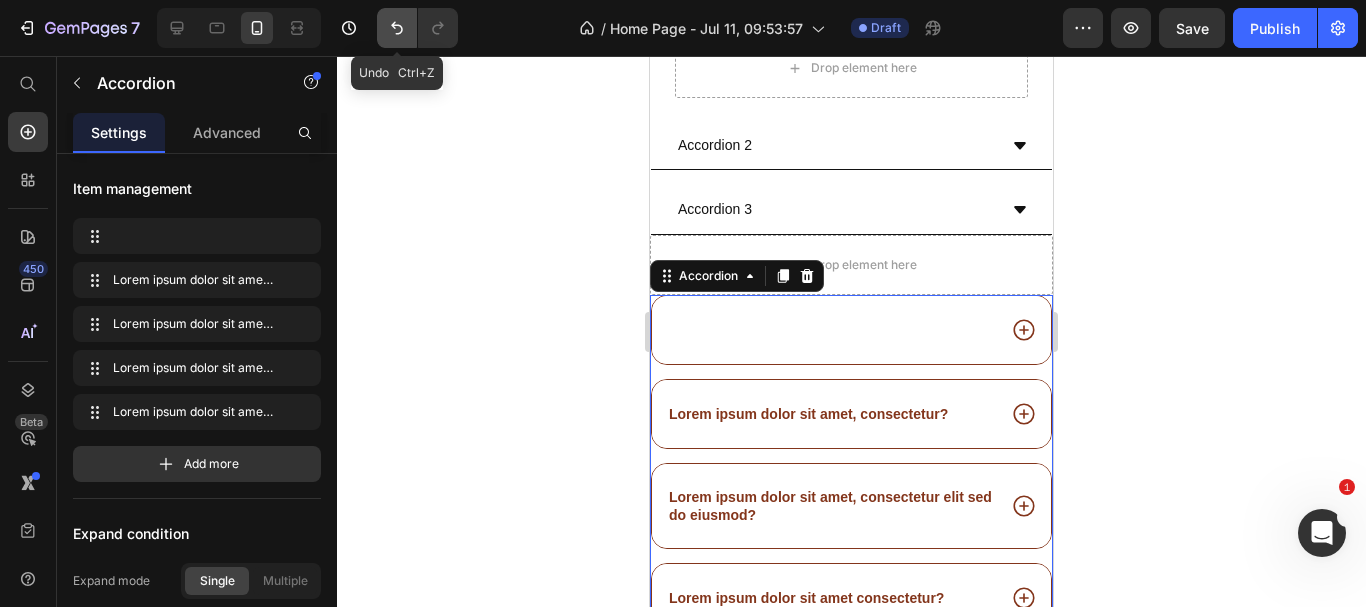 click 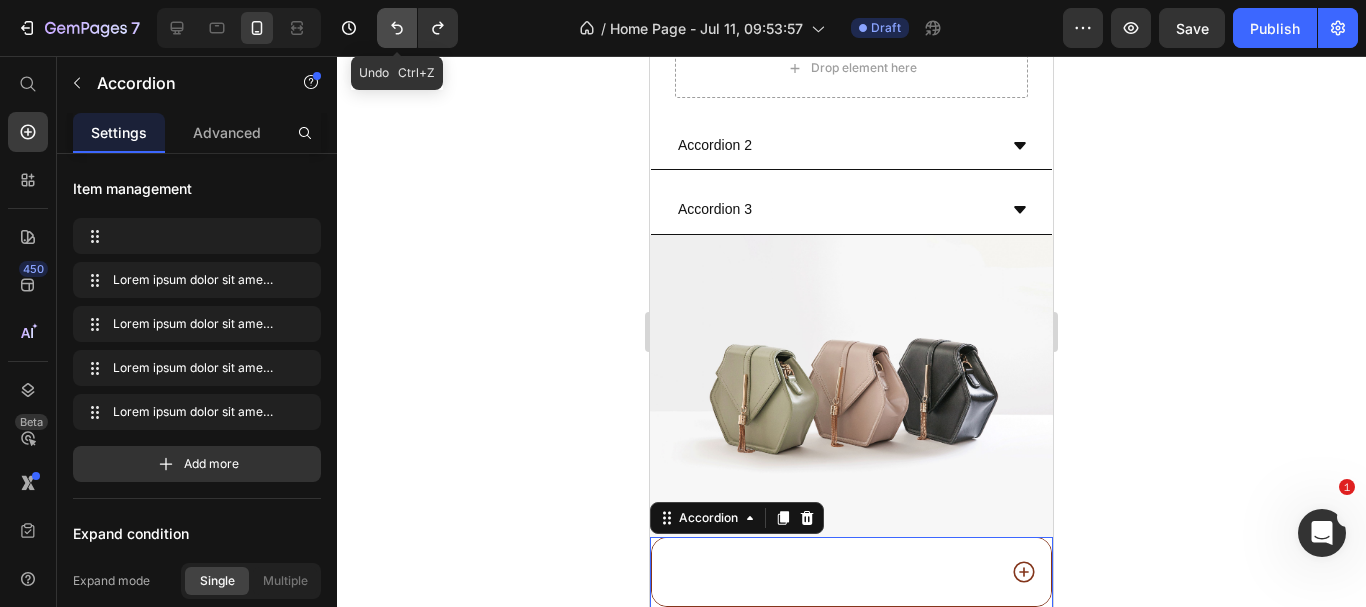click 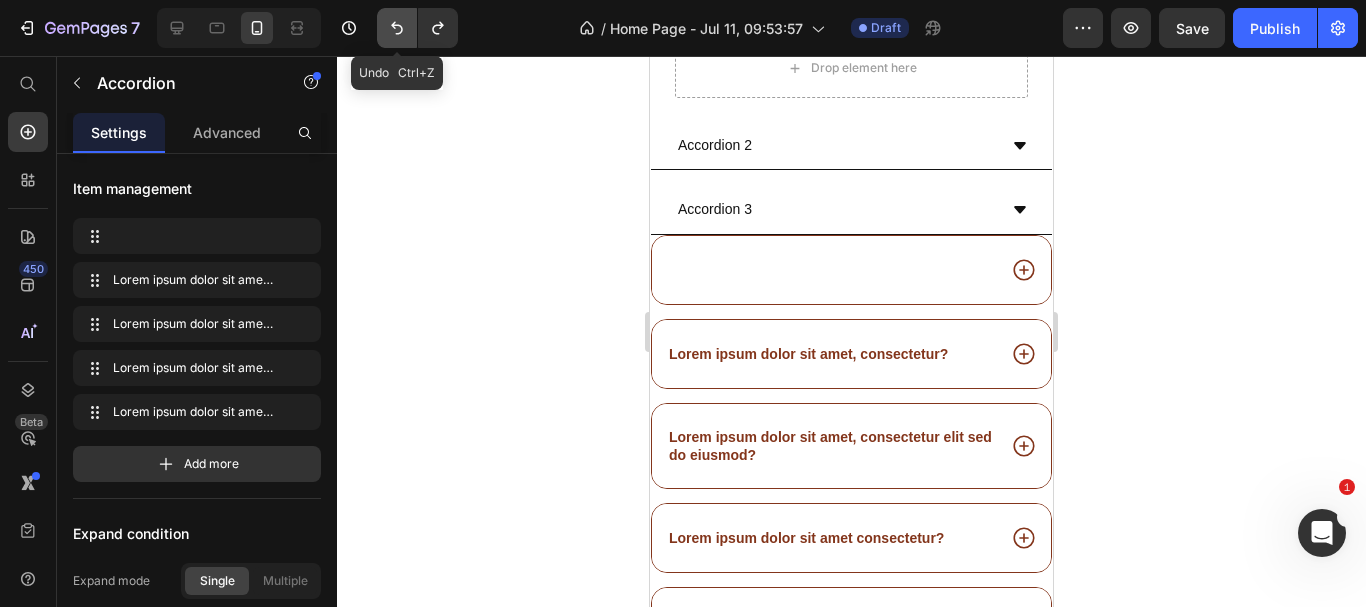 click 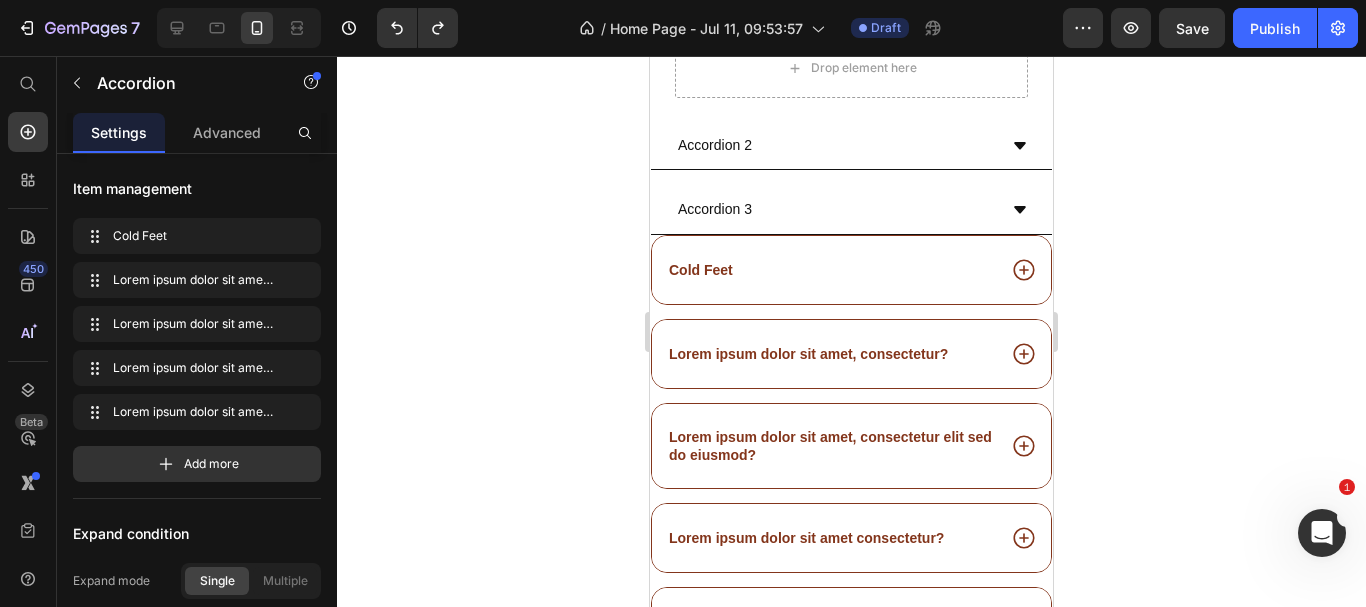 click on "Cold Feet" at bounding box center (851, 270) 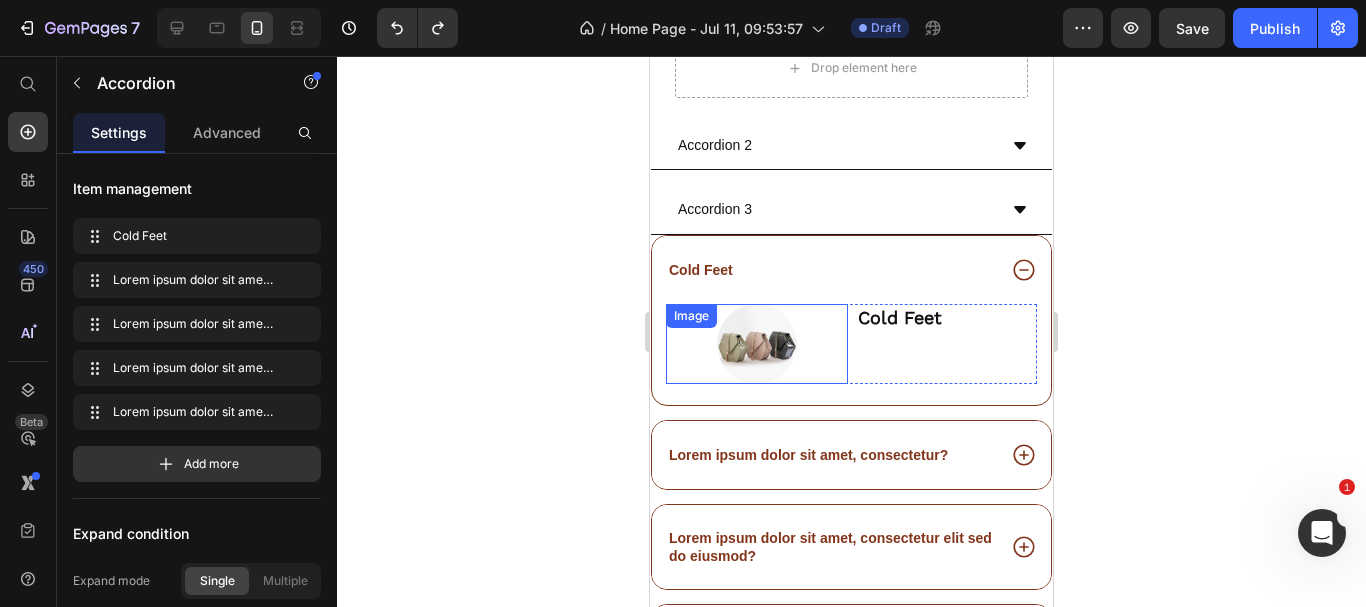 click at bounding box center [757, 344] 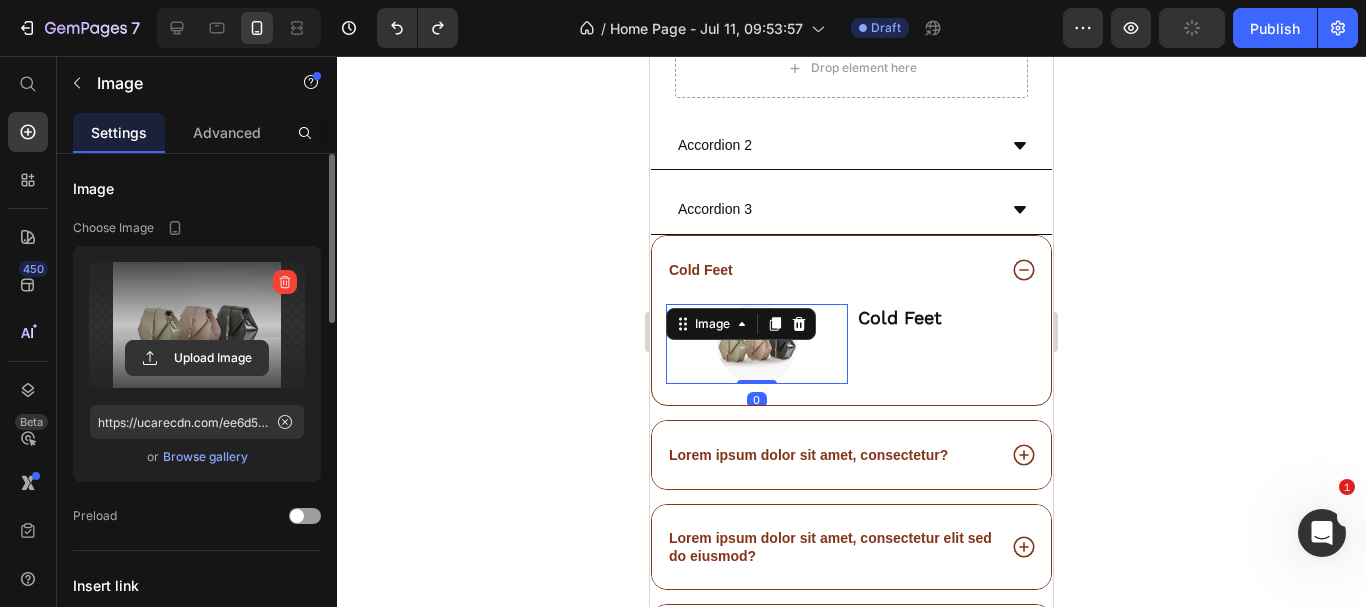 click at bounding box center (197, 325) 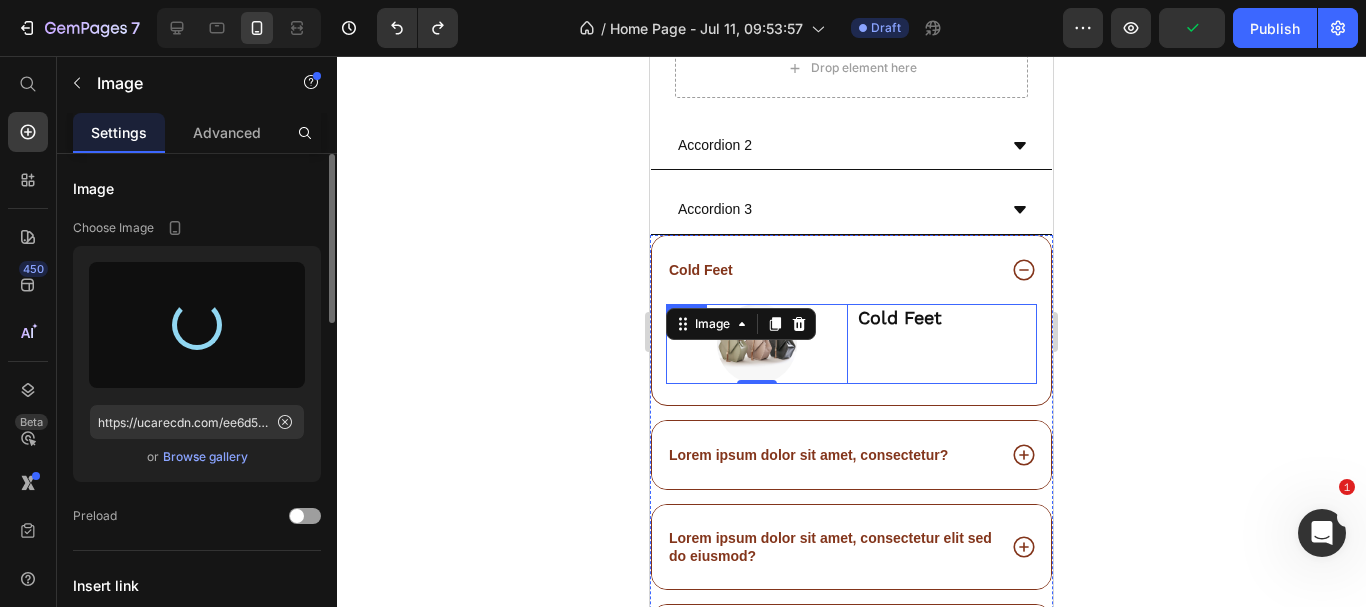 type on "https://cdn.shopify.com/s/files/1/0633/9133/4502/files/gempages_565070732975932211-06589e97-d71c-478f-9aa3-4dbd958bf348.png" 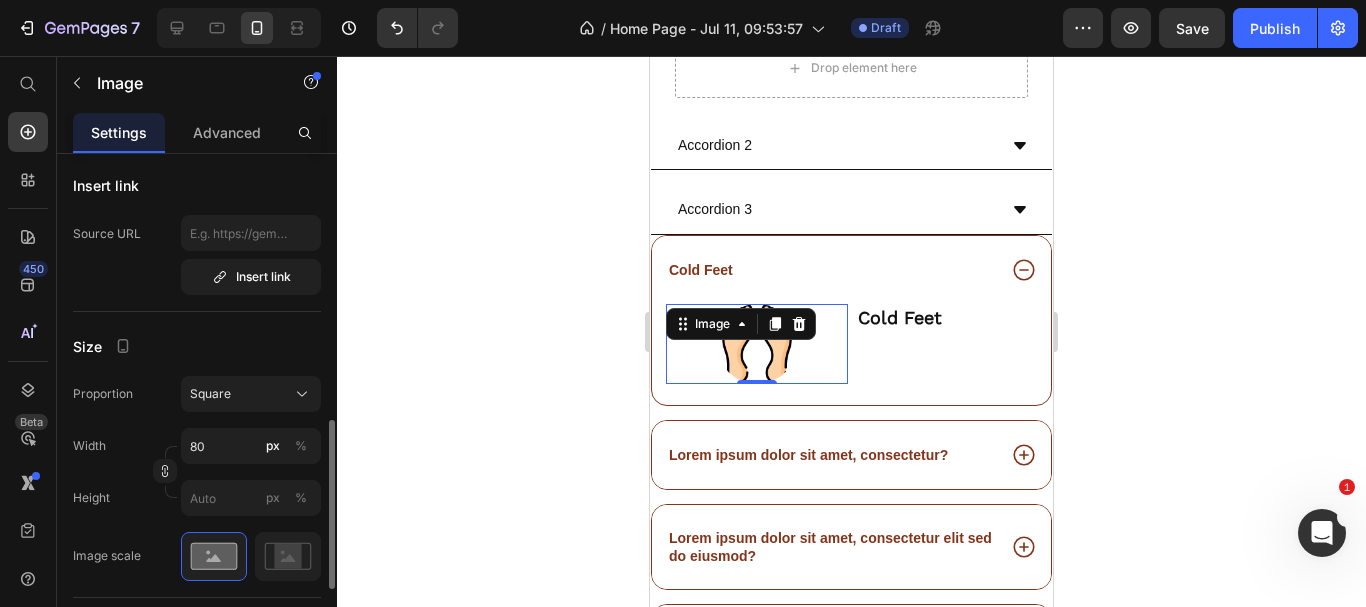 scroll, scrollTop: 500, scrollLeft: 0, axis: vertical 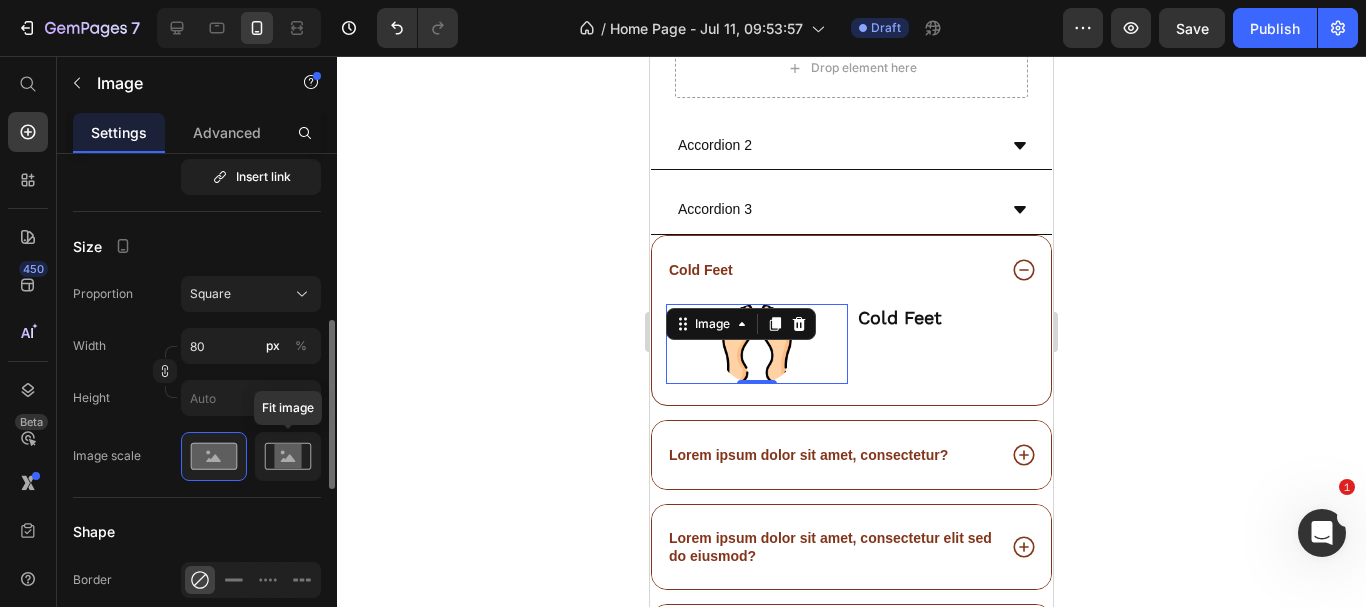 click 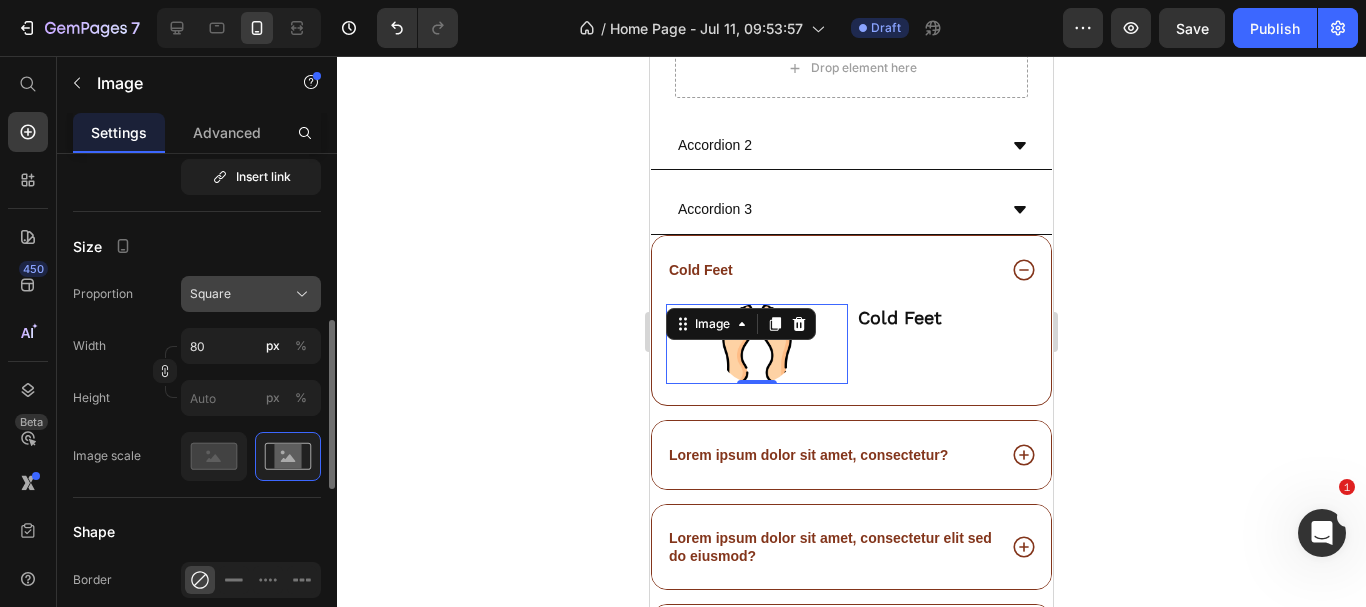 click on "Square" 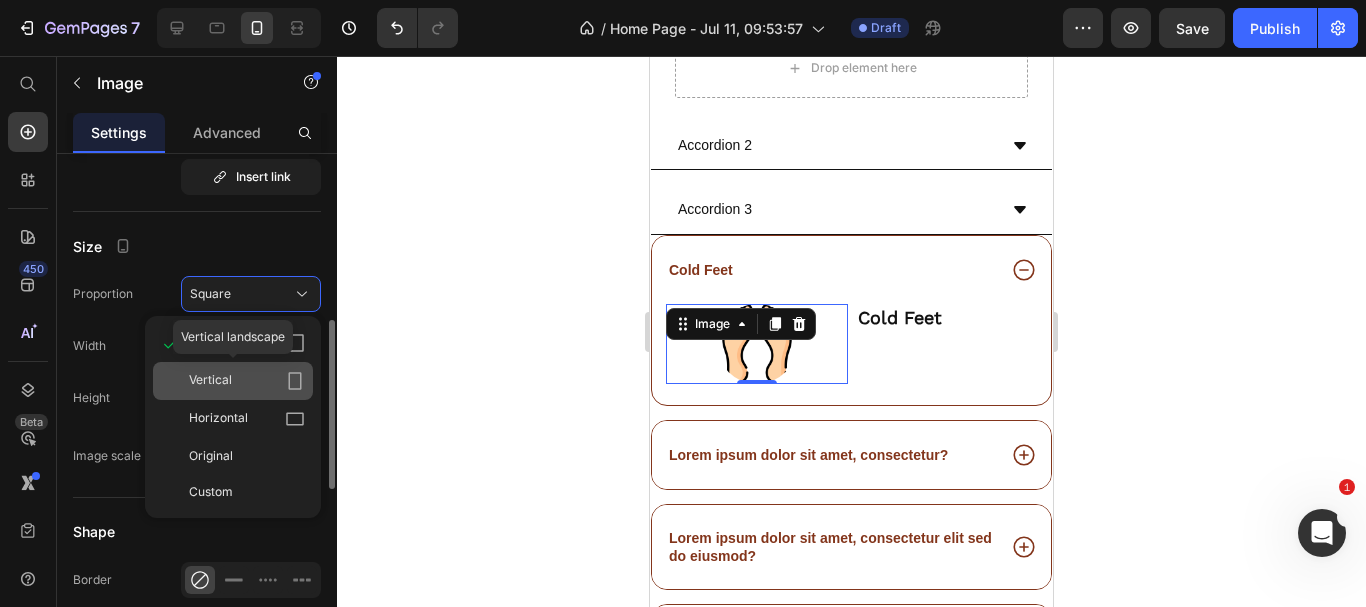 click on "Vertical" at bounding box center [210, 381] 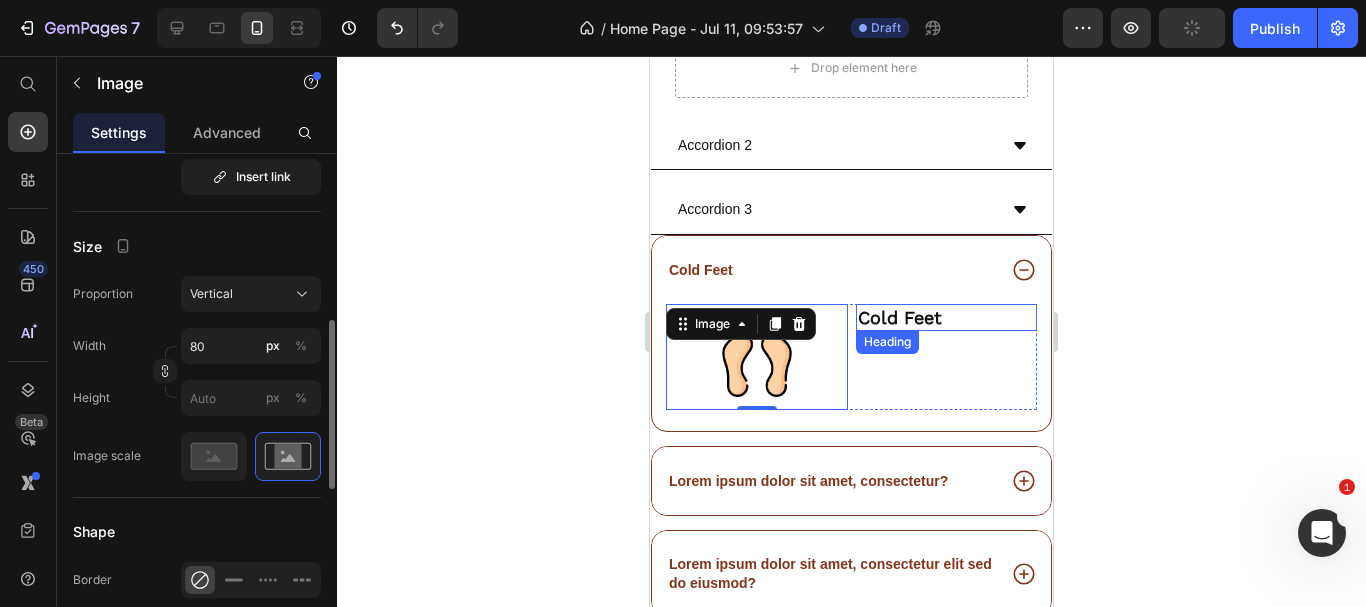 click on "Cold Feet" at bounding box center (900, 317) 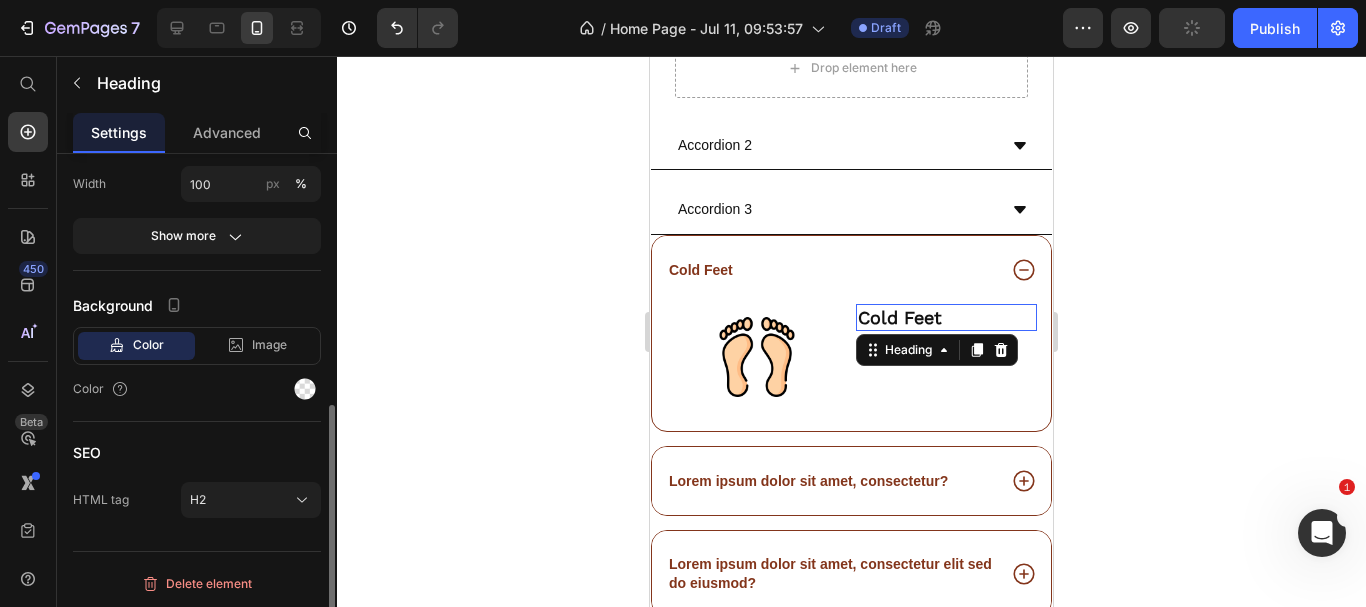 scroll, scrollTop: 0, scrollLeft: 0, axis: both 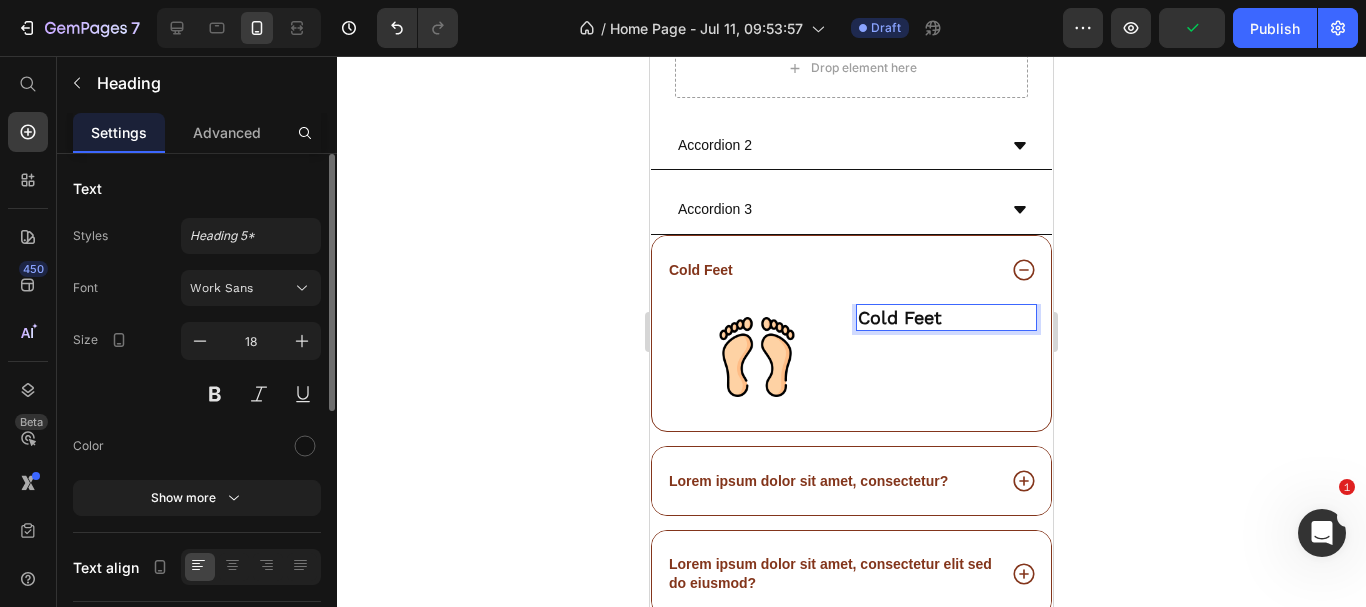 click on "Cold Feet" at bounding box center [900, 317] 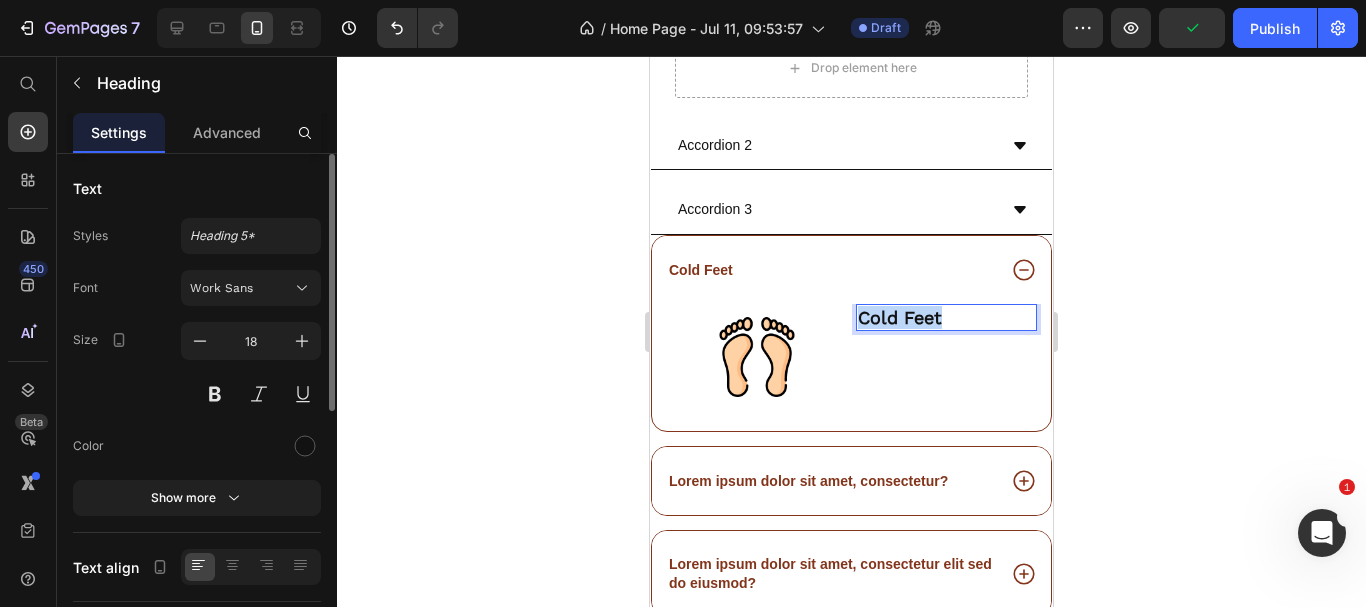 click on "Cold Feet" at bounding box center (900, 317) 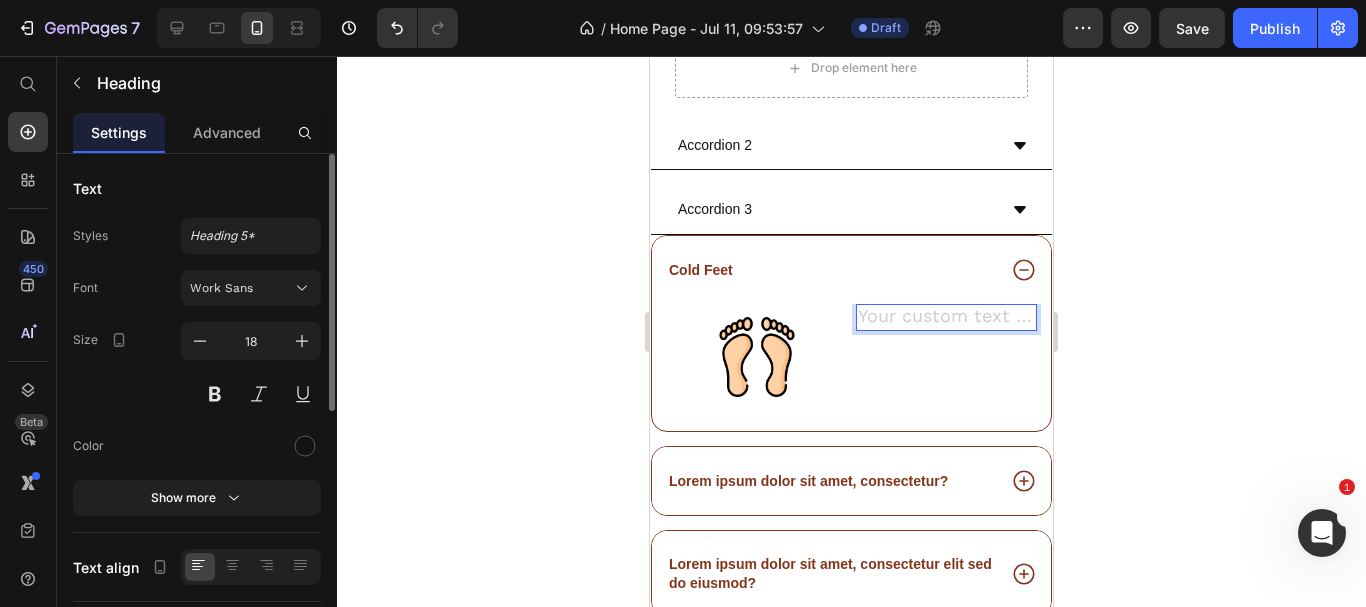 click at bounding box center [947, 317] 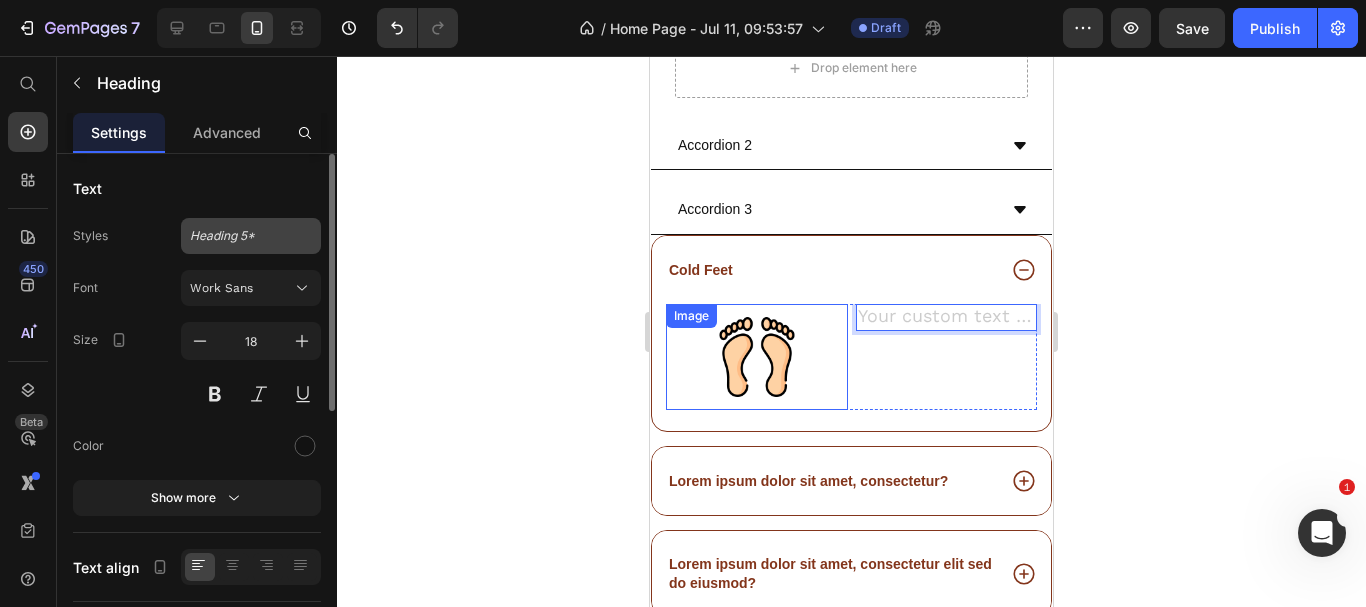 click on "Heading 5*" at bounding box center [239, 236] 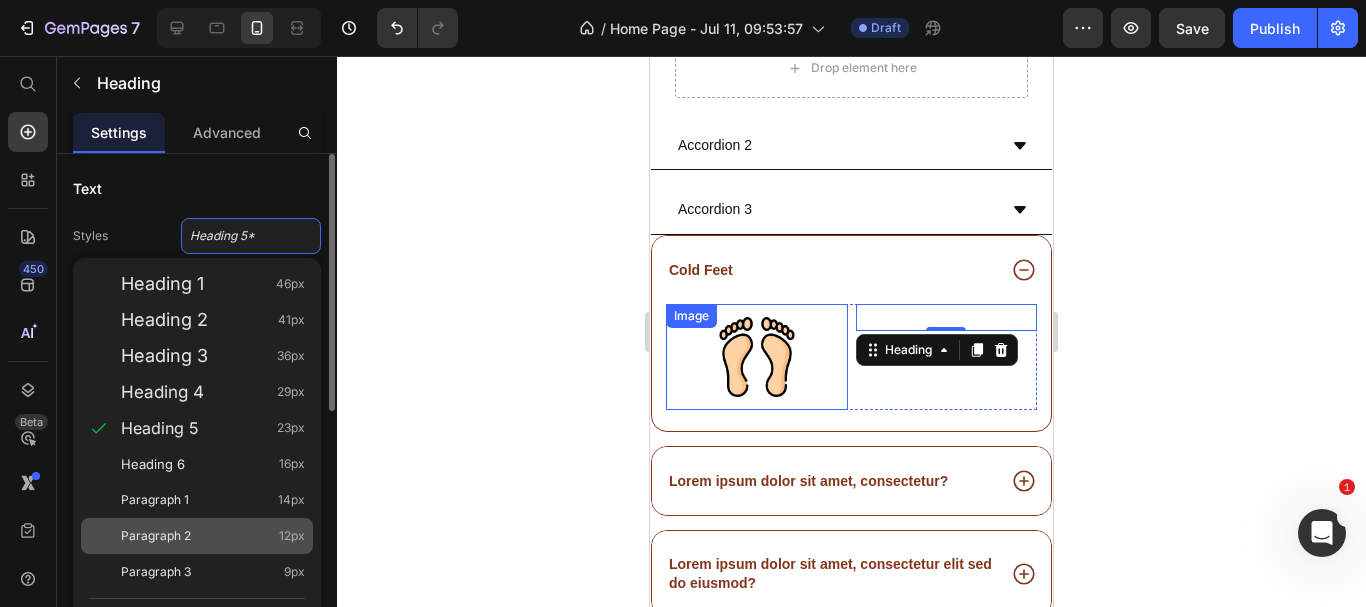 click on "Paragraph 2" at bounding box center (156, 536) 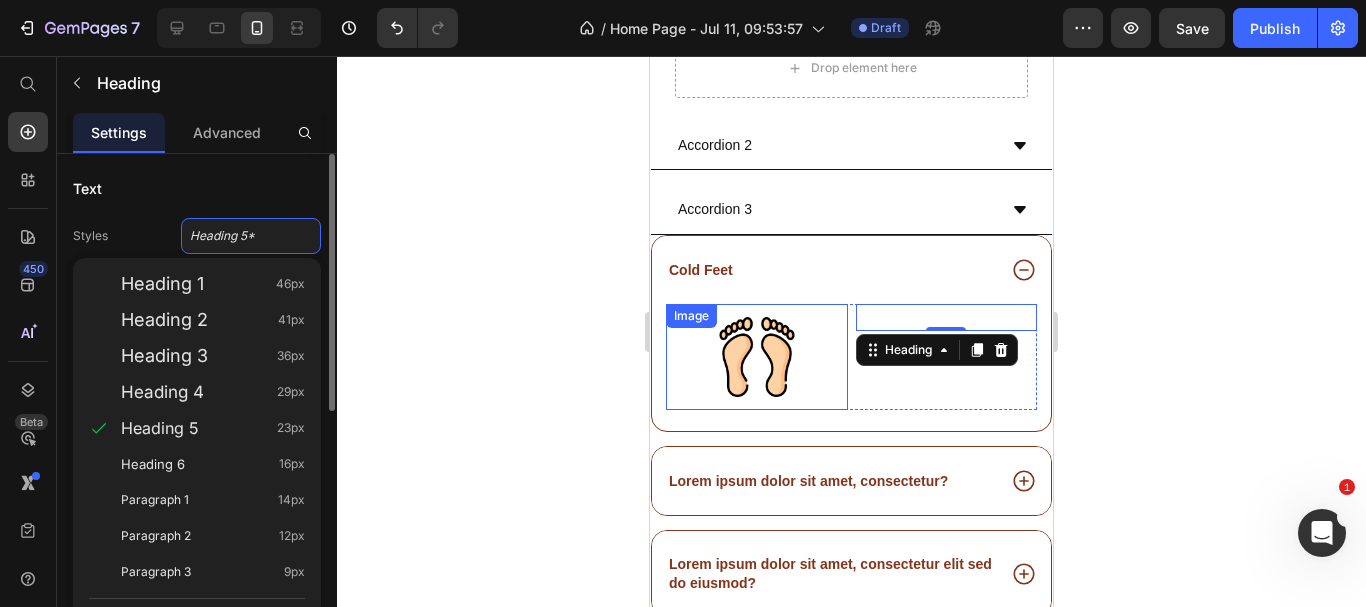type on "12" 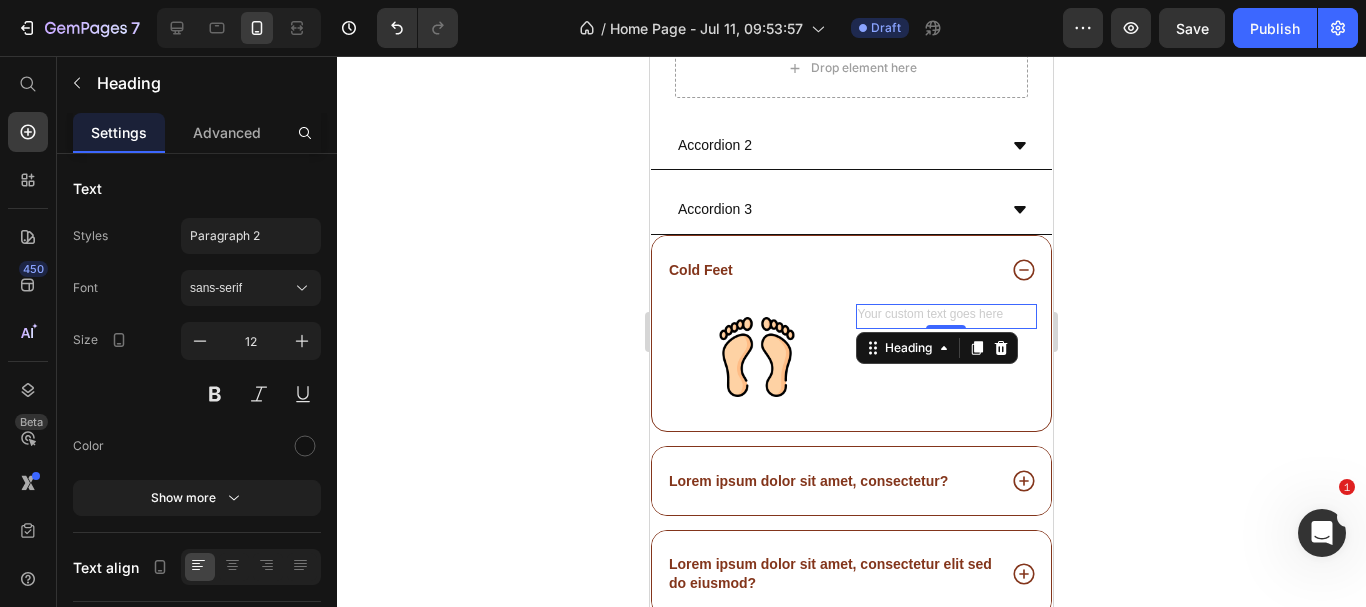 click at bounding box center [947, 317] 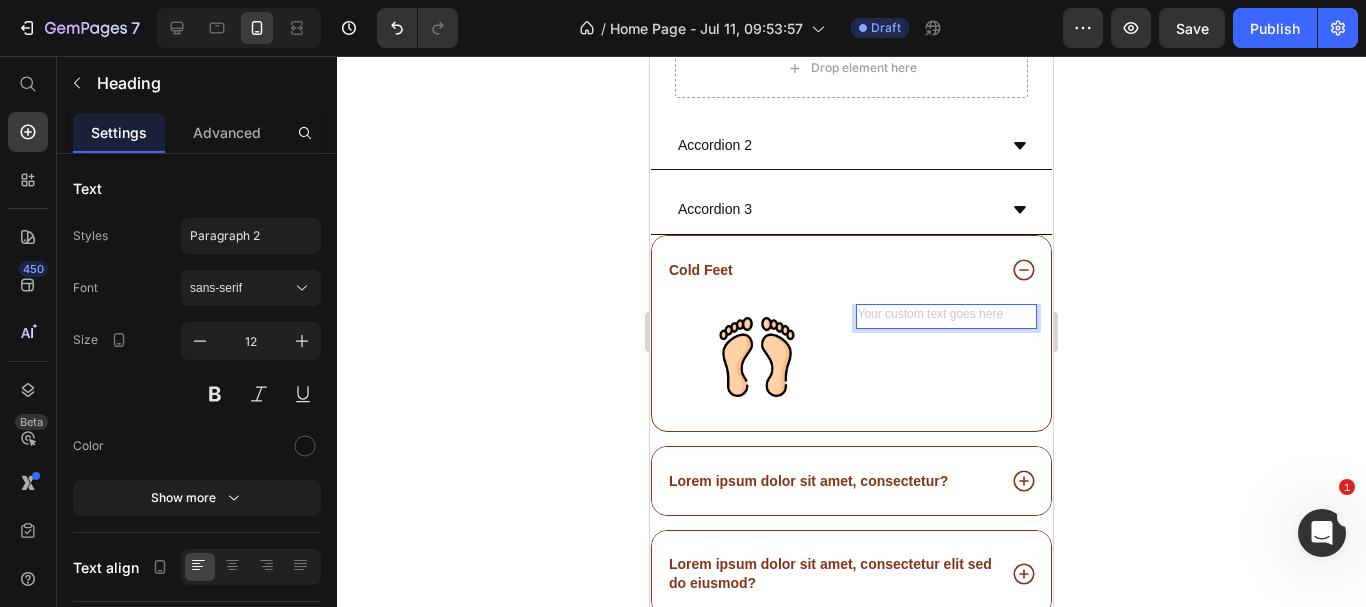 click at bounding box center [947, 317] 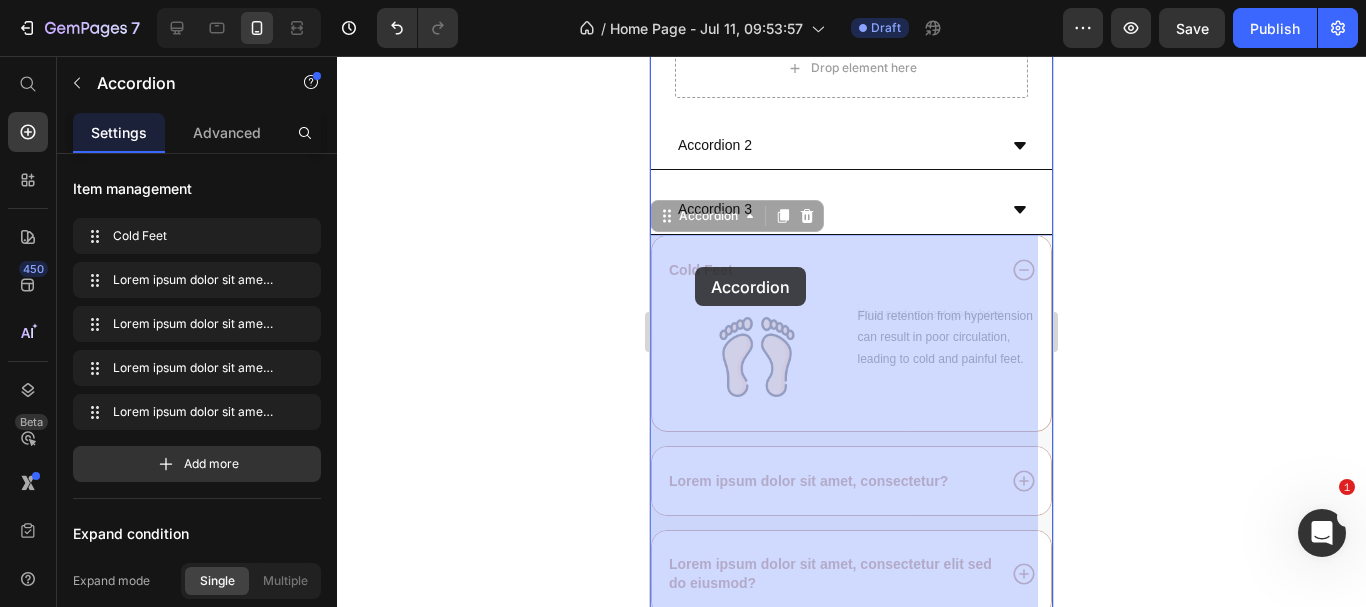 drag, startPoint x: 711, startPoint y: 270, endPoint x: 692, endPoint y: 265, distance: 19.646883 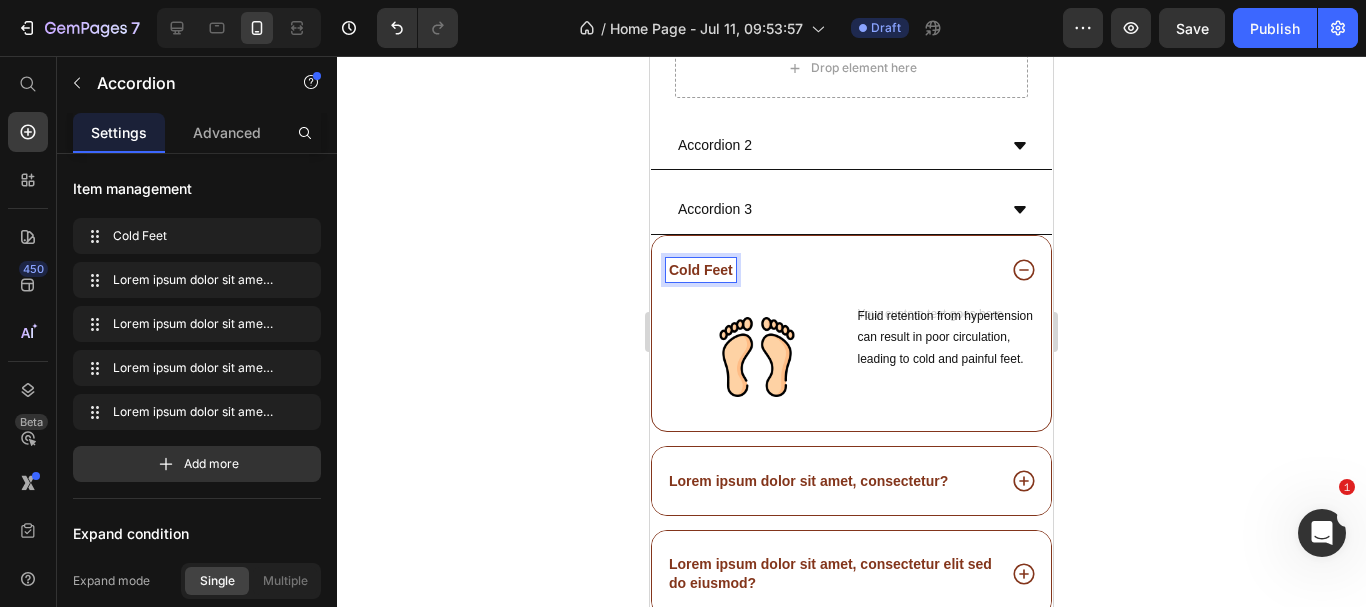 click on "Cold Feet" at bounding box center (701, 270) 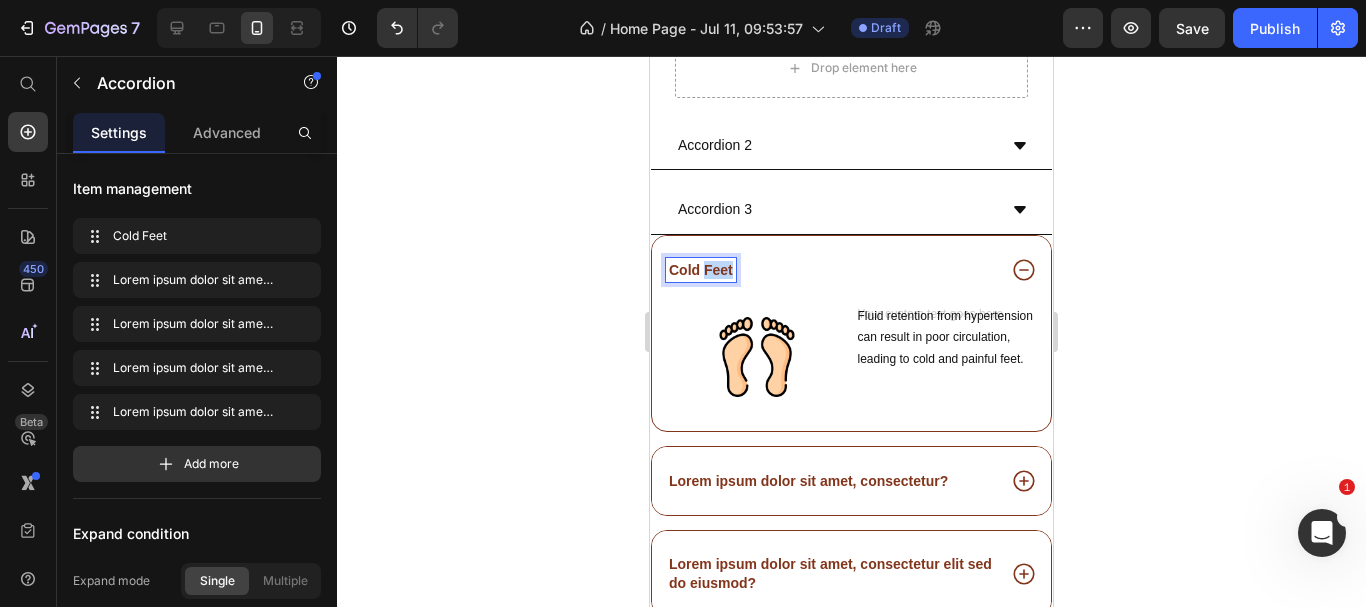 click on "Cold Feet" at bounding box center (701, 270) 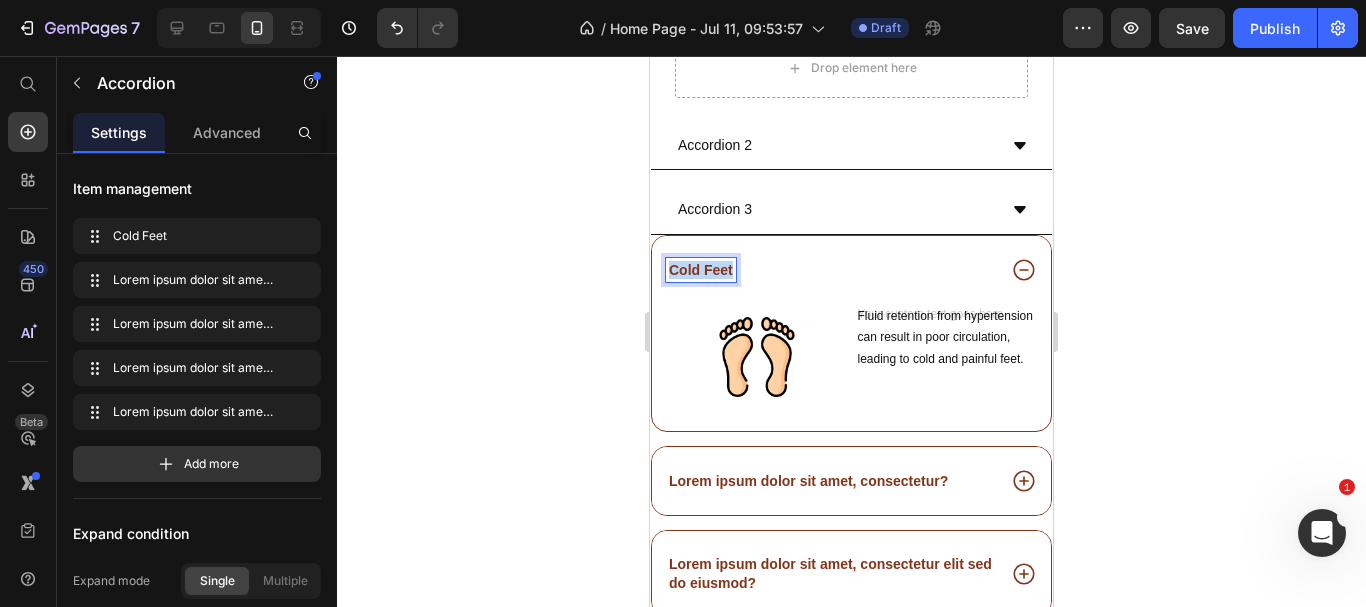 click on "Cold Feet" at bounding box center (701, 270) 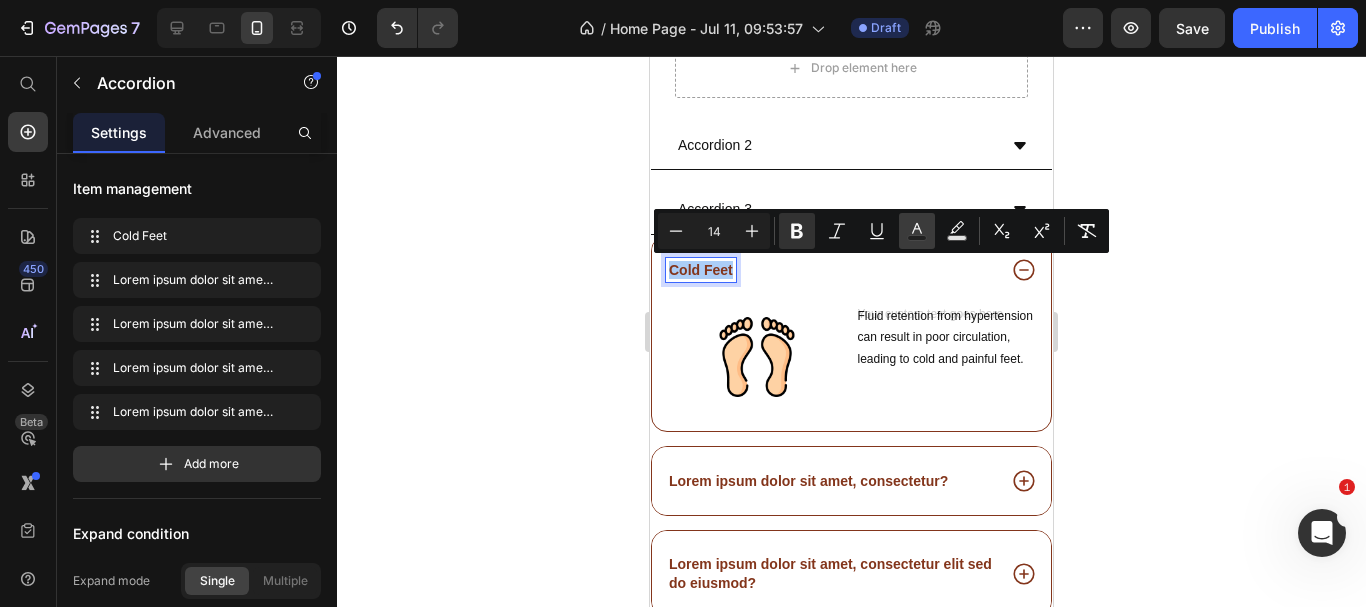 click 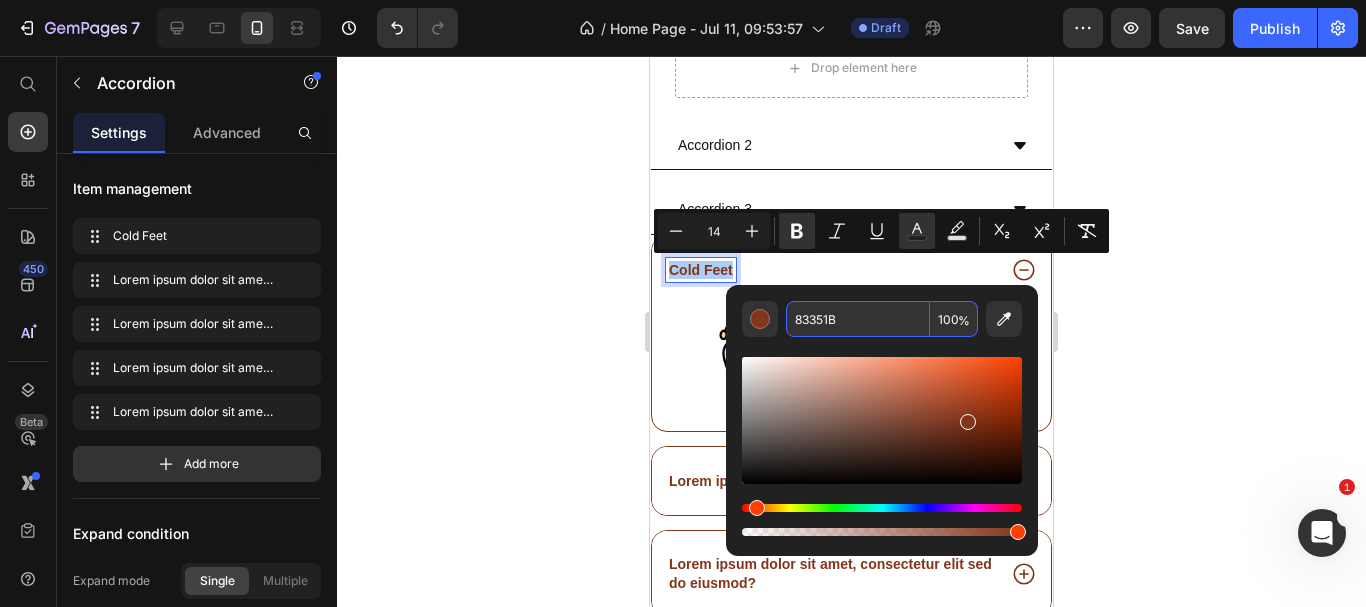 click on "83351B" at bounding box center [858, 319] 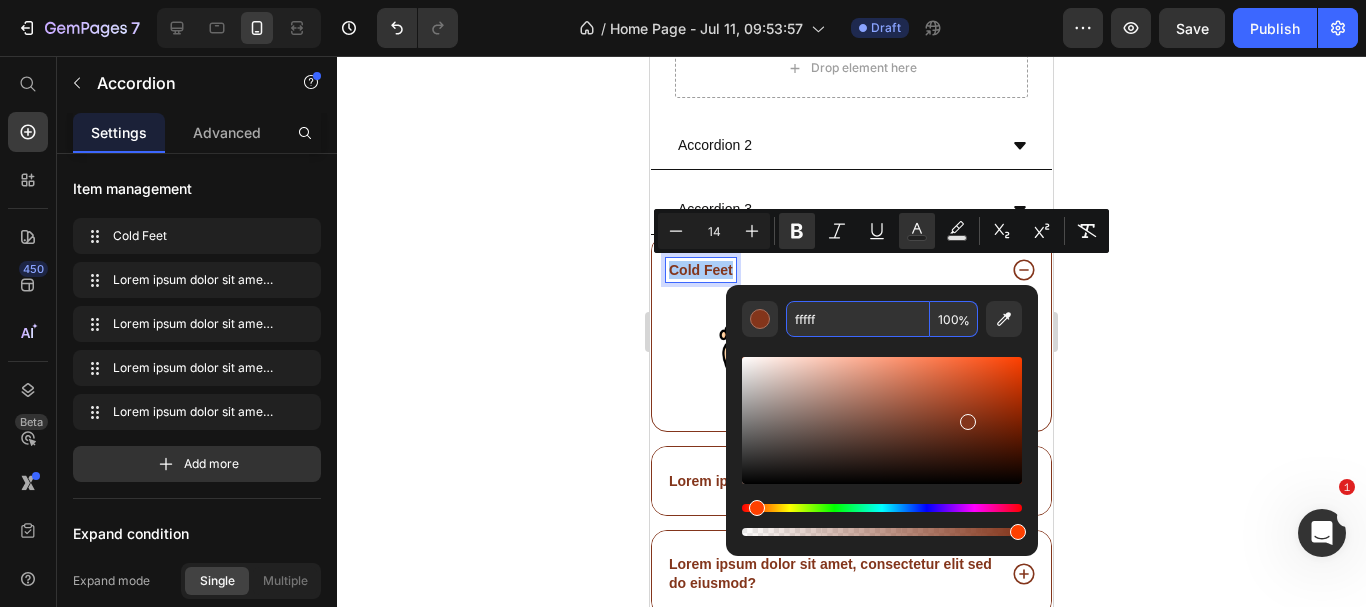 type on "ffffff" 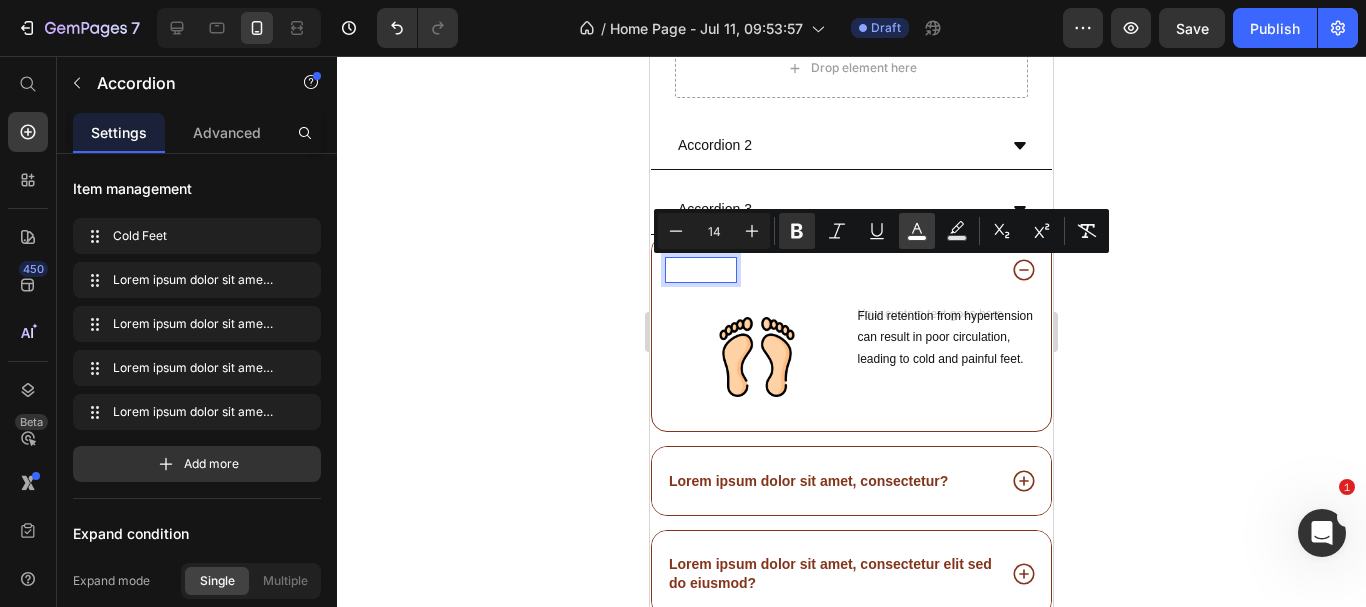 click 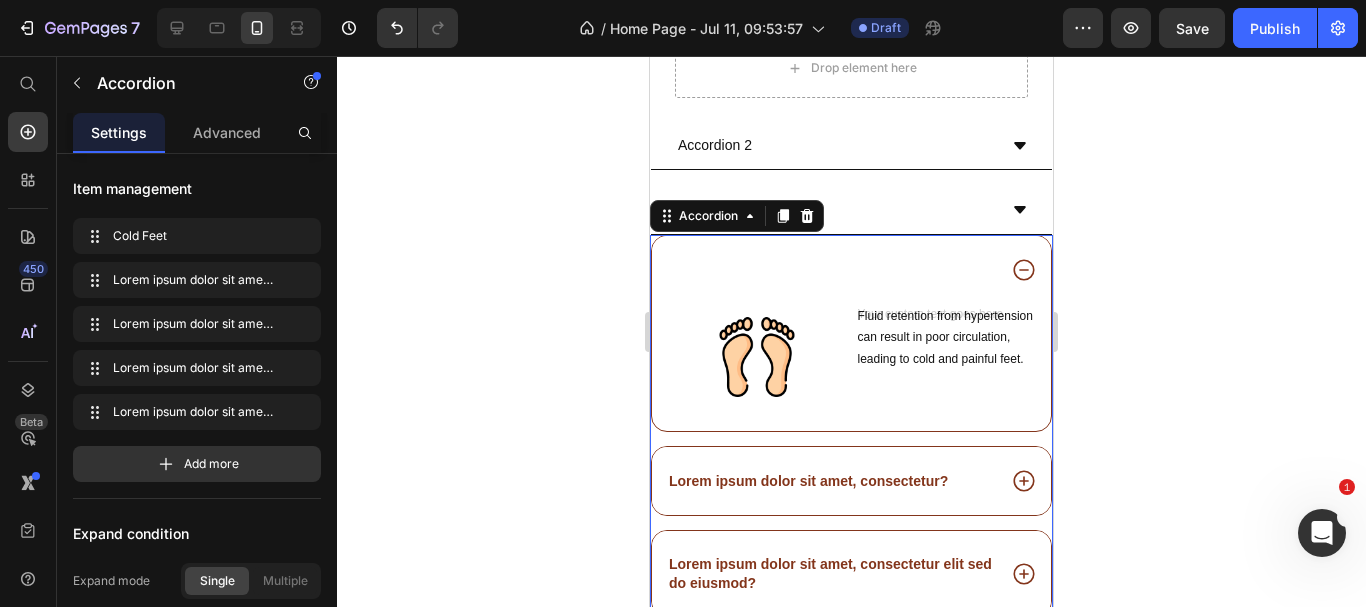 click on "Cold Feet" at bounding box center (701, 270) 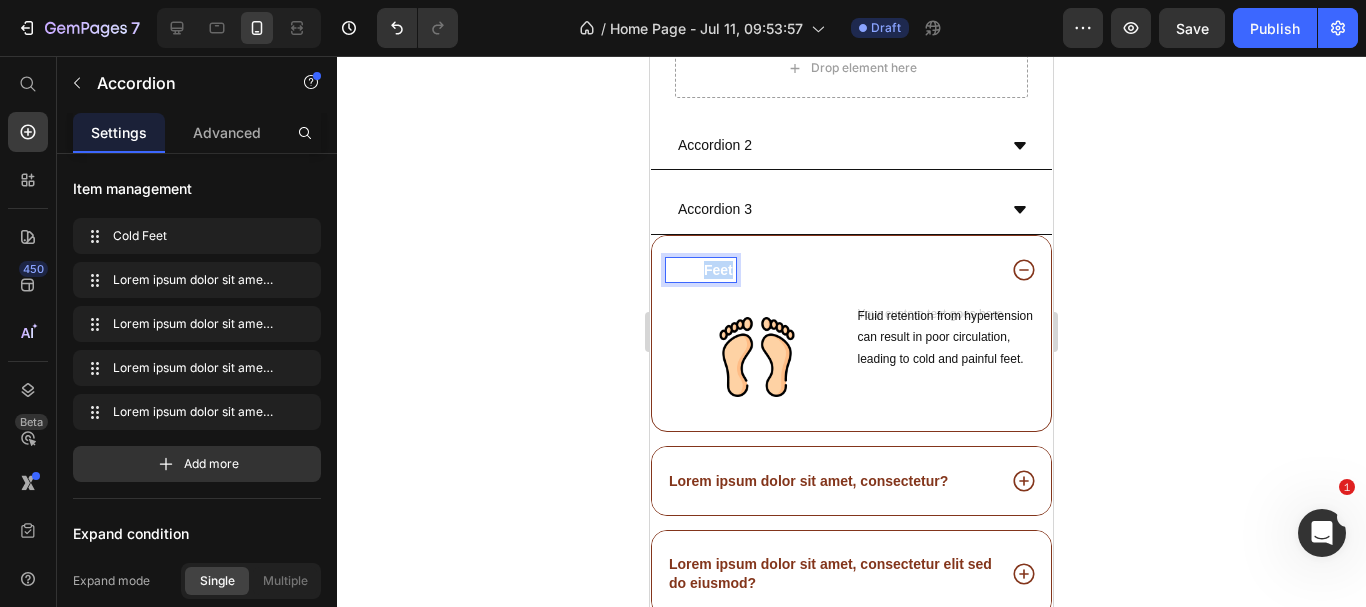 click on "Cold Feet" at bounding box center (701, 270) 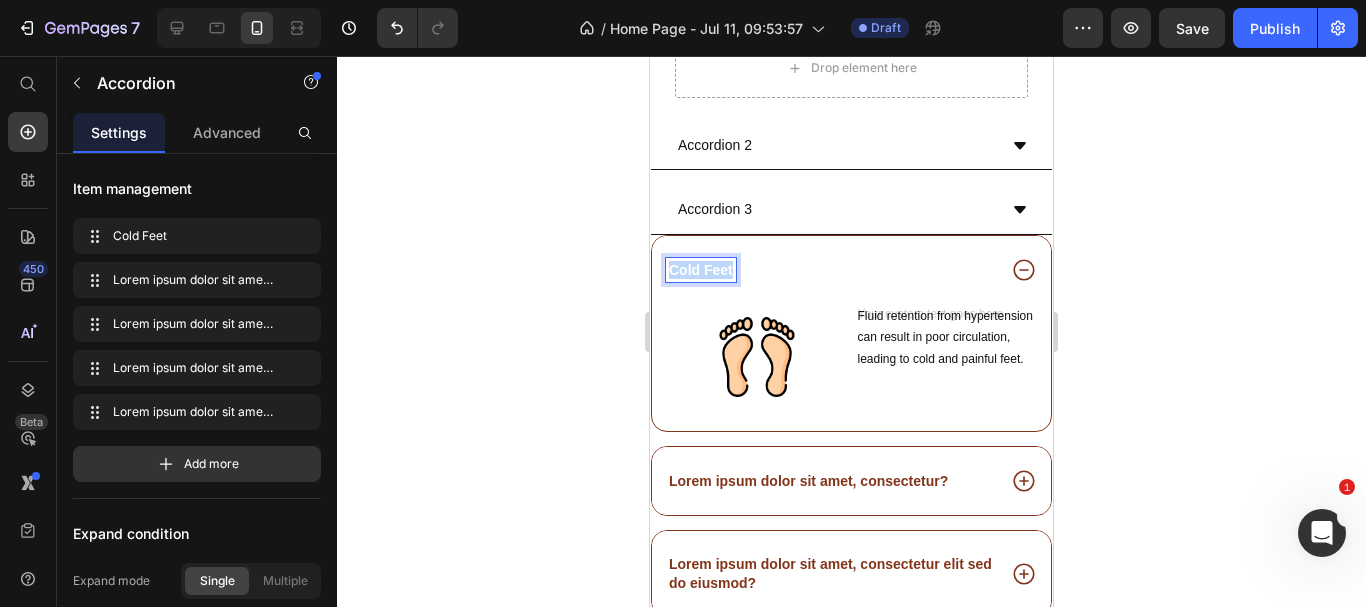 click on "Cold Feet" at bounding box center (701, 270) 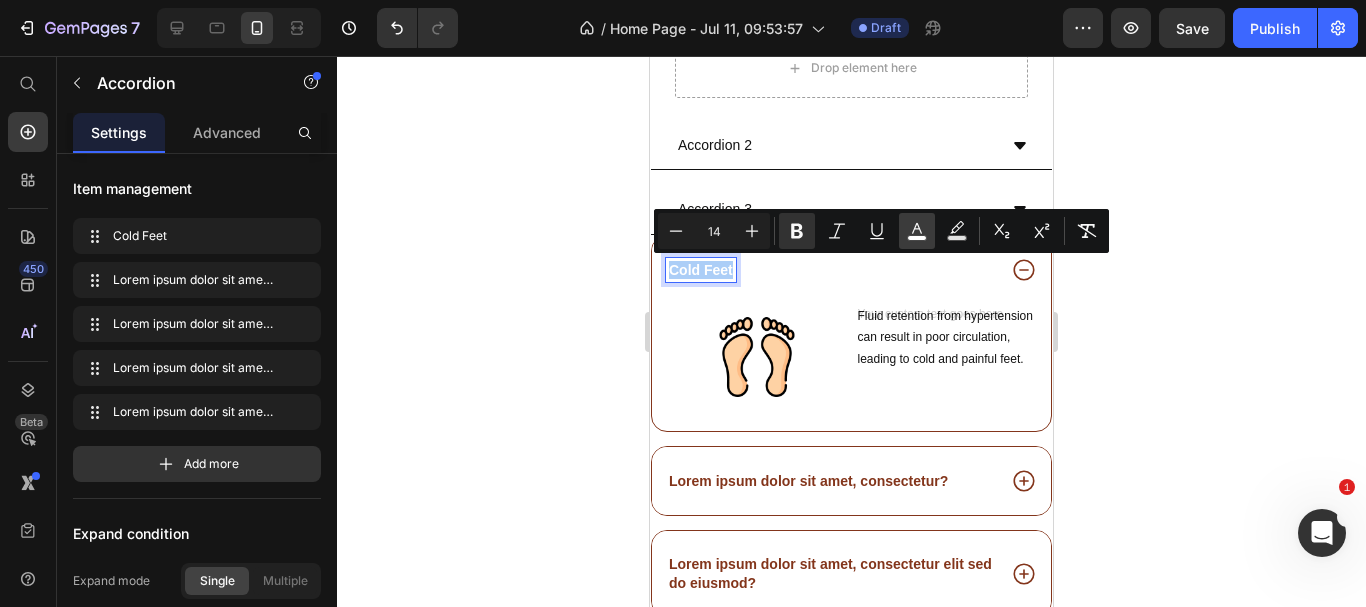 click on "color" at bounding box center [917, 231] 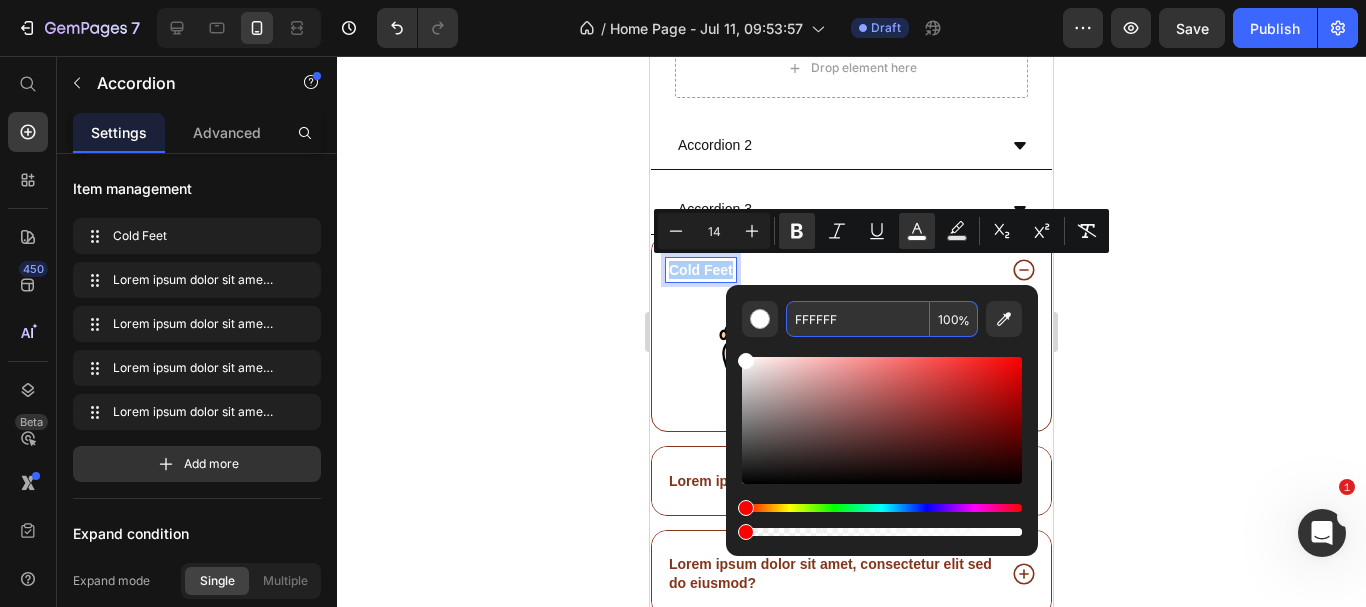 click on "FFFFFF" at bounding box center [858, 319] 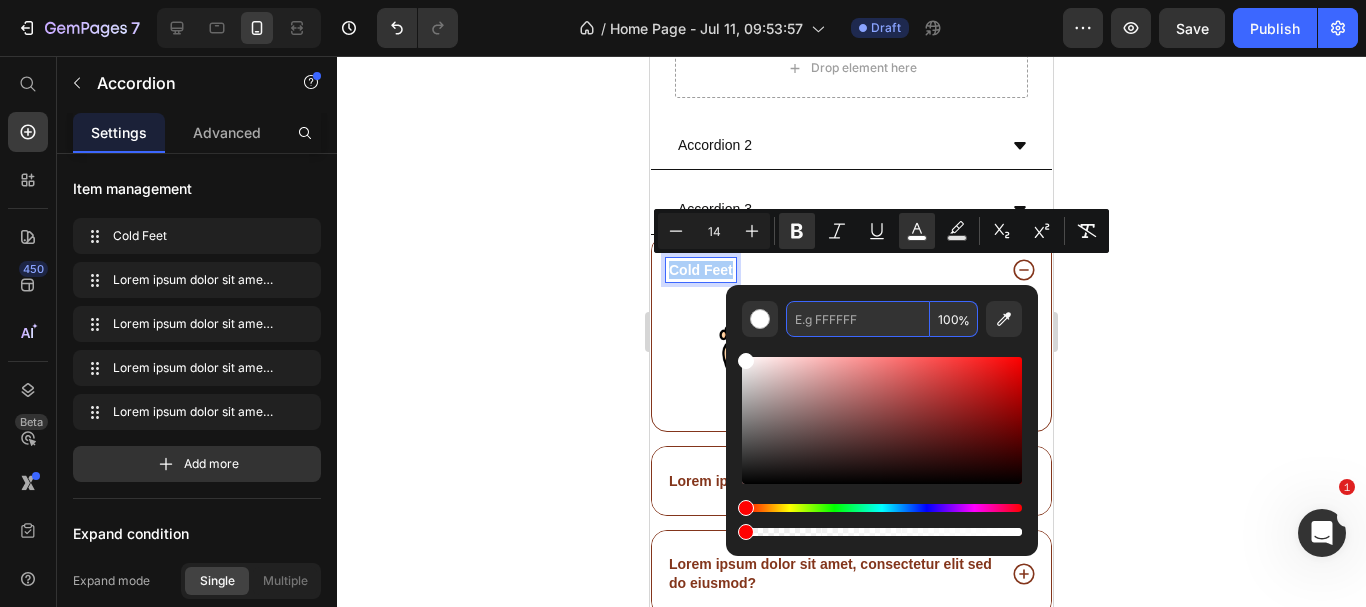 paste on "#E5FFFF" 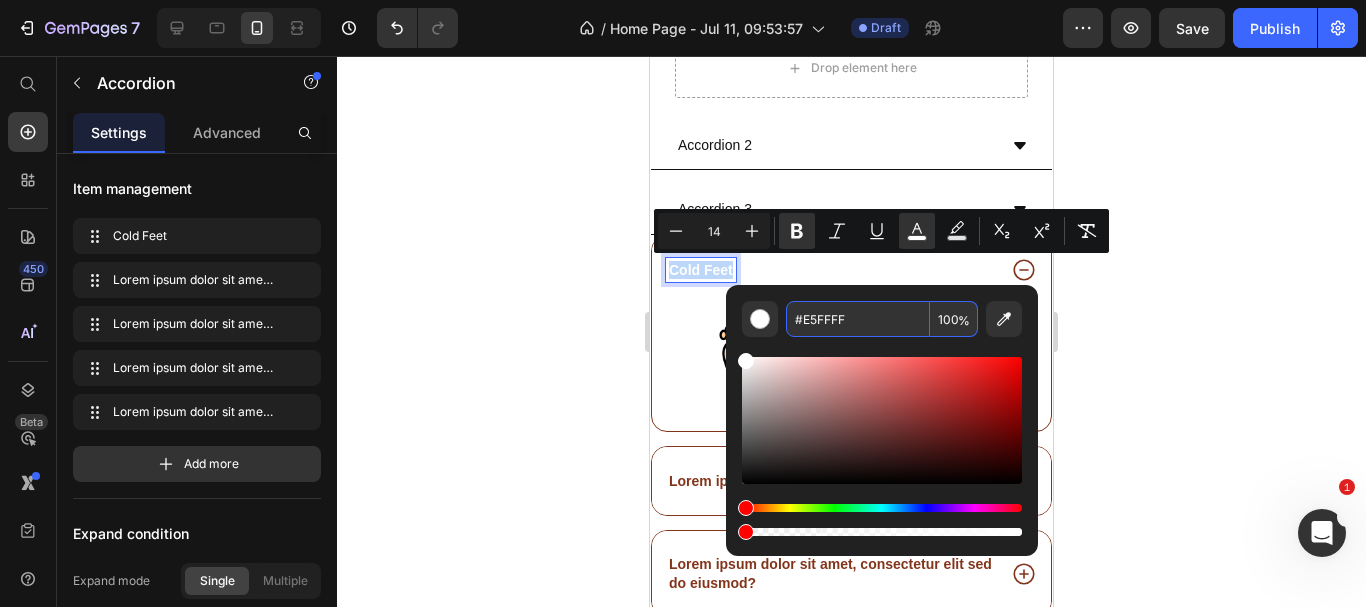 type on "E5FFFF" 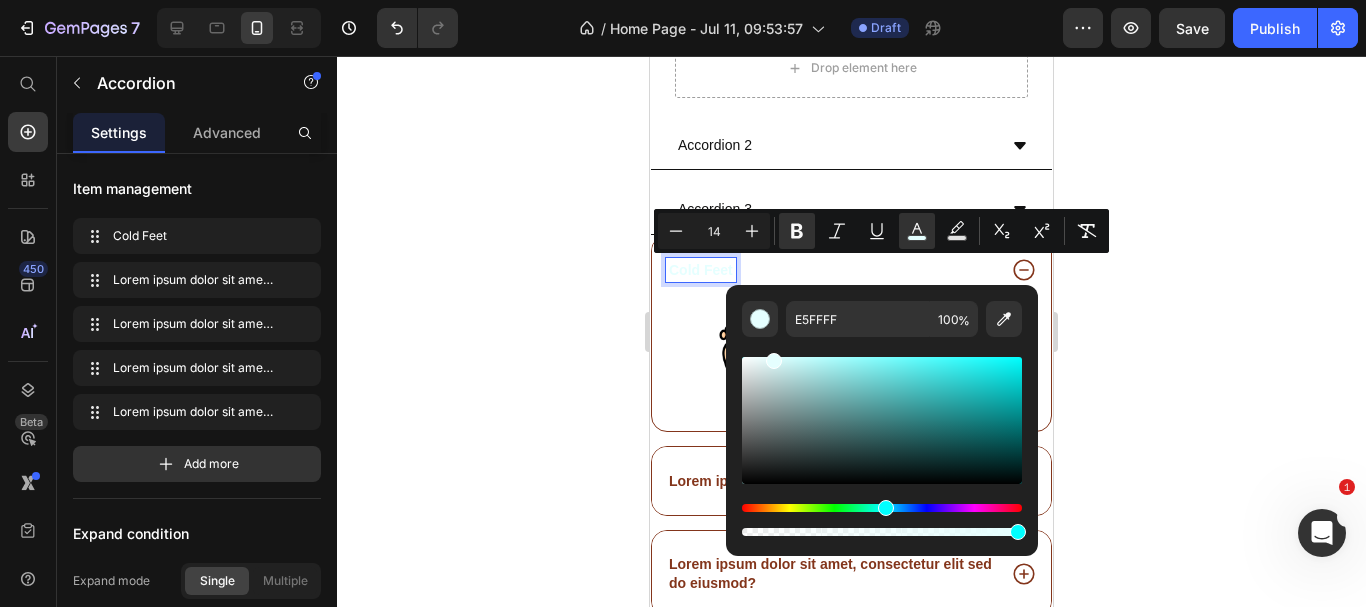 click on "Cold Feet" at bounding box center [830, 270] 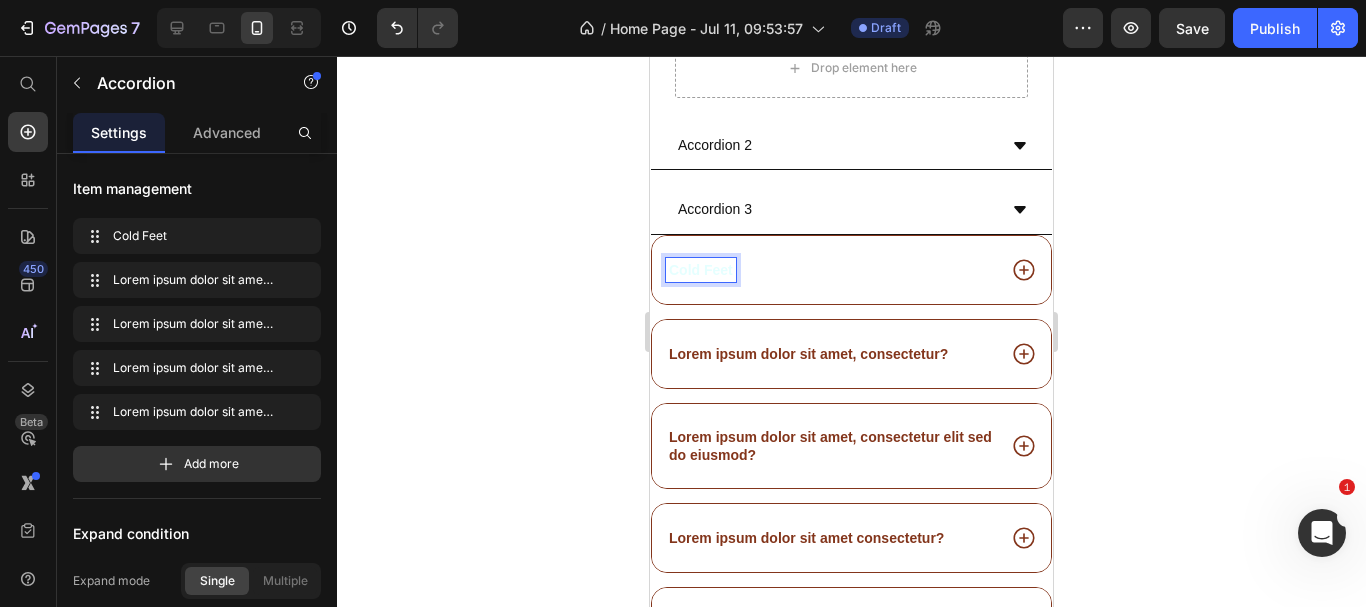 click on "Cold Feet" at bounding box center (701, 270) 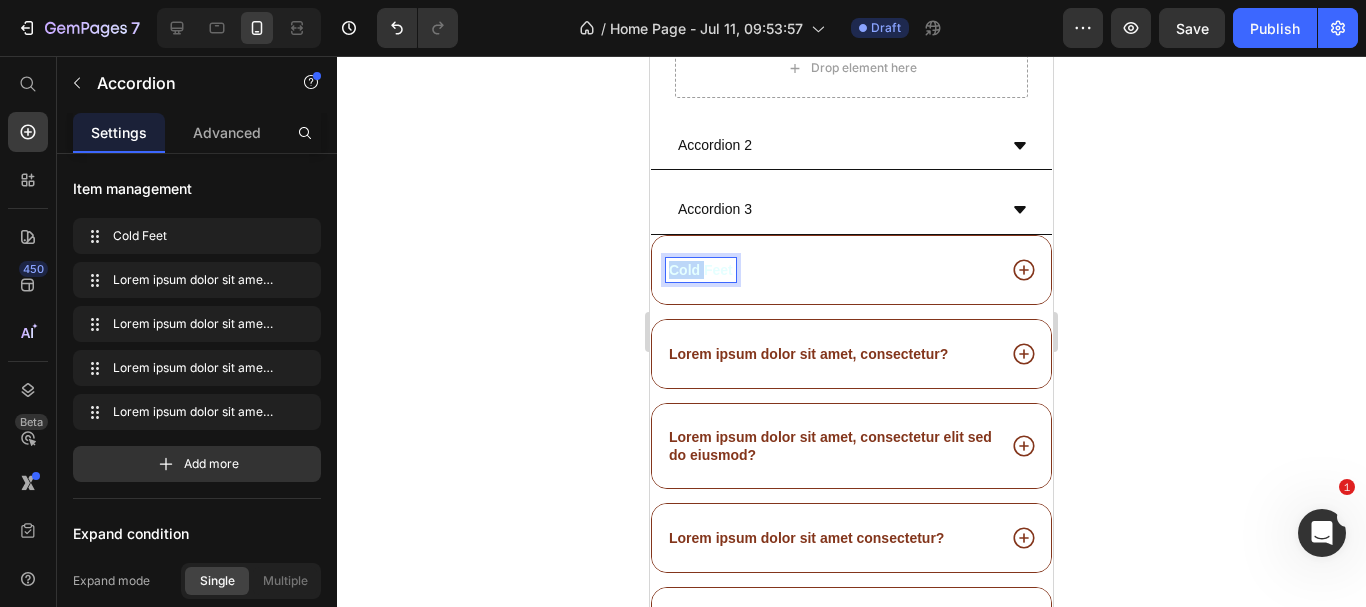 click on "Cold Feet" at bounding box center (701, 270) 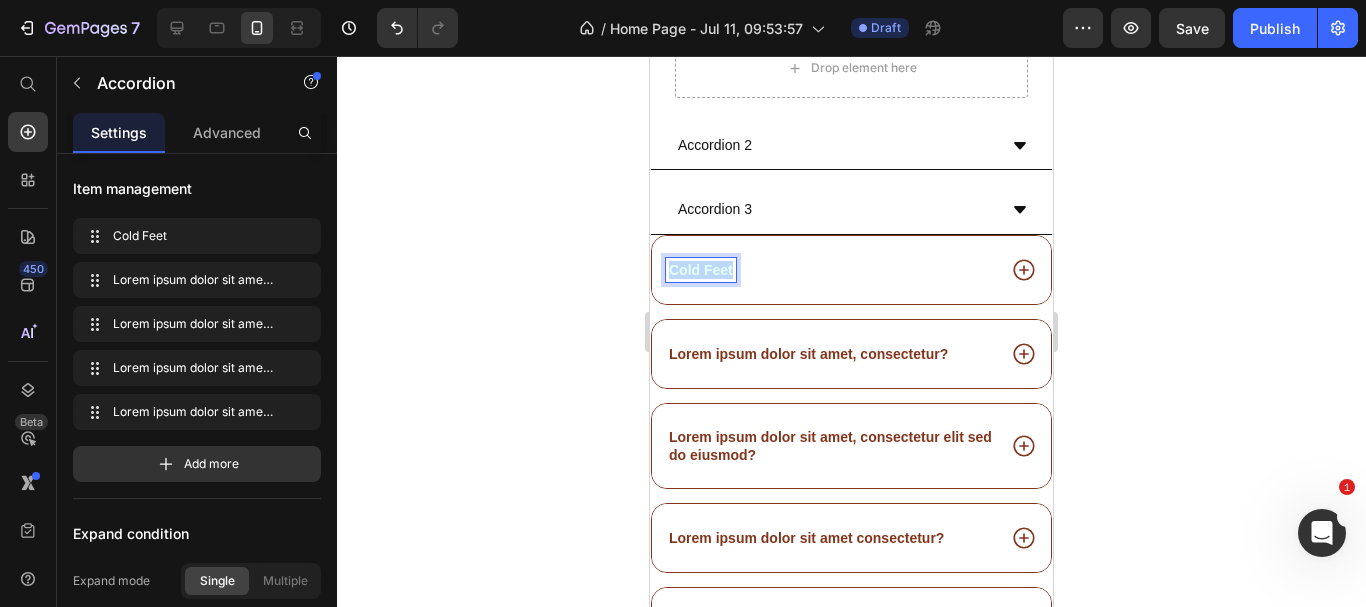 click on "Cold Feet" at bounding box center [701, 270] 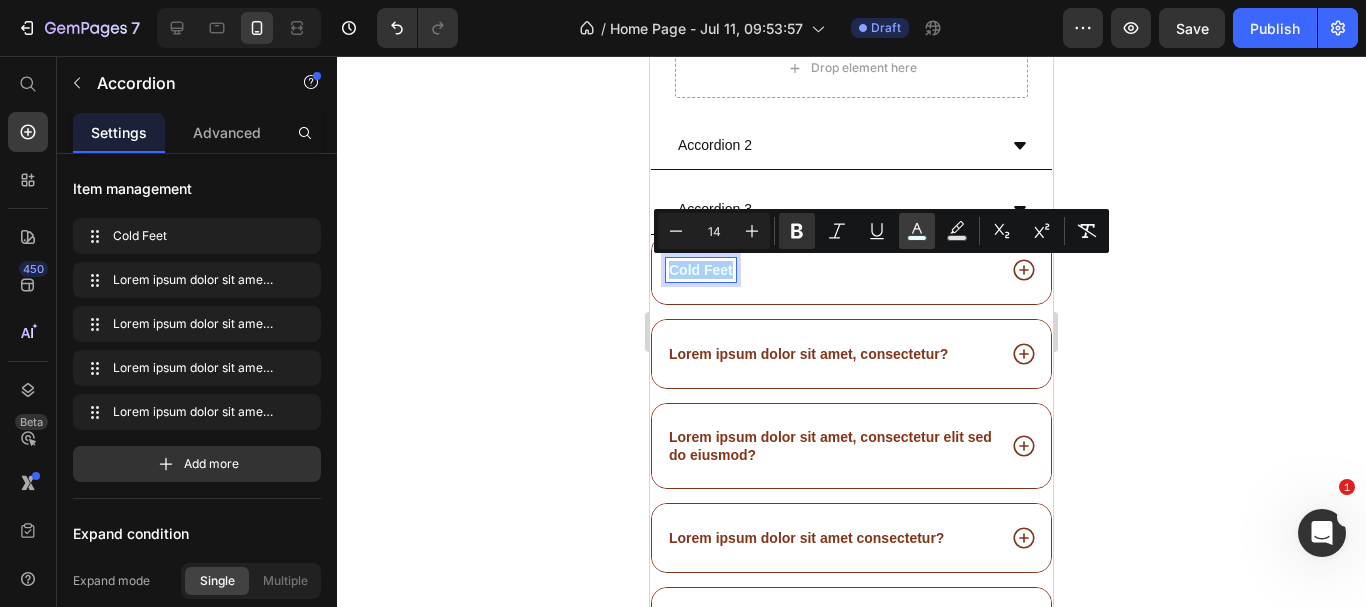 click 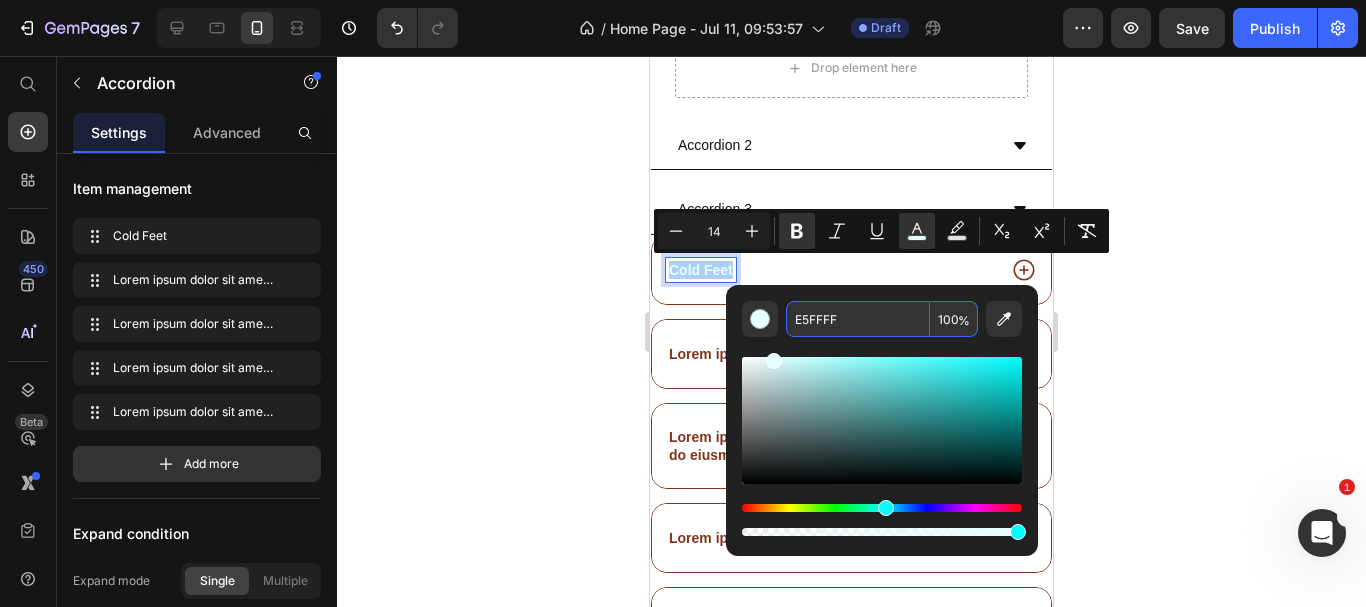 click on "E5FFFF" at bounding box center (858, 319) 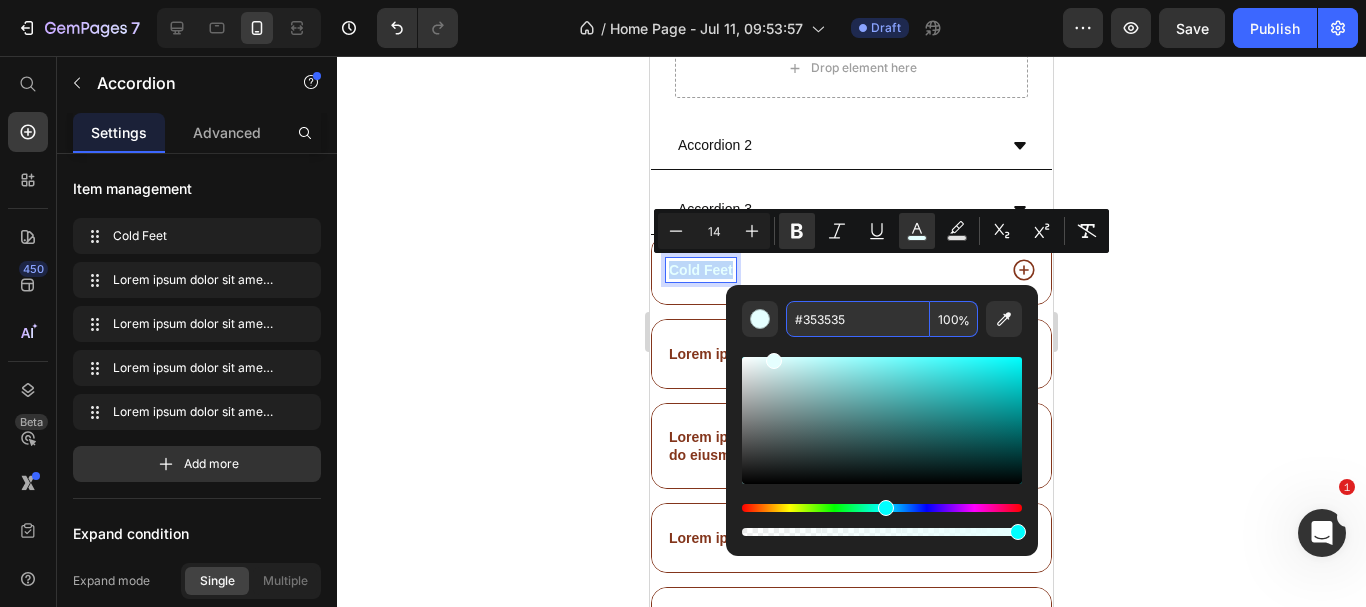 type on "353535" 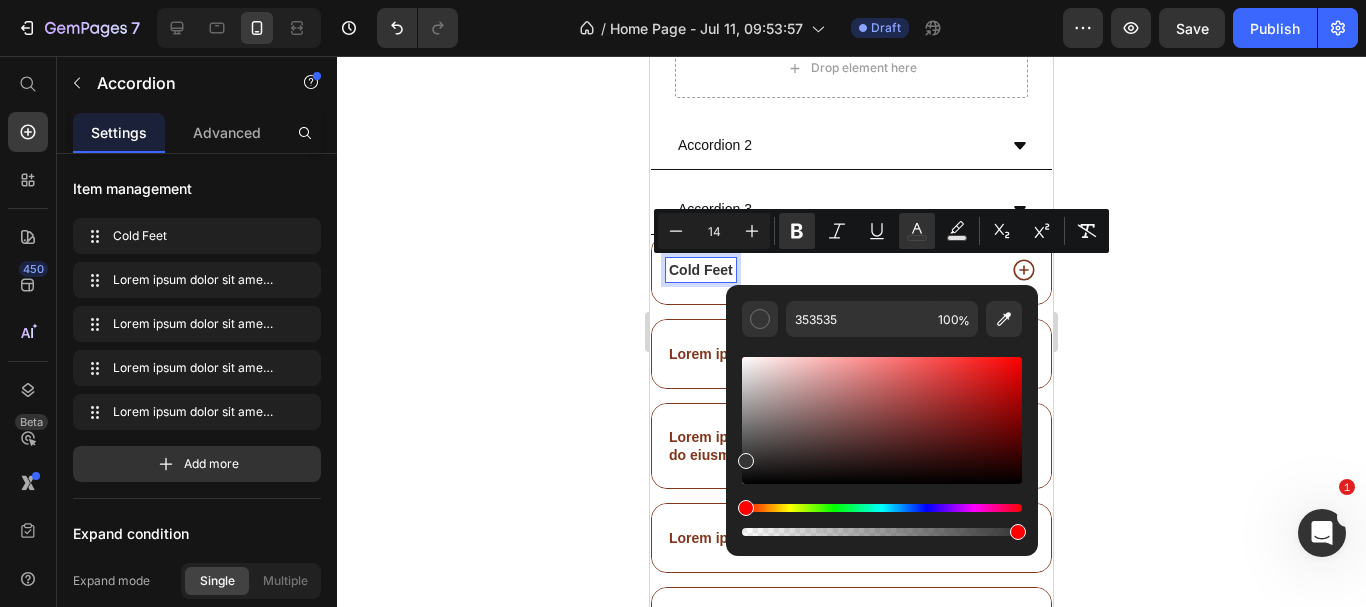 click 